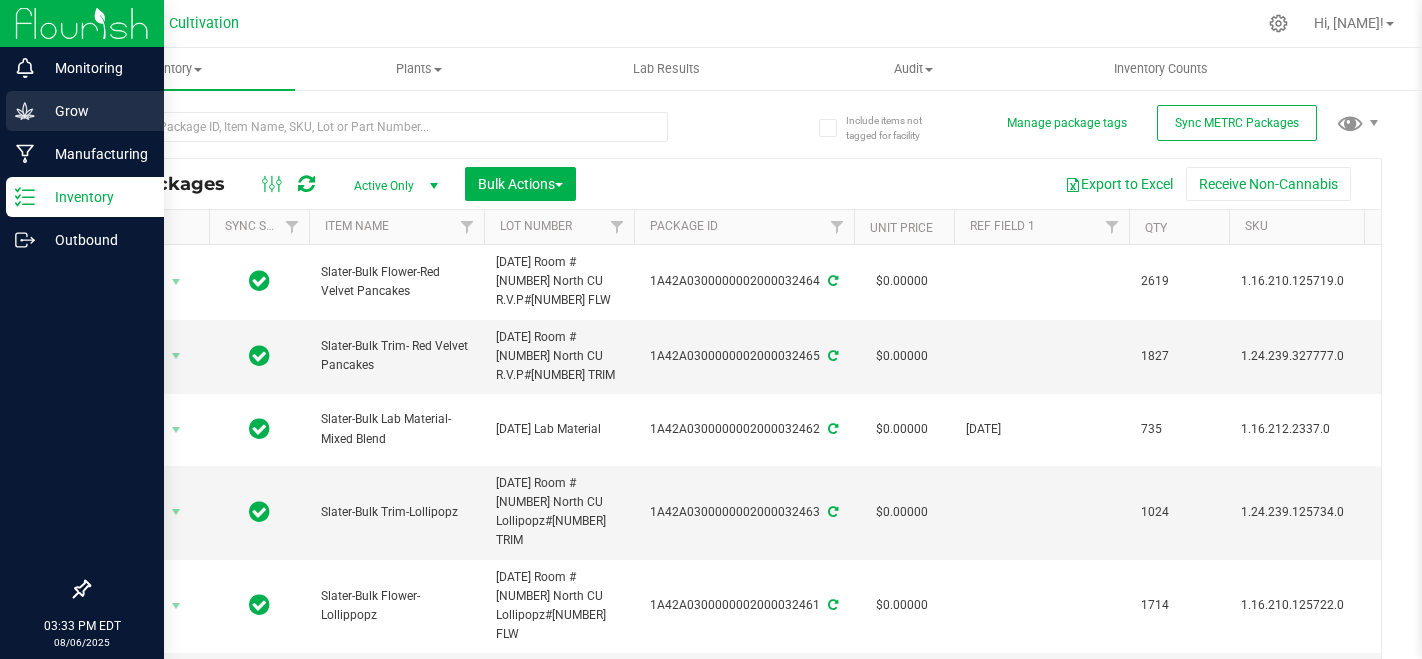 click on "Grow" at bounding box center [95, 111] 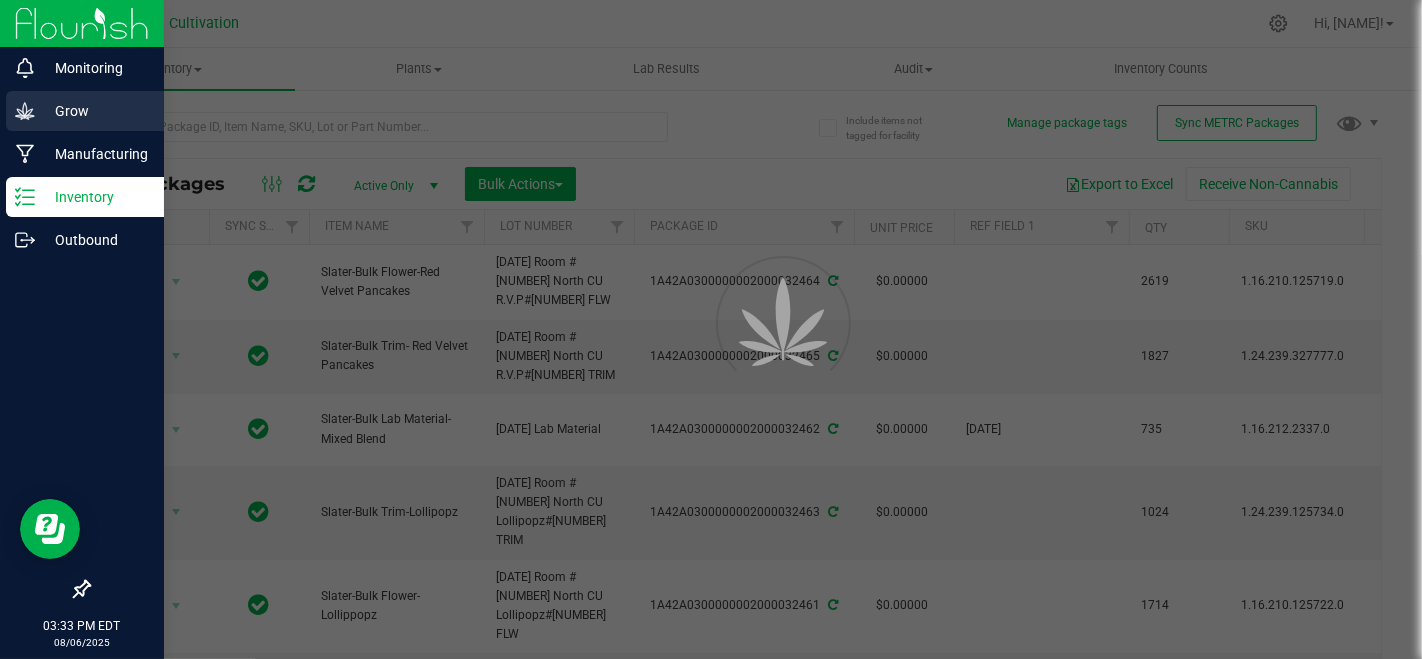 scroll, scrollTop: 48, scrollLeft: 0, axis: vertical 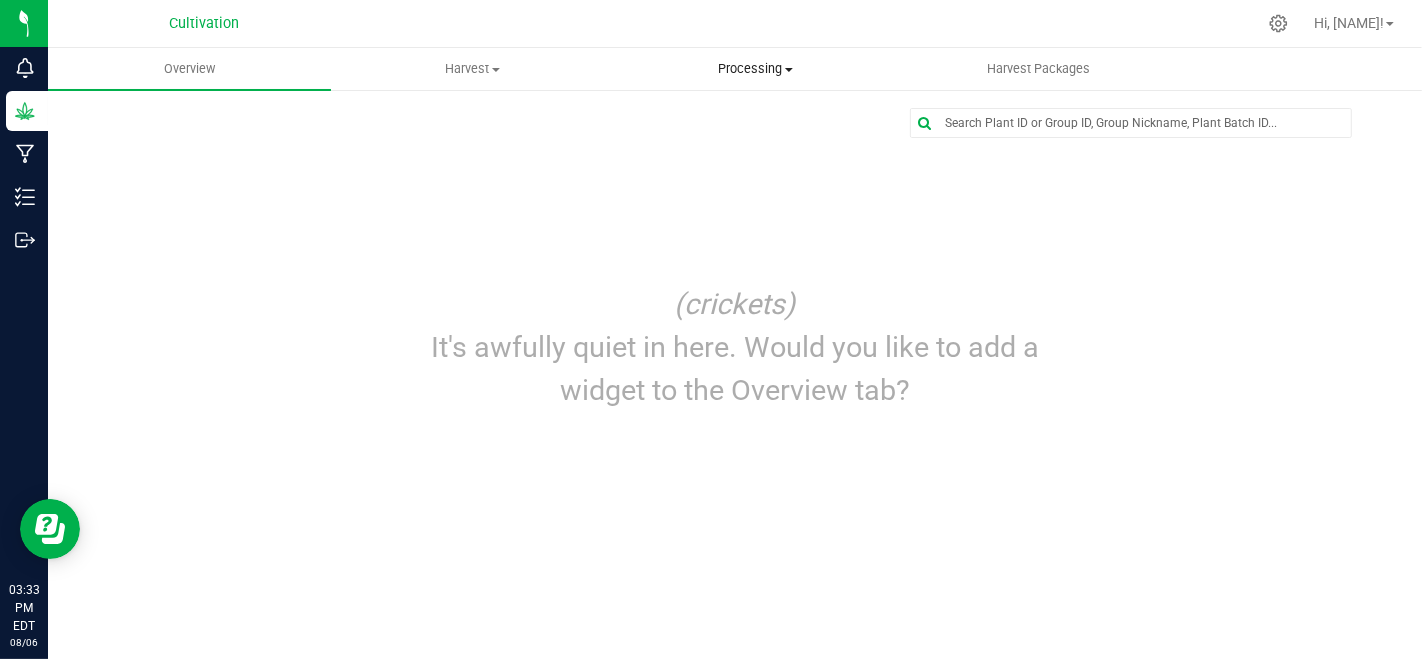 click on "Processing" at bounding box center [755, 69] 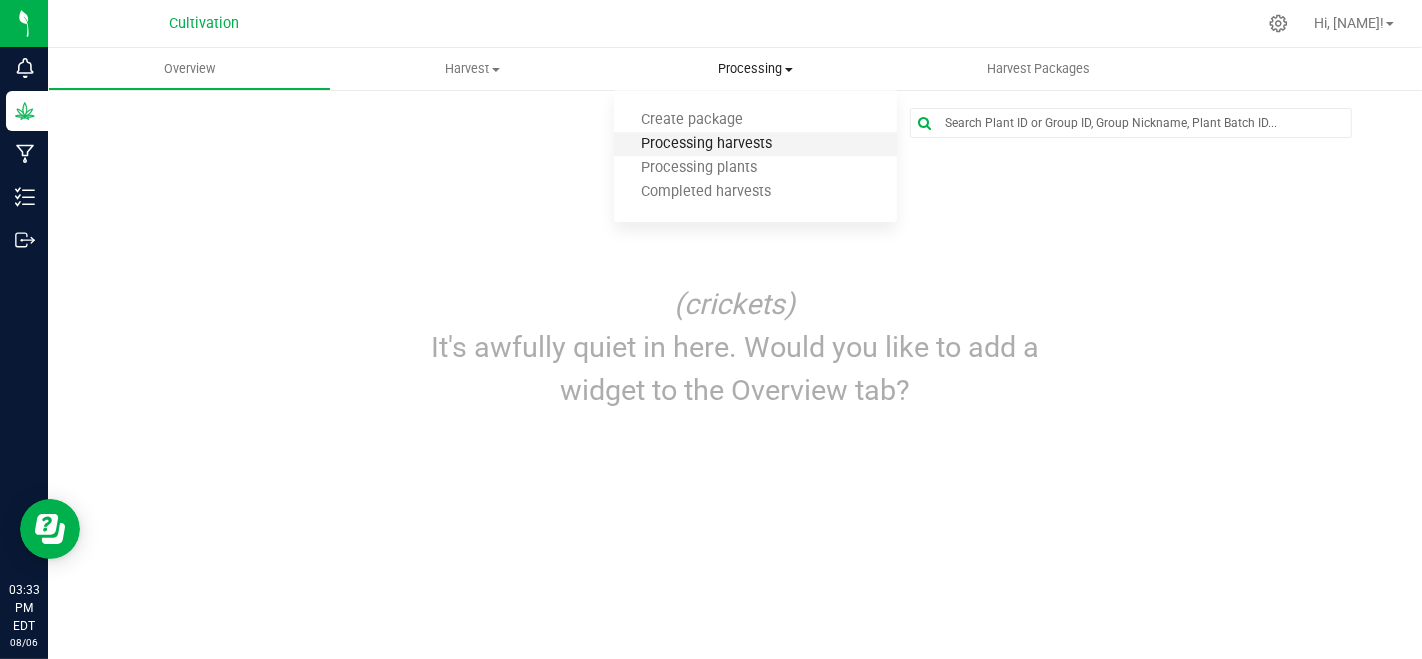 click on "Processing harvests" at bounding box center [706, 144] 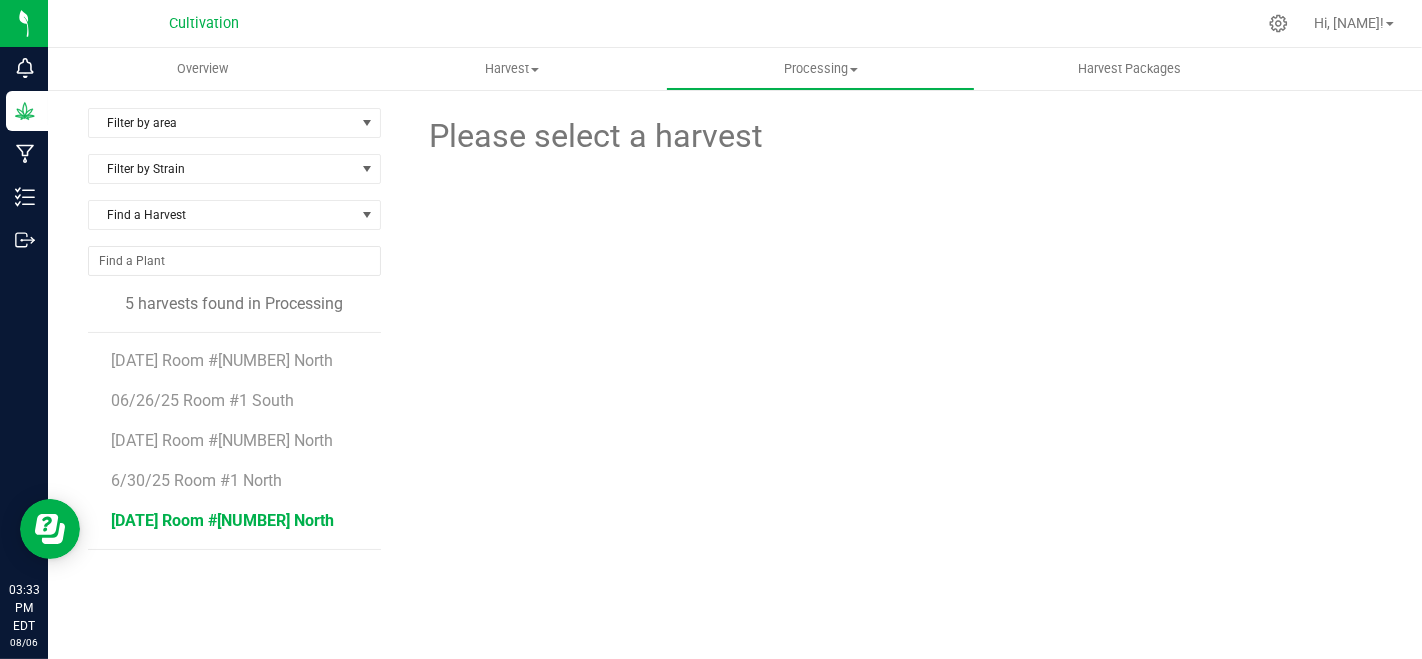 click on "[DATE] Room #[NUMBER] North" at bounding box center (222, 520) 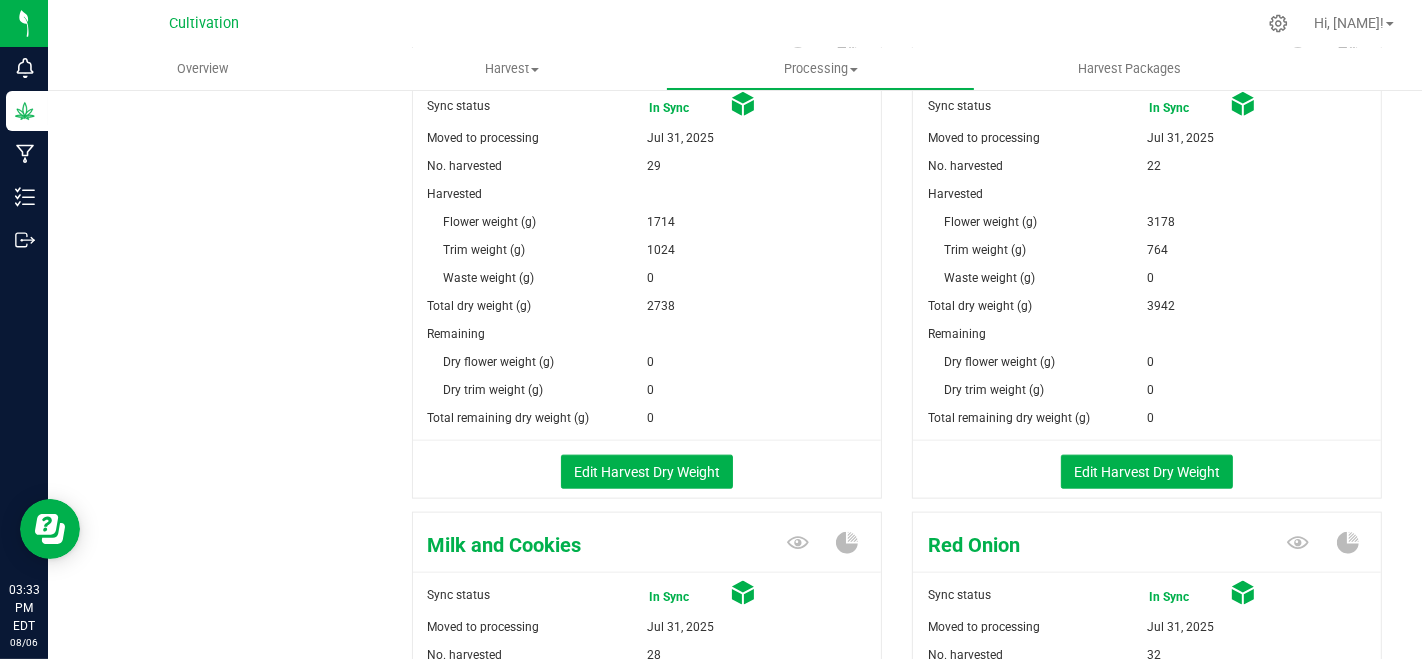 scroll, scrollTop: 2333, scrollLeft: 0, axis: vertical 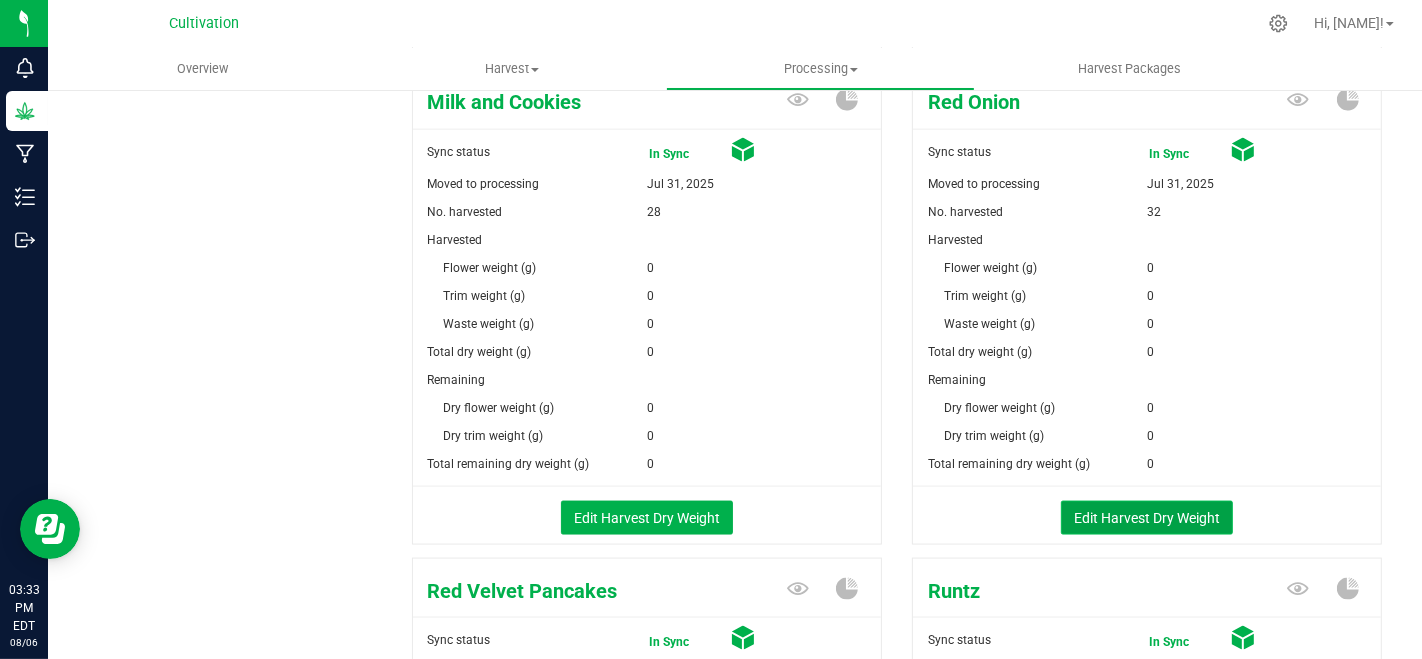 click on "Edit Harvest Dry Weight" at bounding box center [1147, 518] 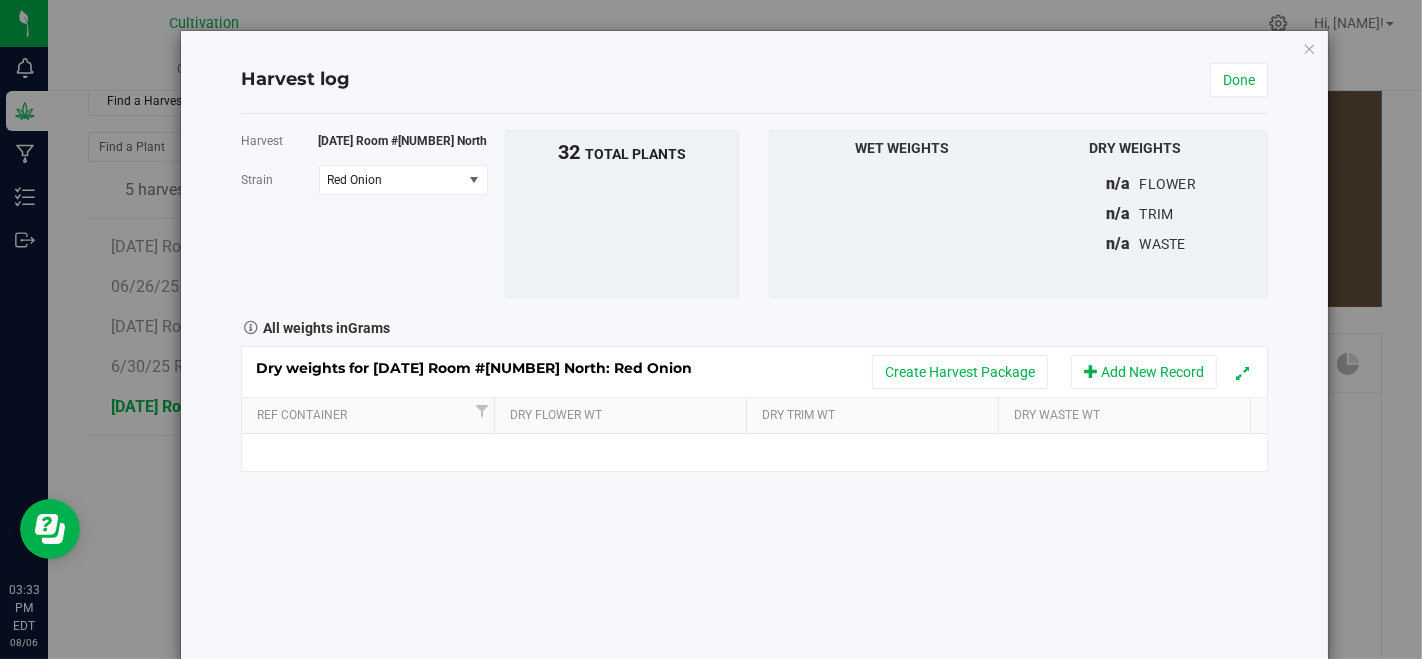 scroll, scrollTop: 2333, scrollLeft: 0, axis: vertical 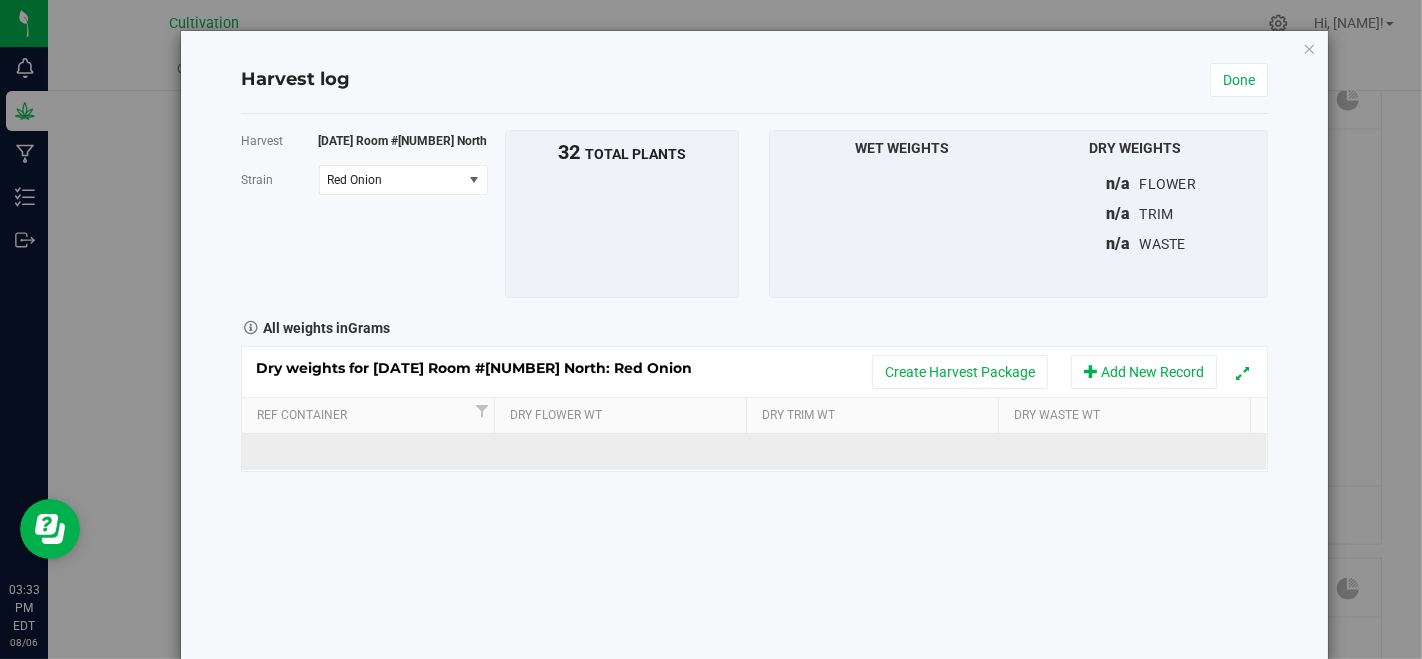 click at bounding box center [370, 452] 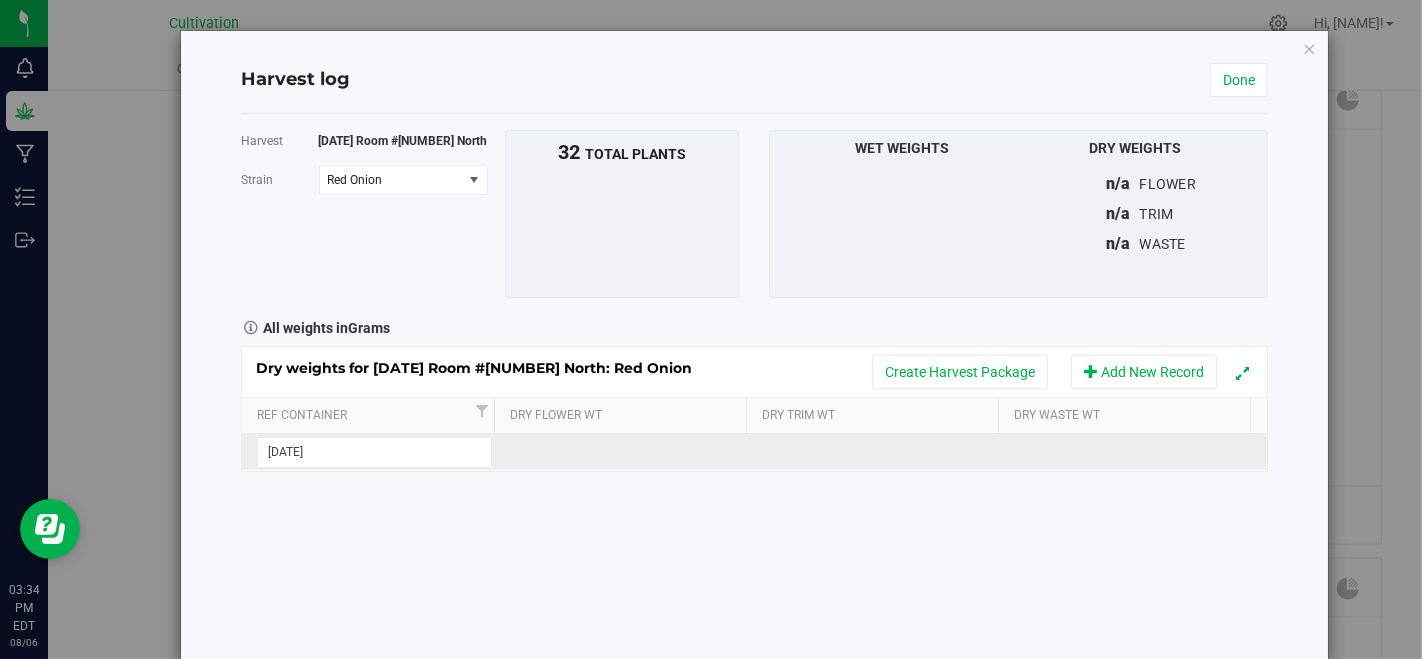 type on "[DATE]" 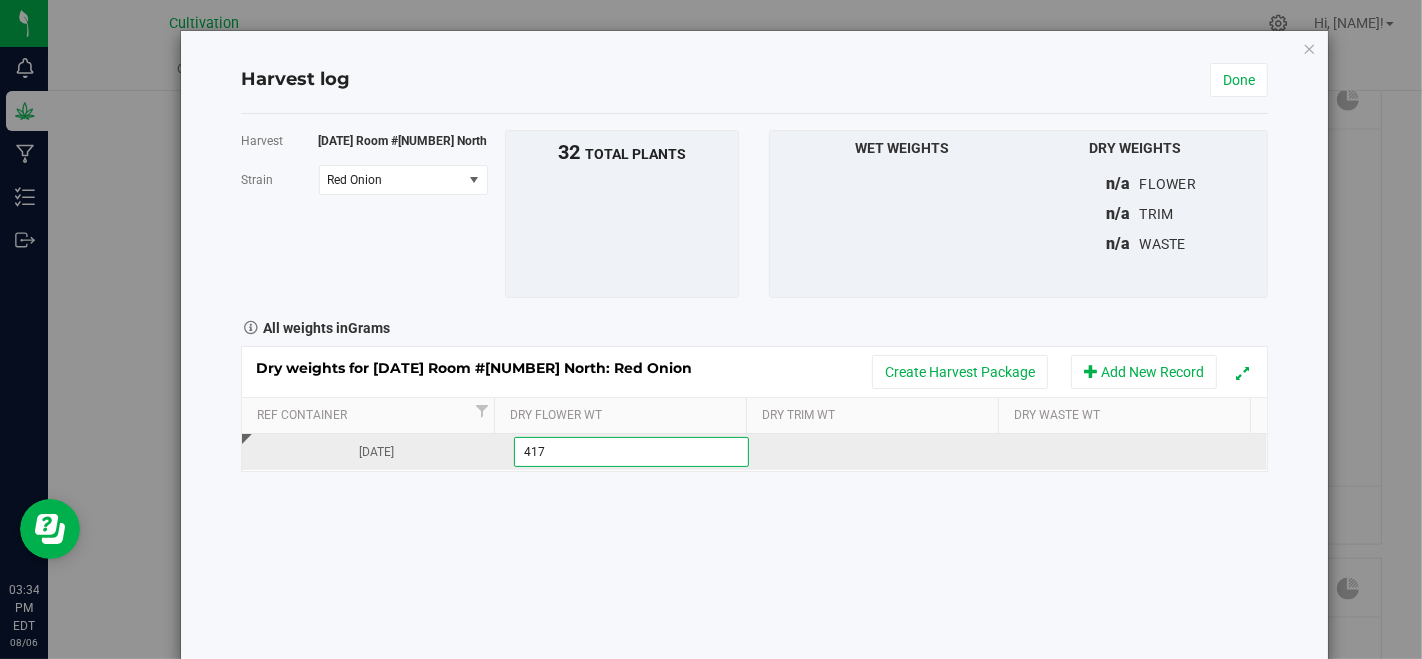 type on "4177" 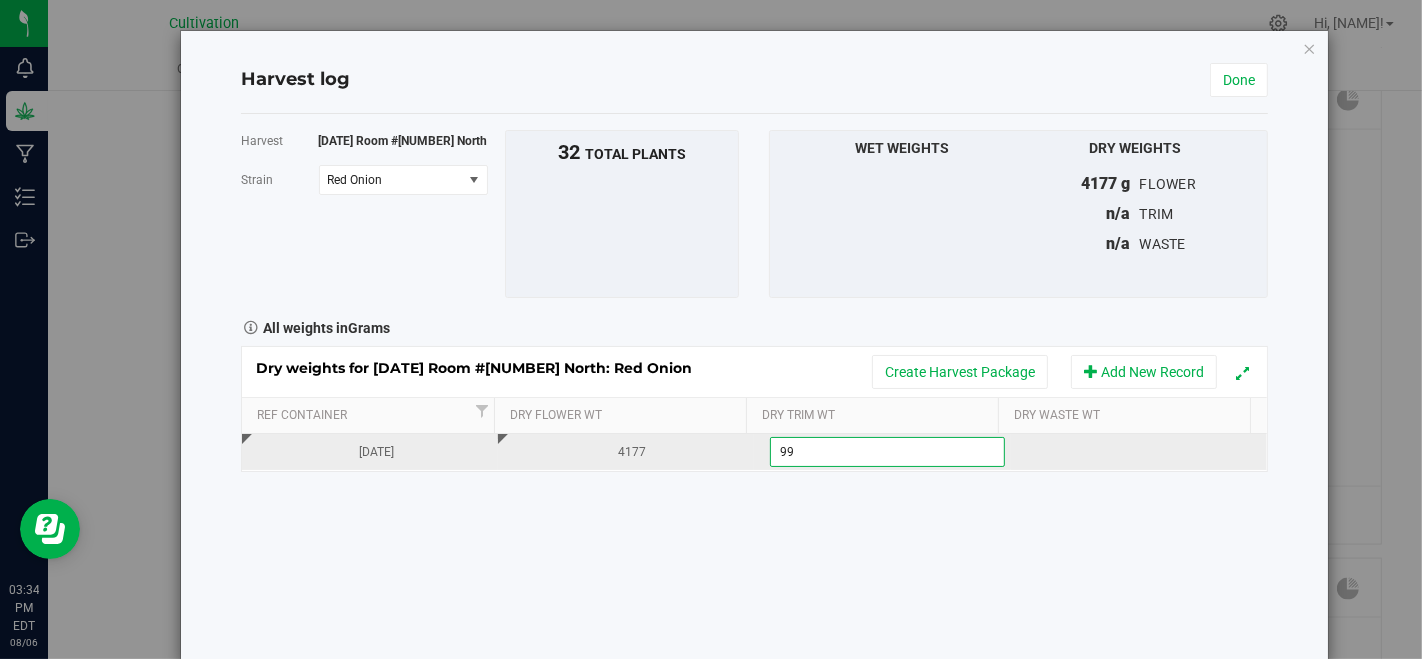 type on "990" 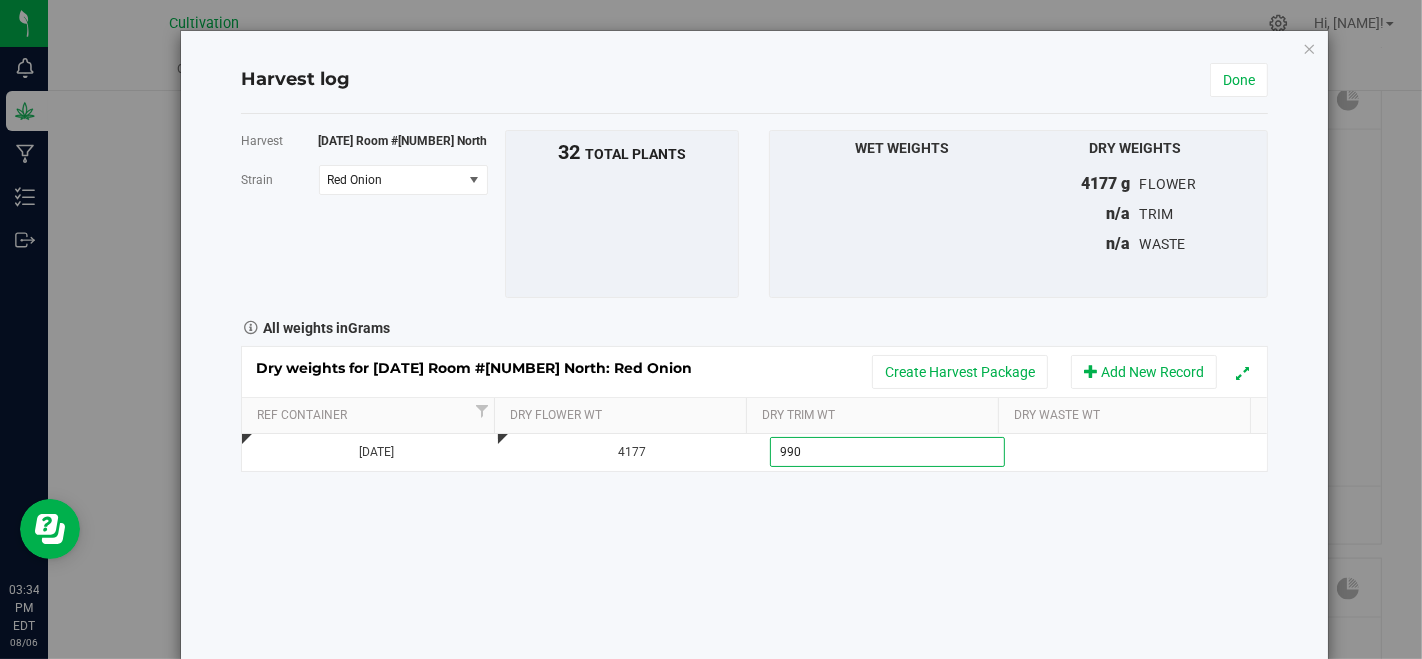 click on "Harvest
[DATE] Room #[NUMBER] North
Strain
Red Onion Select strain American Dream x Cherry Hash Plant #6 Apple Banana Candy Astropop Cappuccino #7 GG #4 Jelly Mints Lollipopz Mac n Jack #3 Milk and Cookies Red Onion Red Velvet Pancakes Runtz Strawberry Truffle
To bulk upload trim weights:
Export to CSV
Upload the CSV file  with weights entered
32" at bounding box center (755, 387) 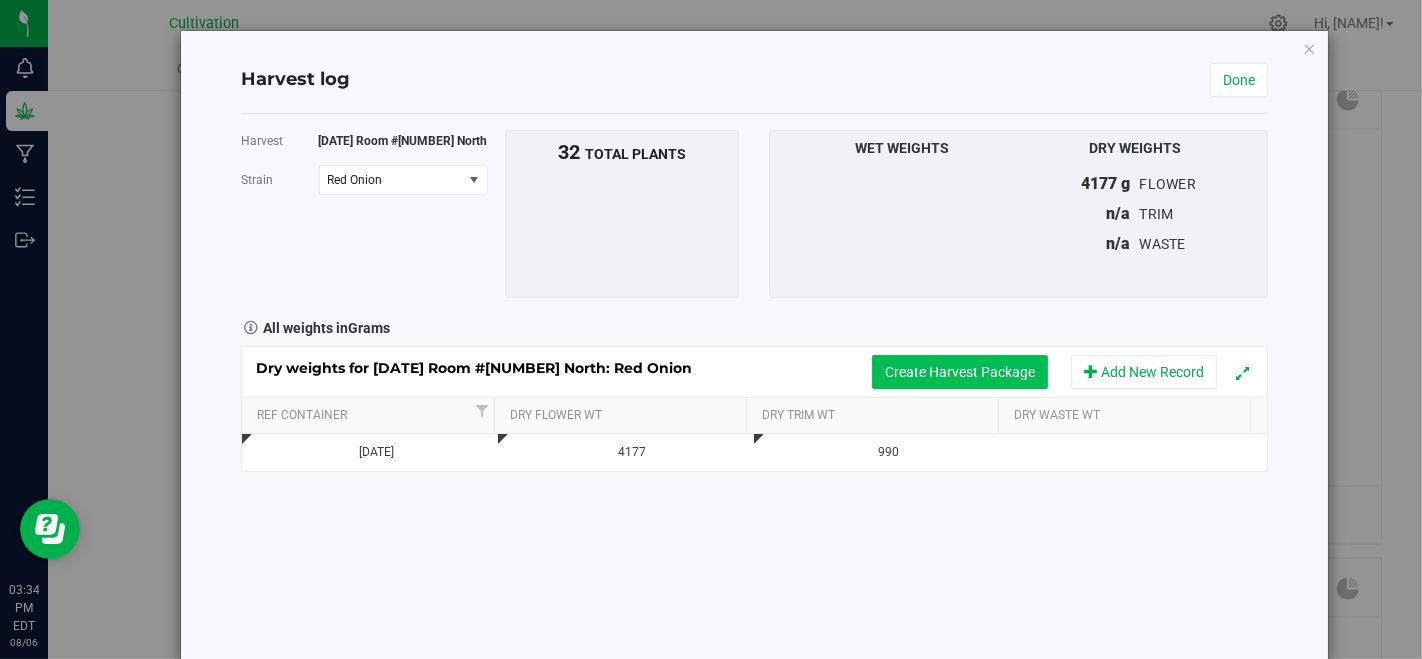 click on "Create Harvest Package" at bounding box center (960, 372) 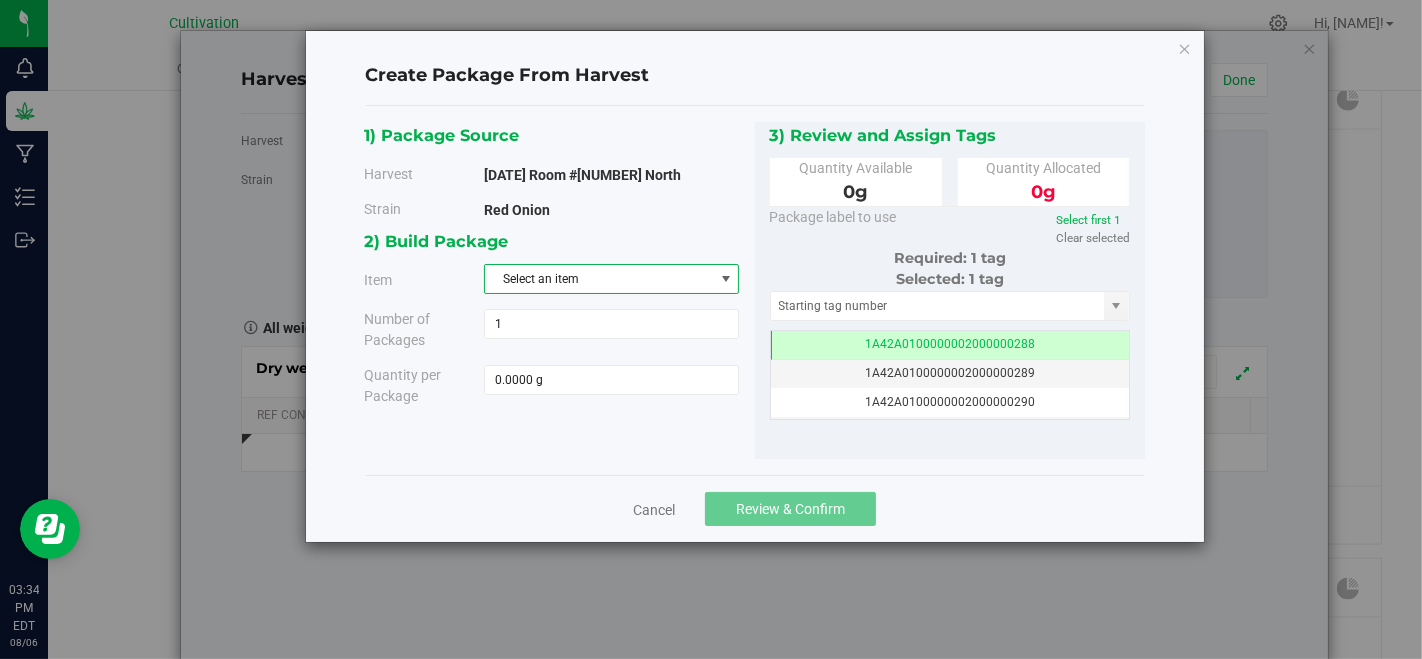 click on "Select an item" at bounding box center (599, 279) 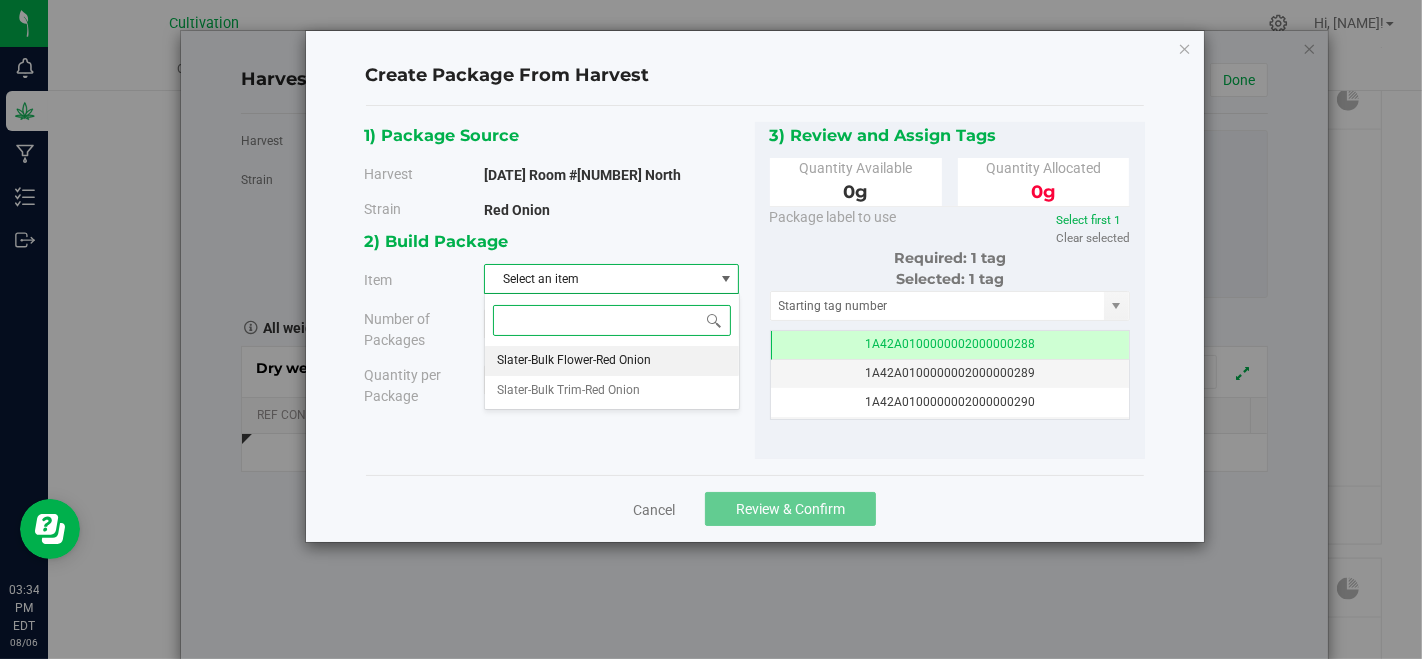 click on "Slater-Bulk Flower-Red Onion" at bounding box center [611, 361] 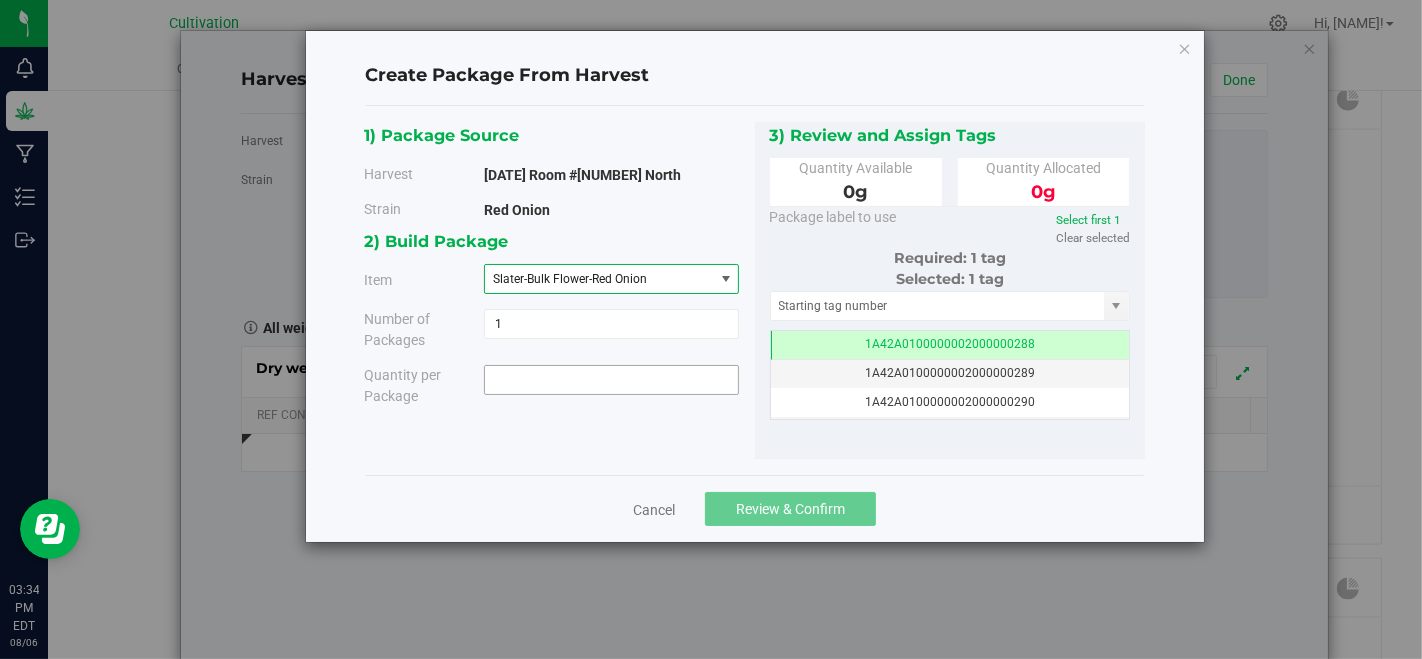 click at bounding box center (611, 380) 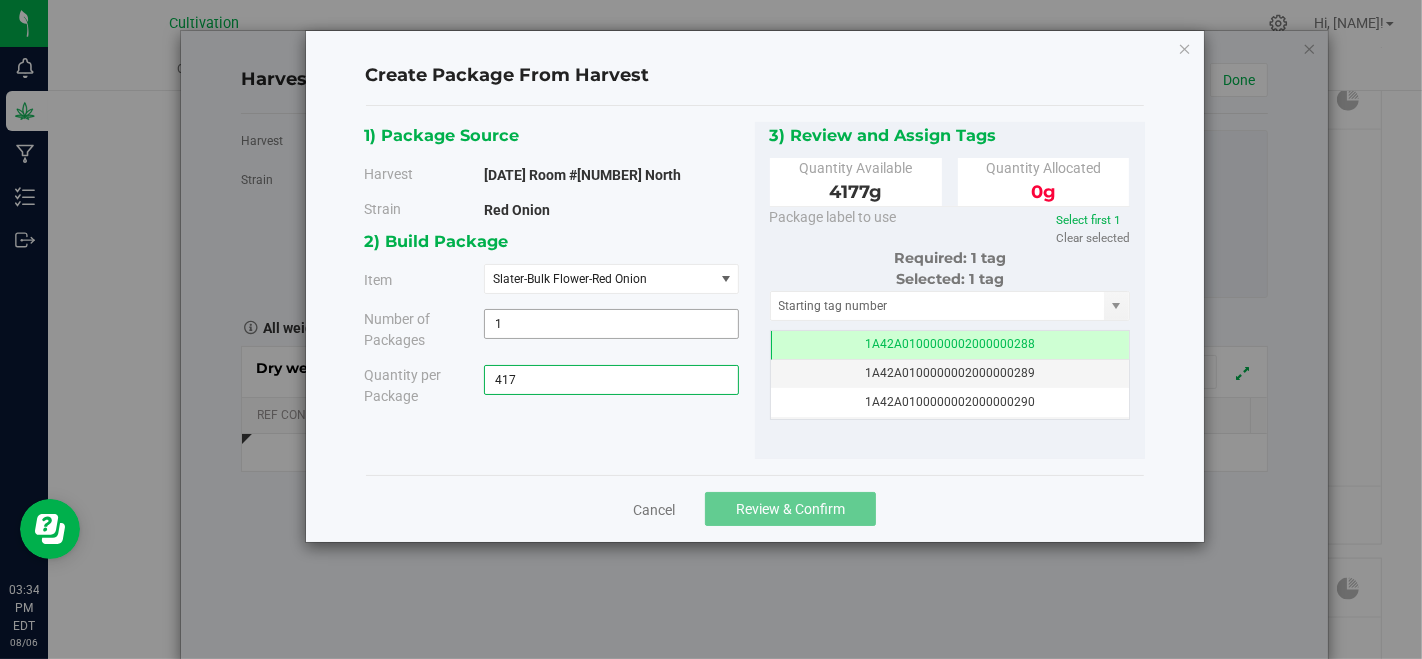 type on "4177" 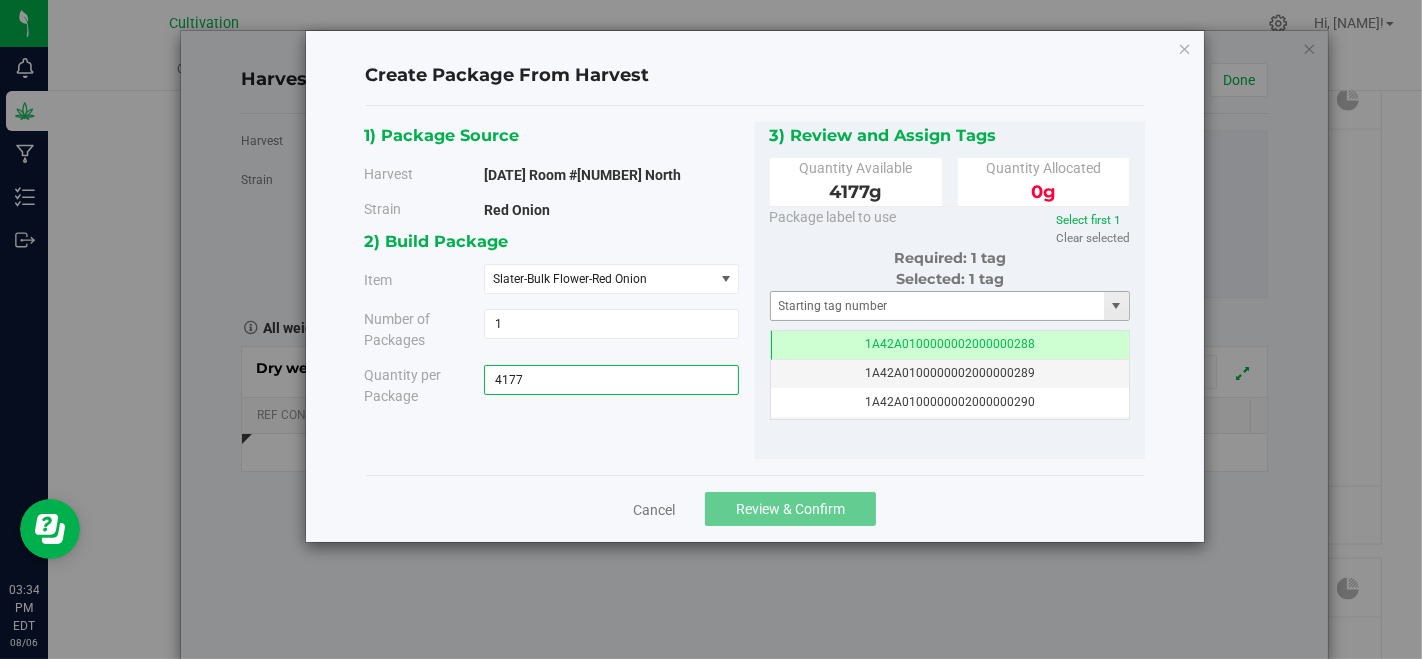 type on "4177.0000 g" 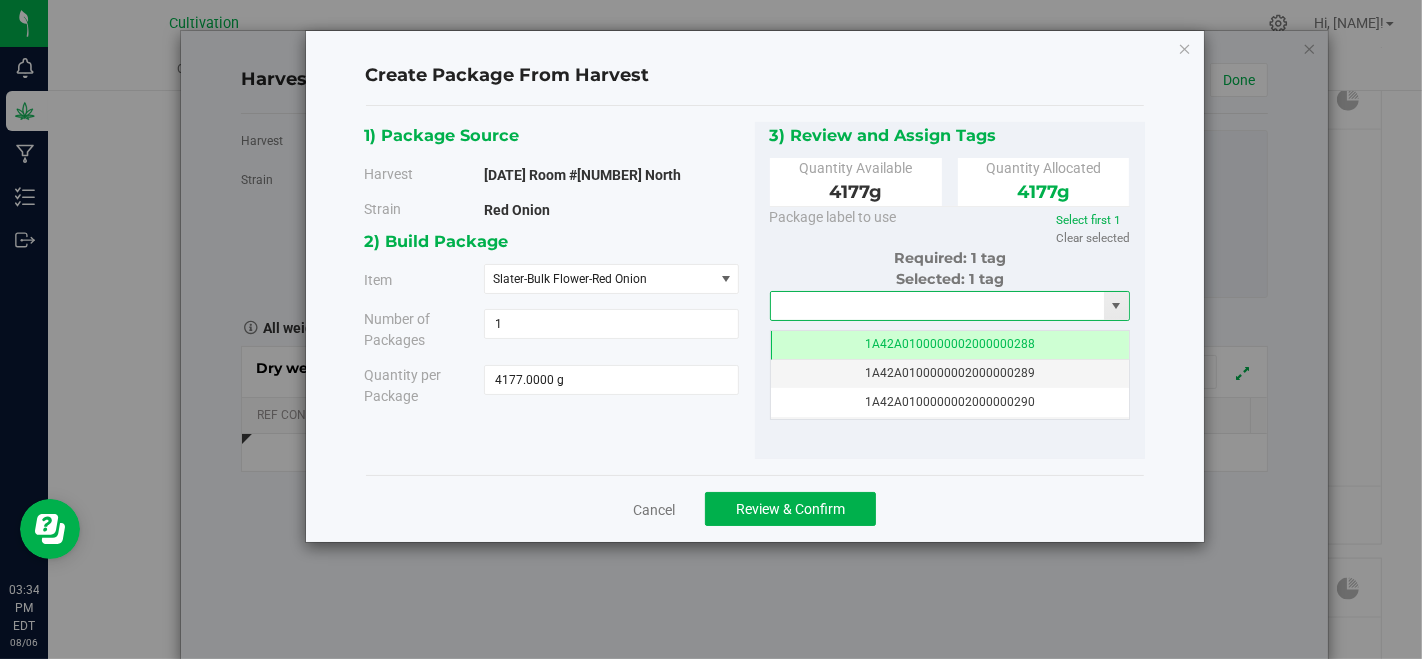 click at bounding box center [938, 306] 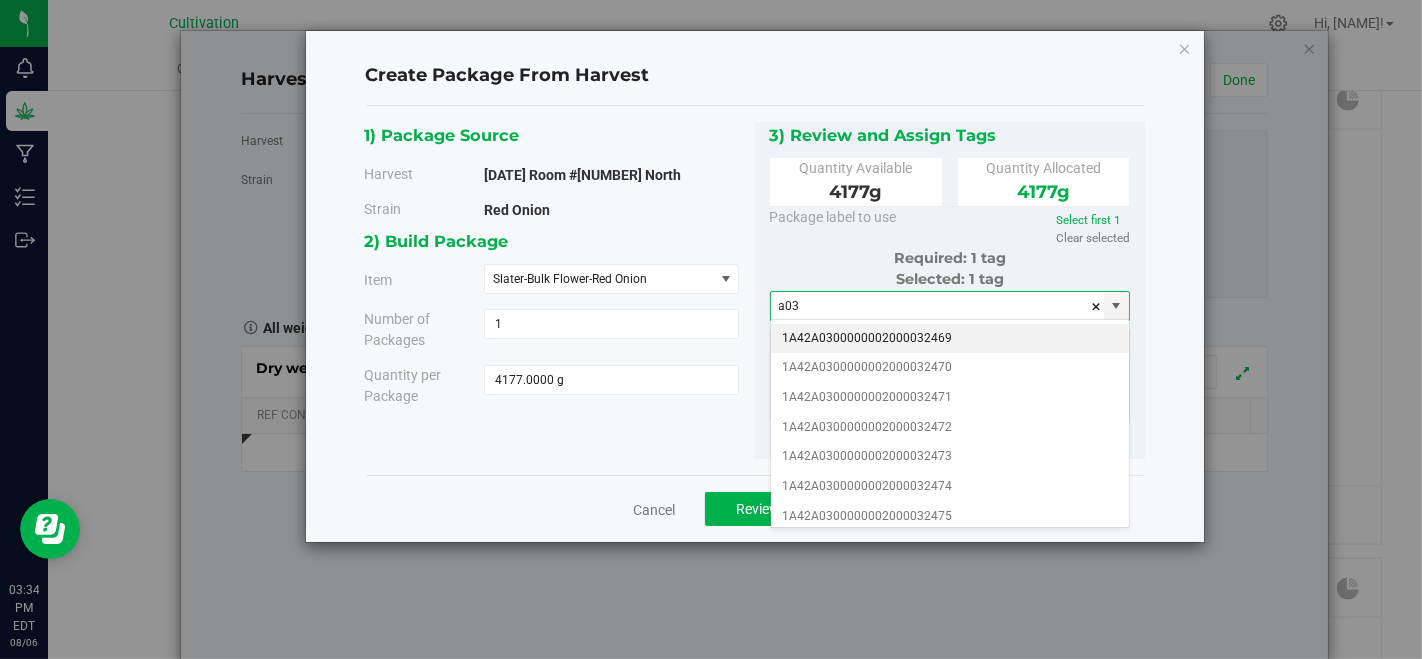 click on "1A42A0300000002000032469" at bounding box center (950, 339) 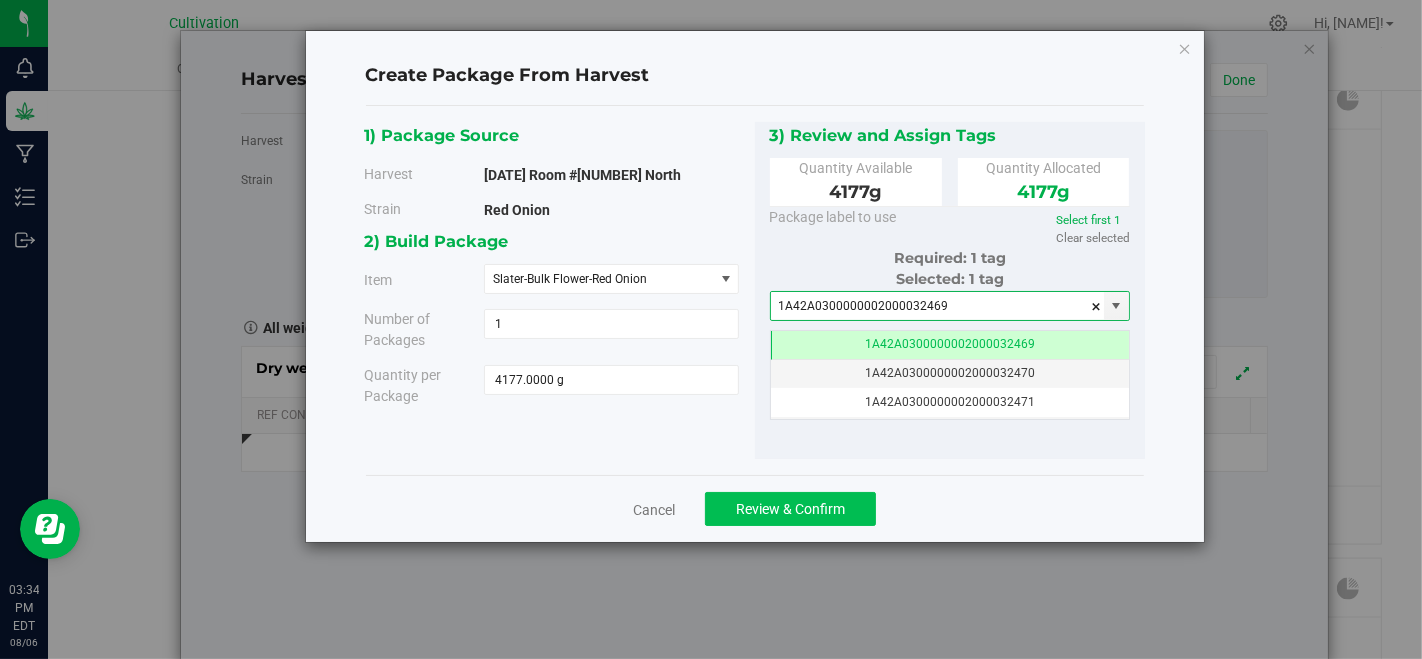 type on "1A42A0300000002000032469" 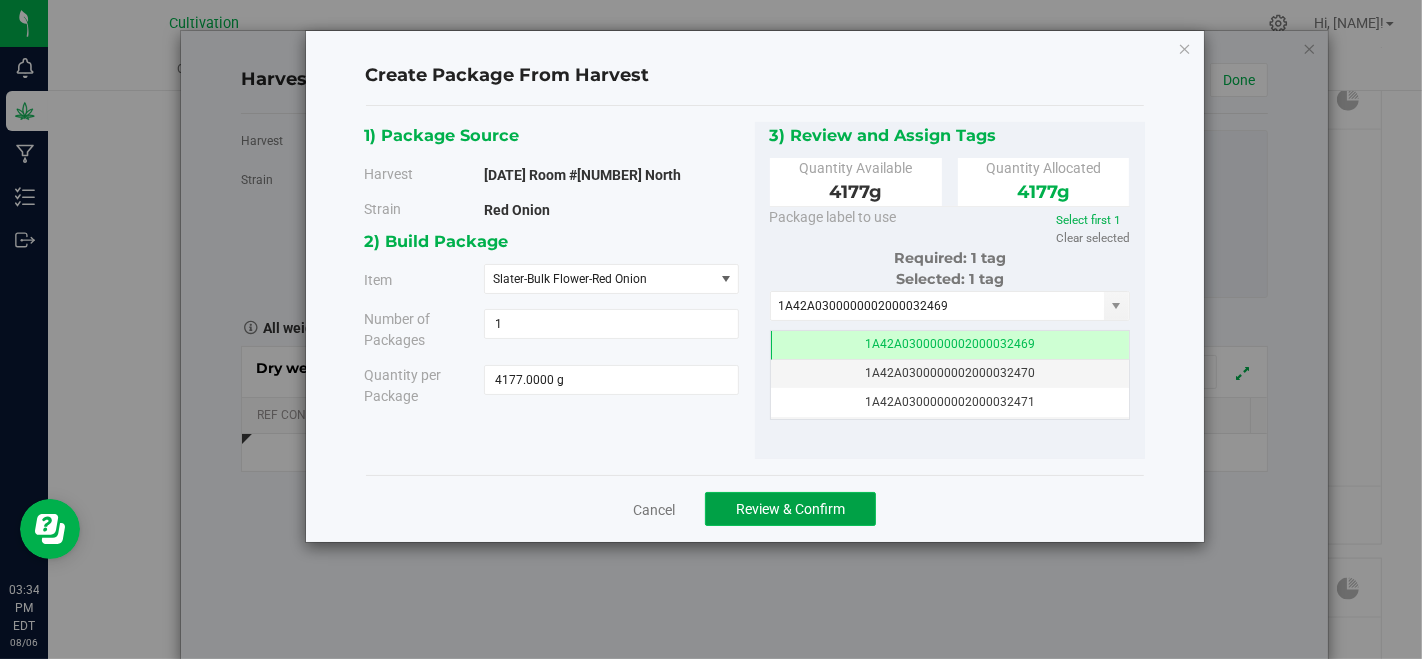 click on "Review & Confirm" 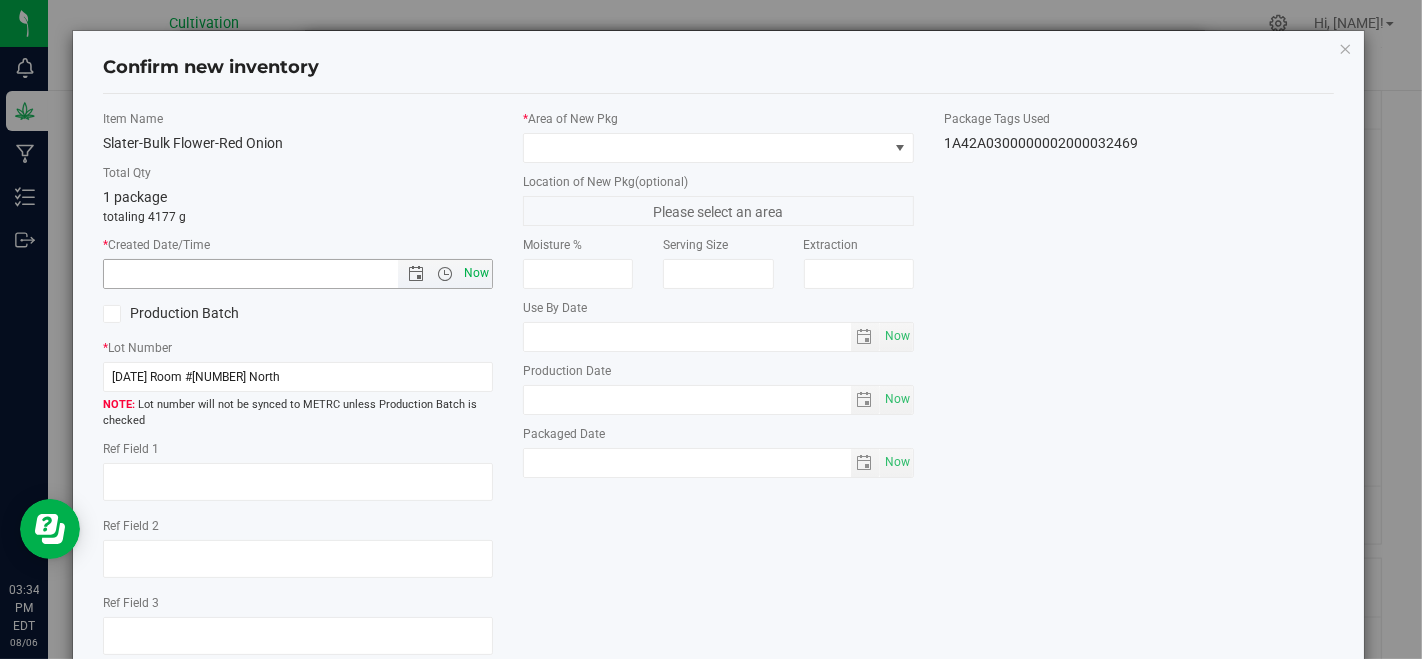 click on "Now" at bounding box center [477, 273] 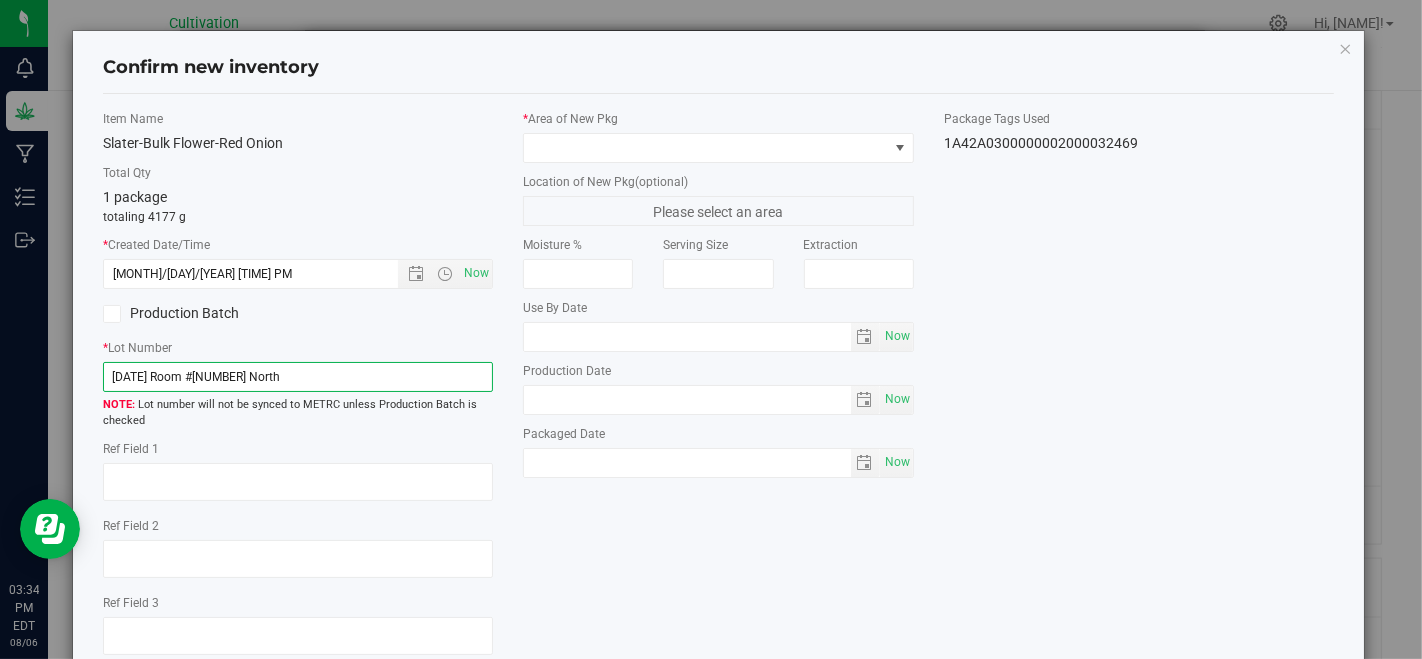 click on "[DATE] Room #[NUMBER] North" at bounding box center [298, 377] 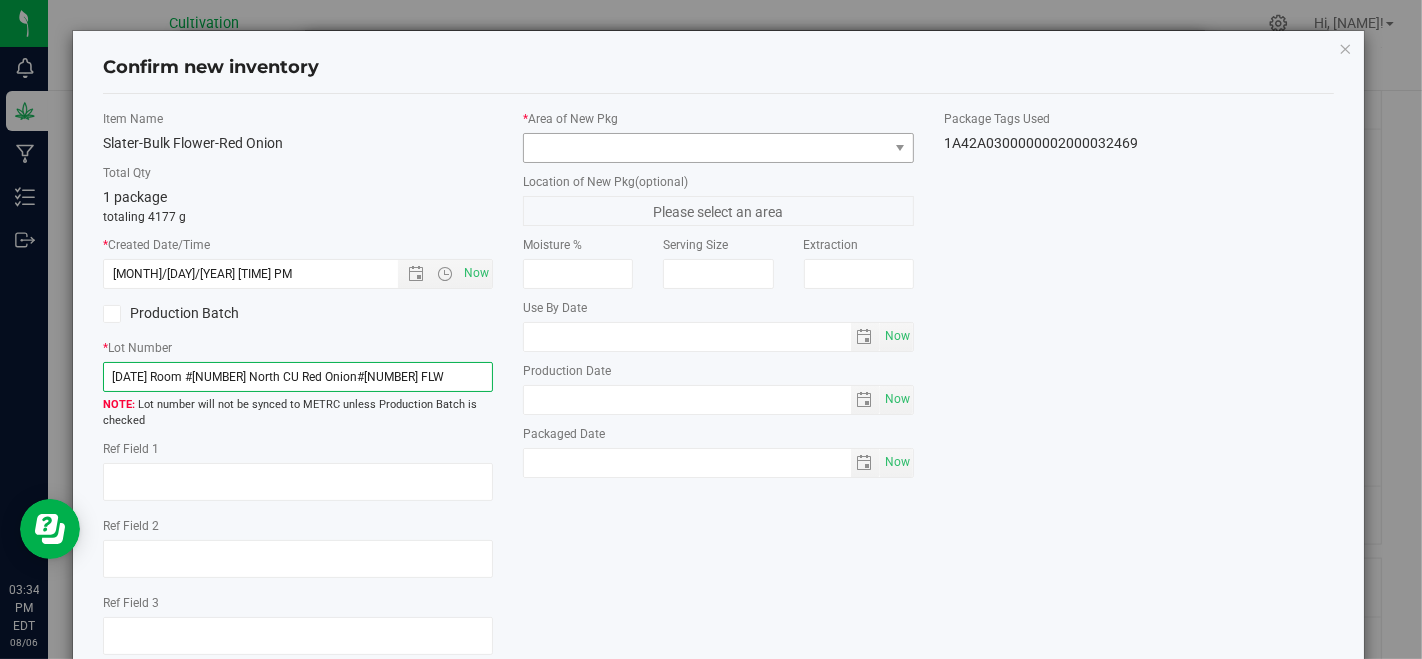 type on "[DATE] Room #[NUMBER] North CU Red Onion#[NUMBER] FLW" 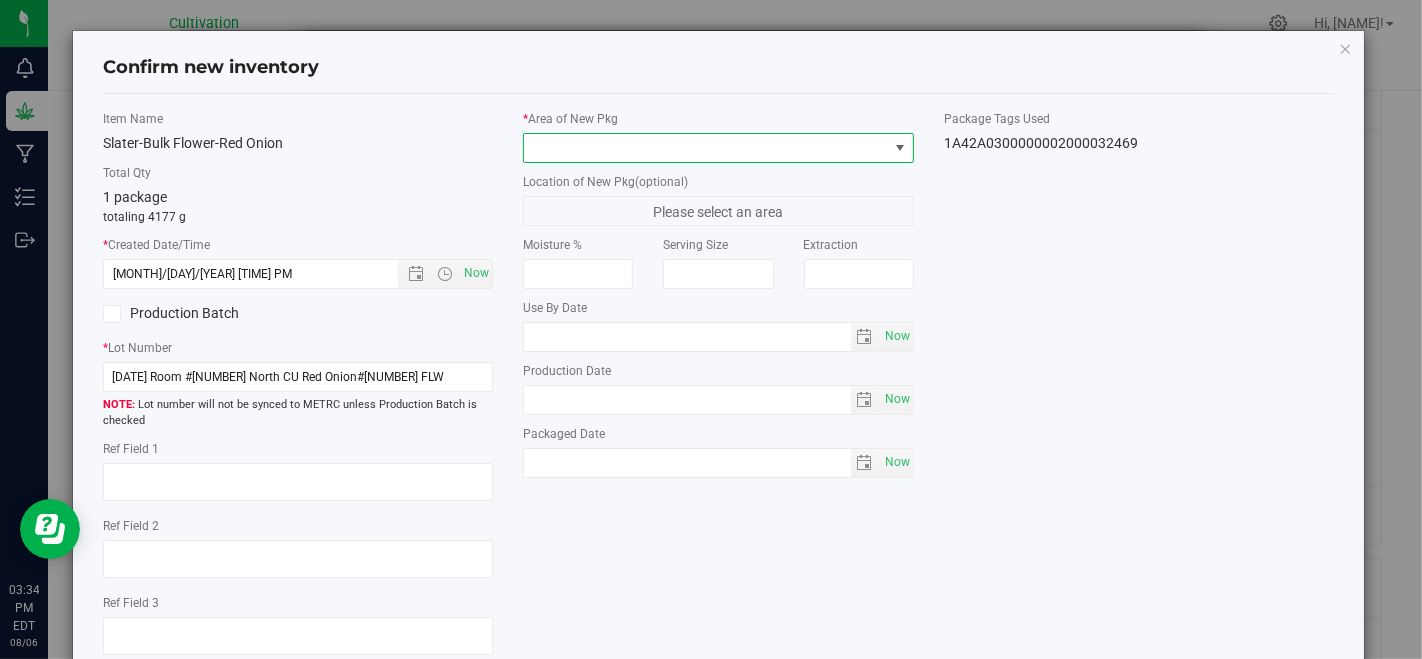 click at bounding box center (705, 148) 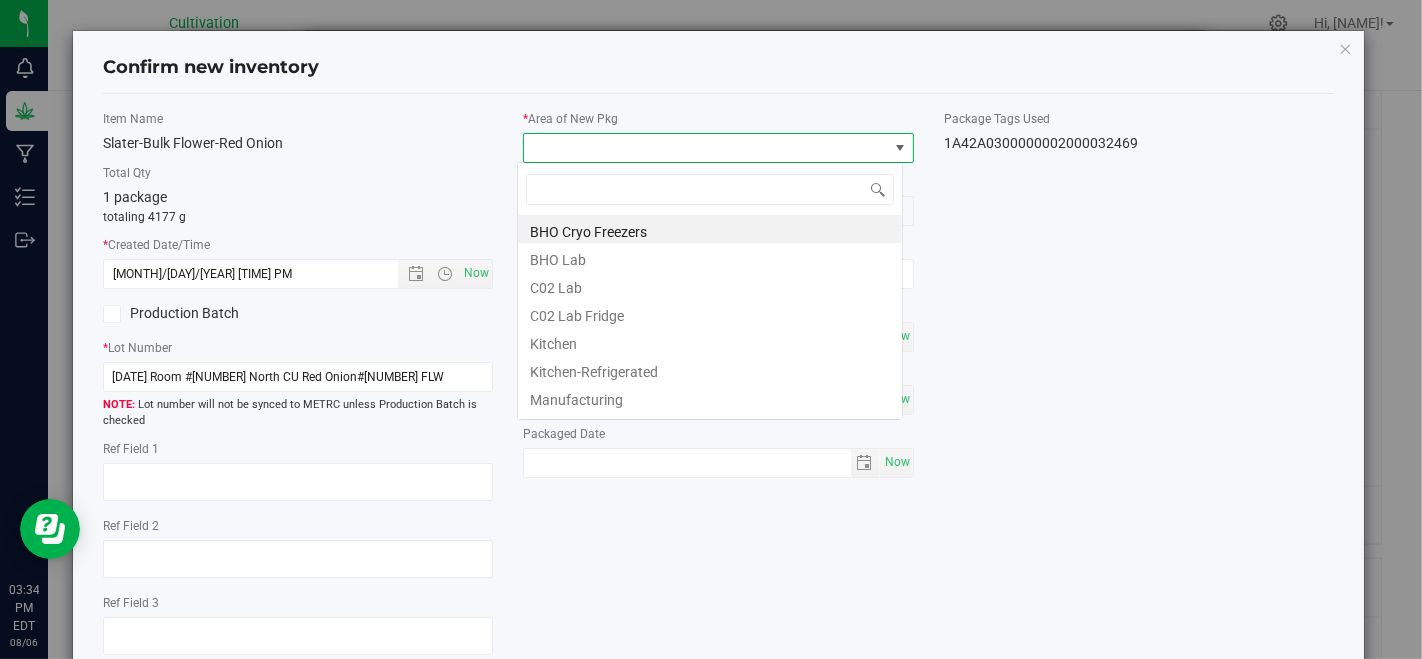 scroll, scrollTop: 99970, scrollLeft: 99614, axis: both 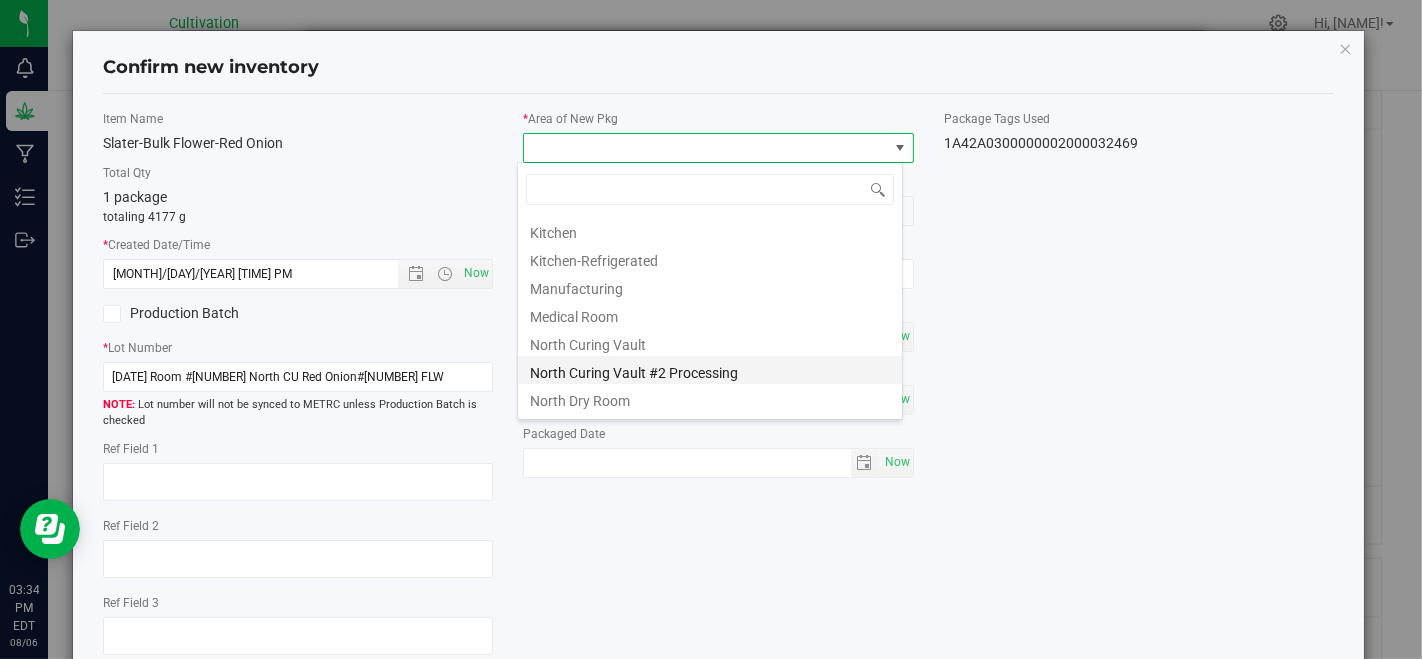 click on "North Curing Vault #2 Processing" at bounding box center [710, 370] 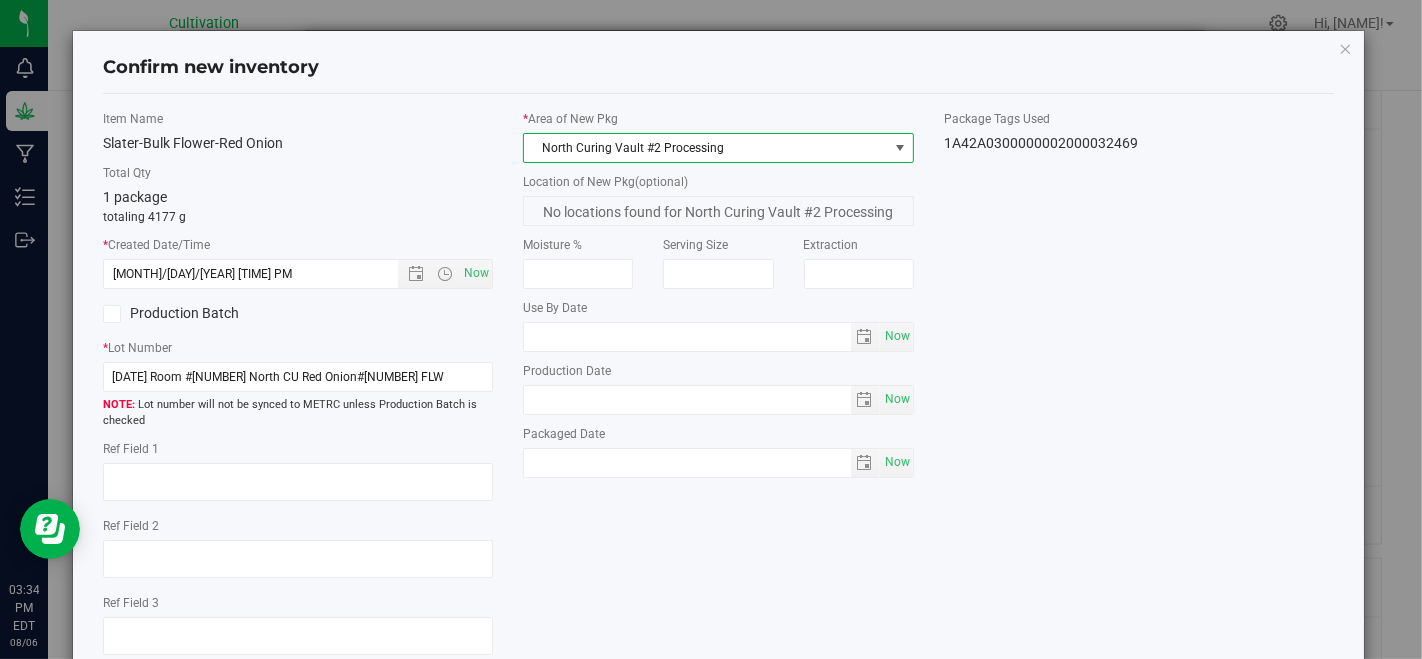 scroll, scrollTop: 122, scrollLeft: 0, axis: vertical 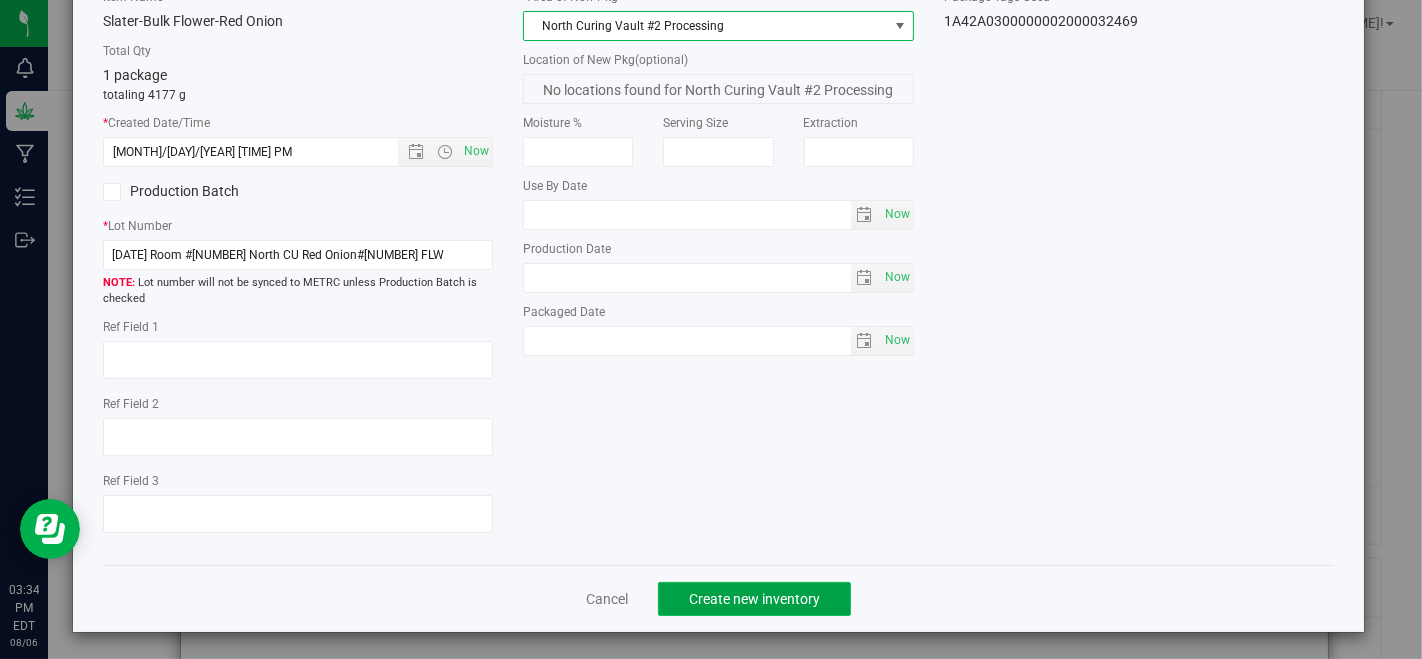 click on "Create new inventory" 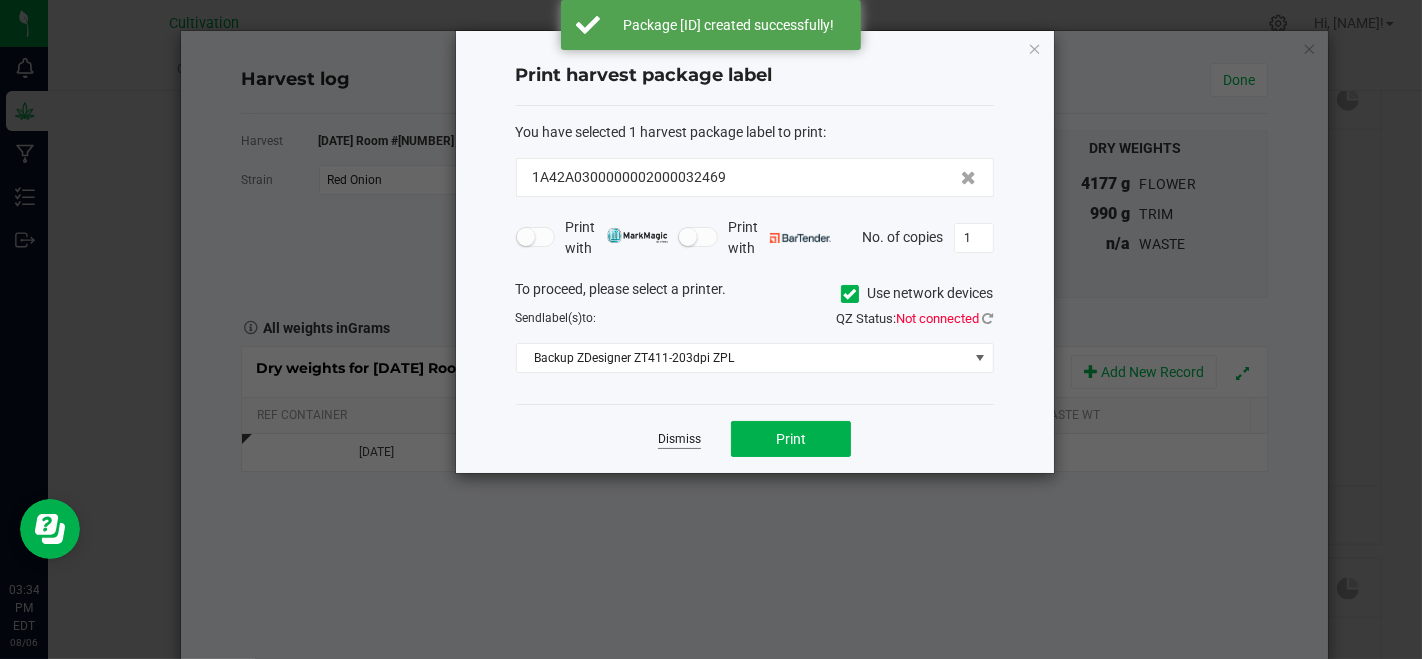 click on "Dismiss" 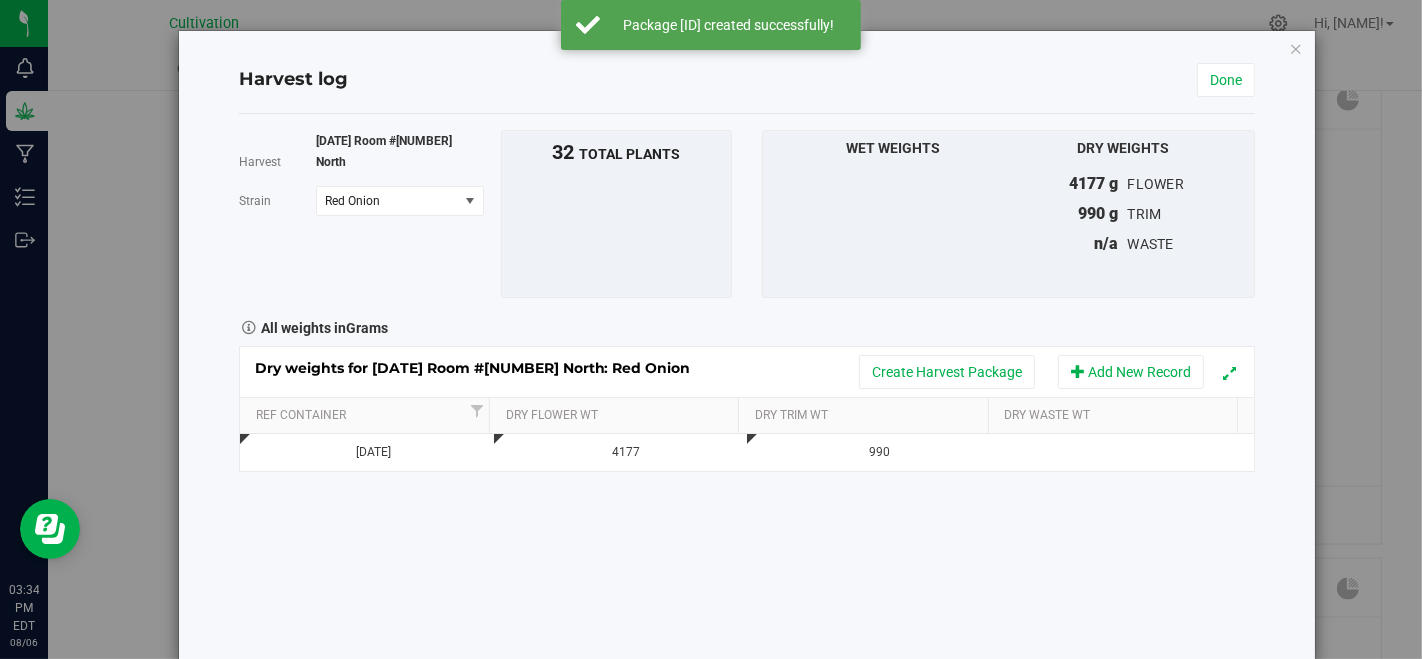 click on "Dry weights for [DATE] Room #[NUMBER] North: Red Onion
Create Harvest Package
Add New Record" at bounding box center (747, 372) 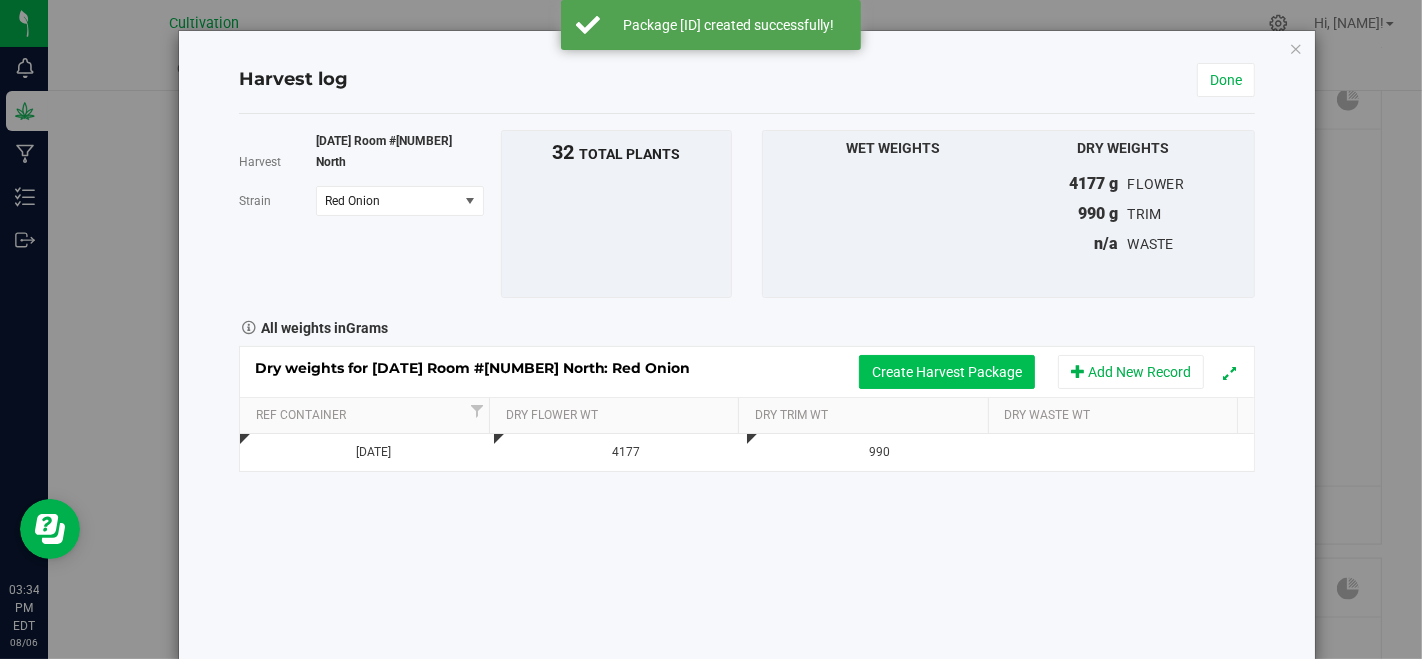 click on "Create Harvest Package" at bounding box center (947, 372) 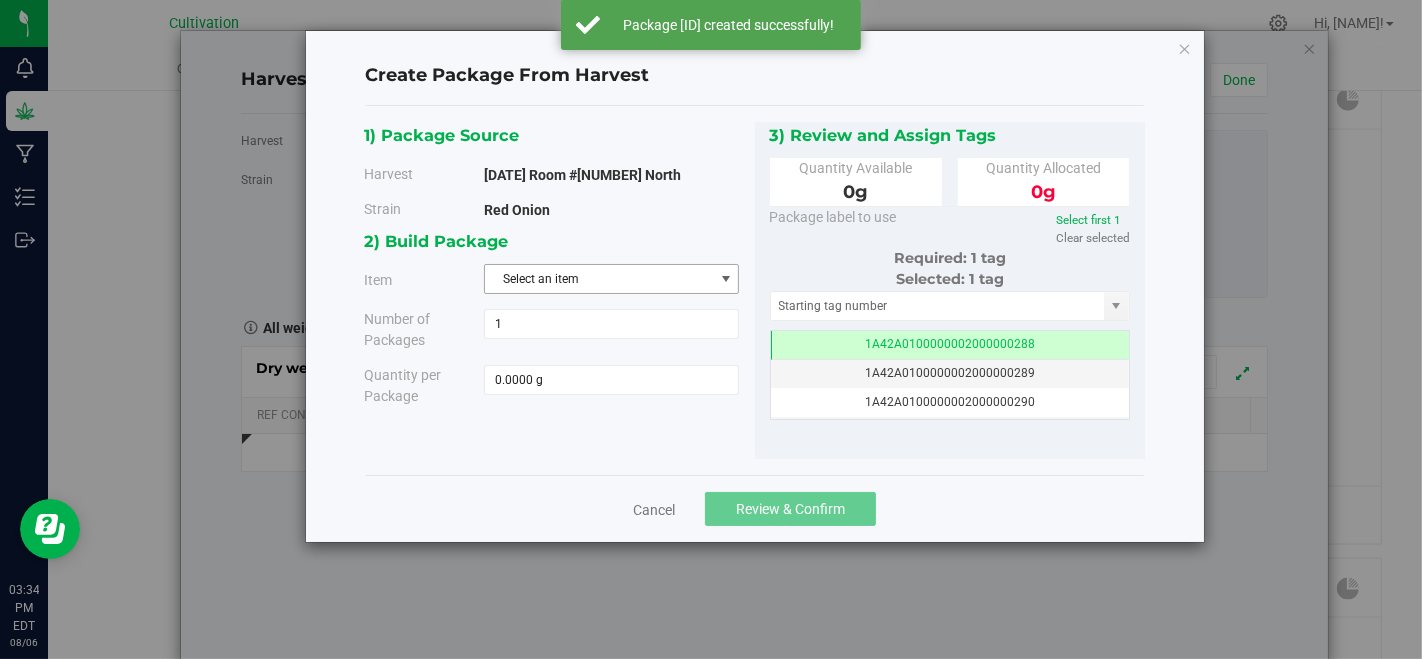 click on "Select an item" at bounding box center (599, 279) 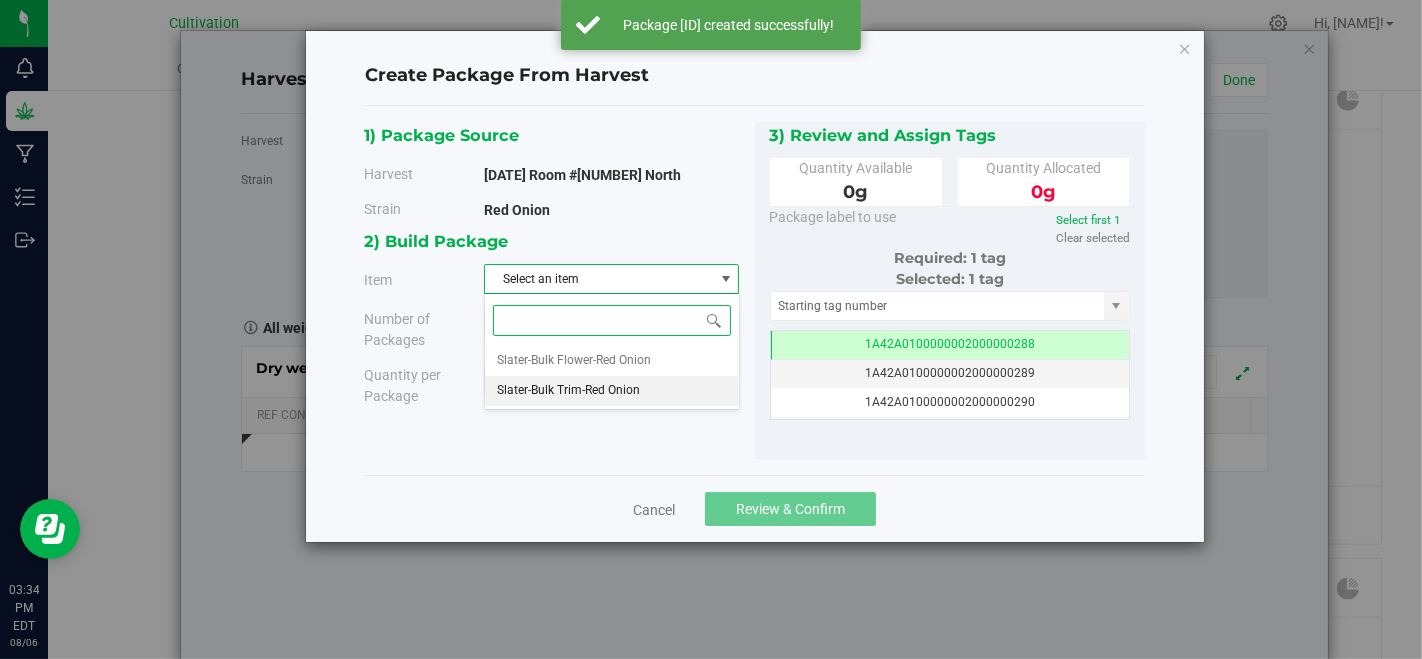 click on "Slater-Bulk Flower-Red Onion Slater-Bulk Trim-Red Onion" at bounding box center (611, 375) 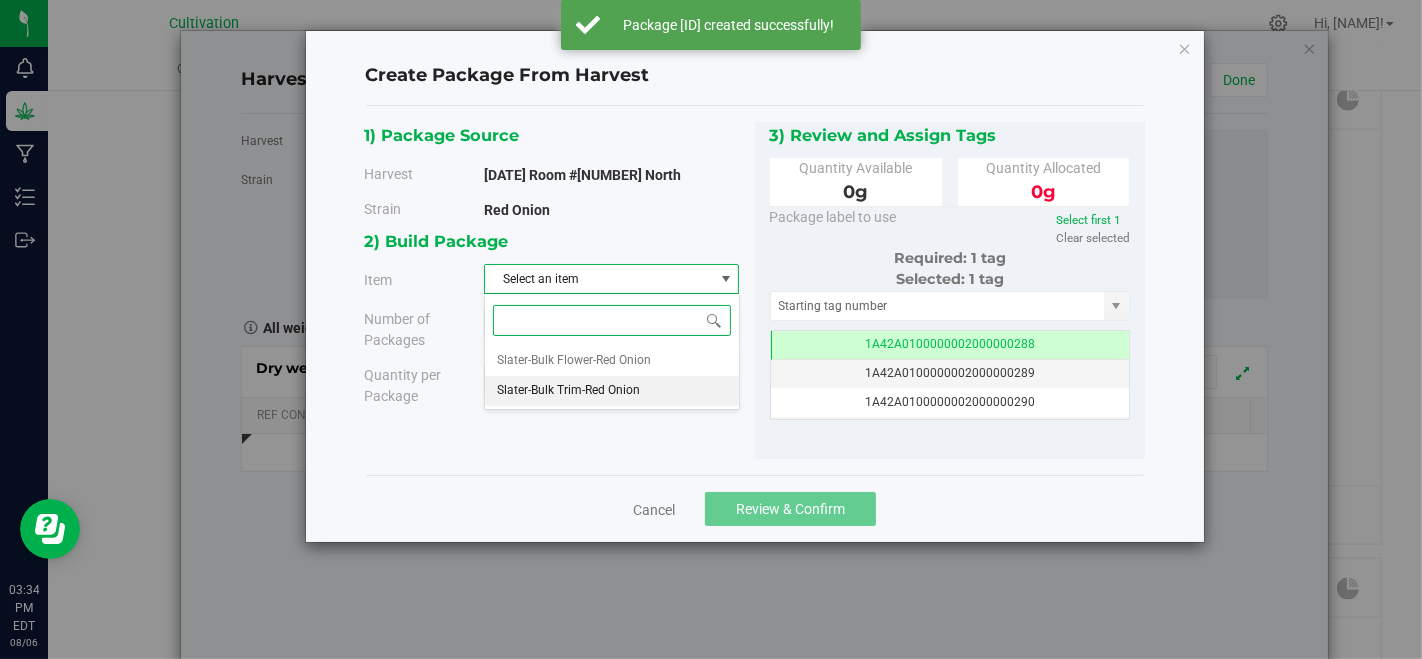 click on "Slater-Bulk Trim-Red Onion" at bounding box center (611, 391) 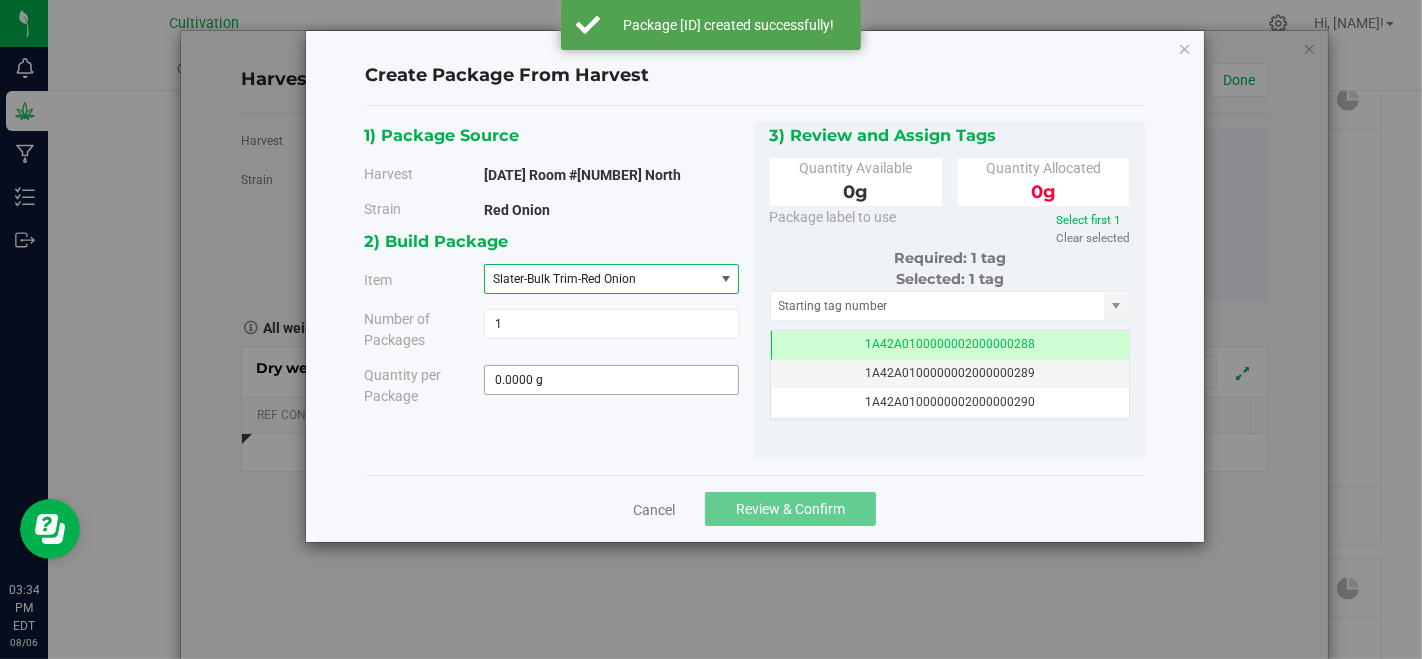 type 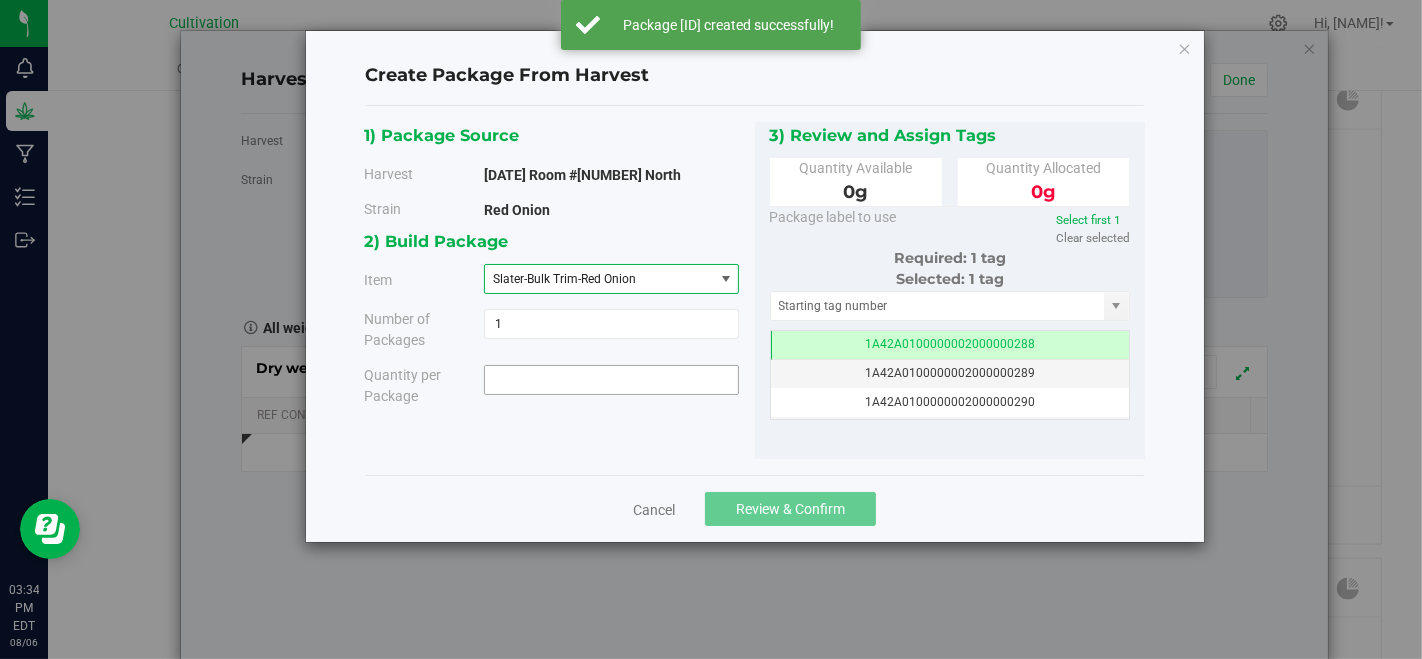click at bounding box center (611, 380) 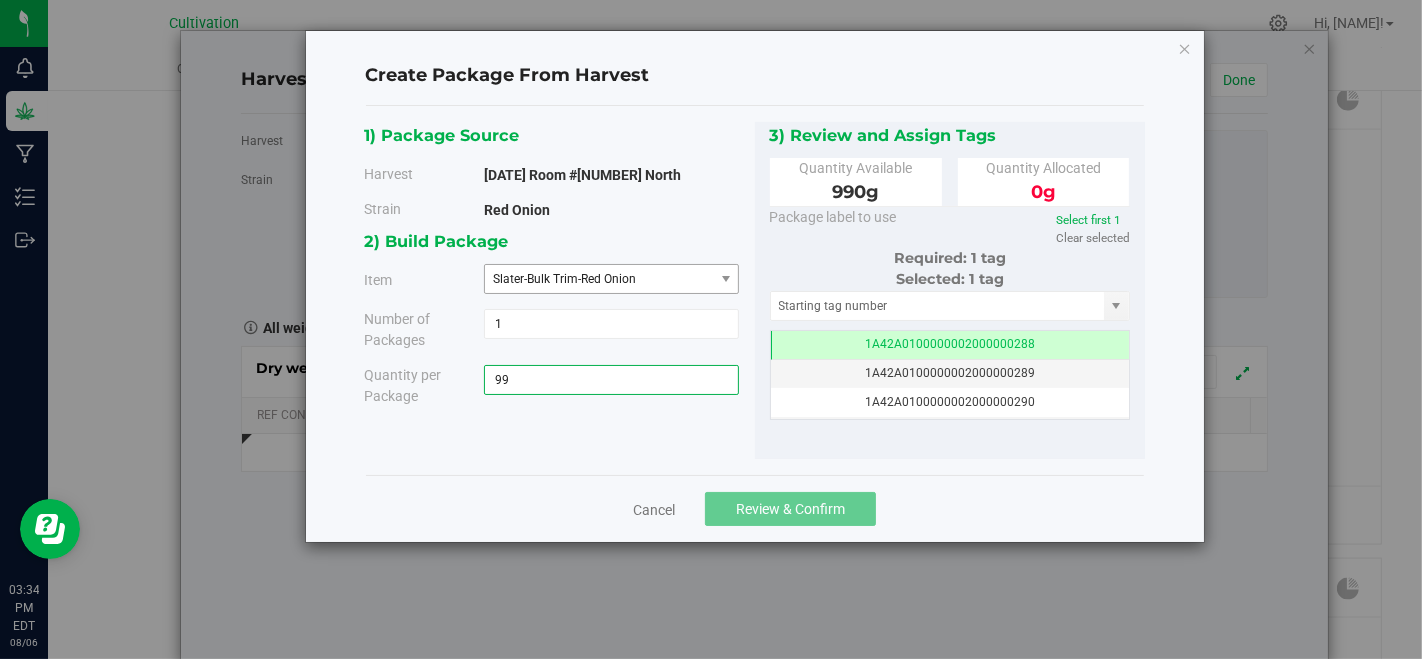type on "990" 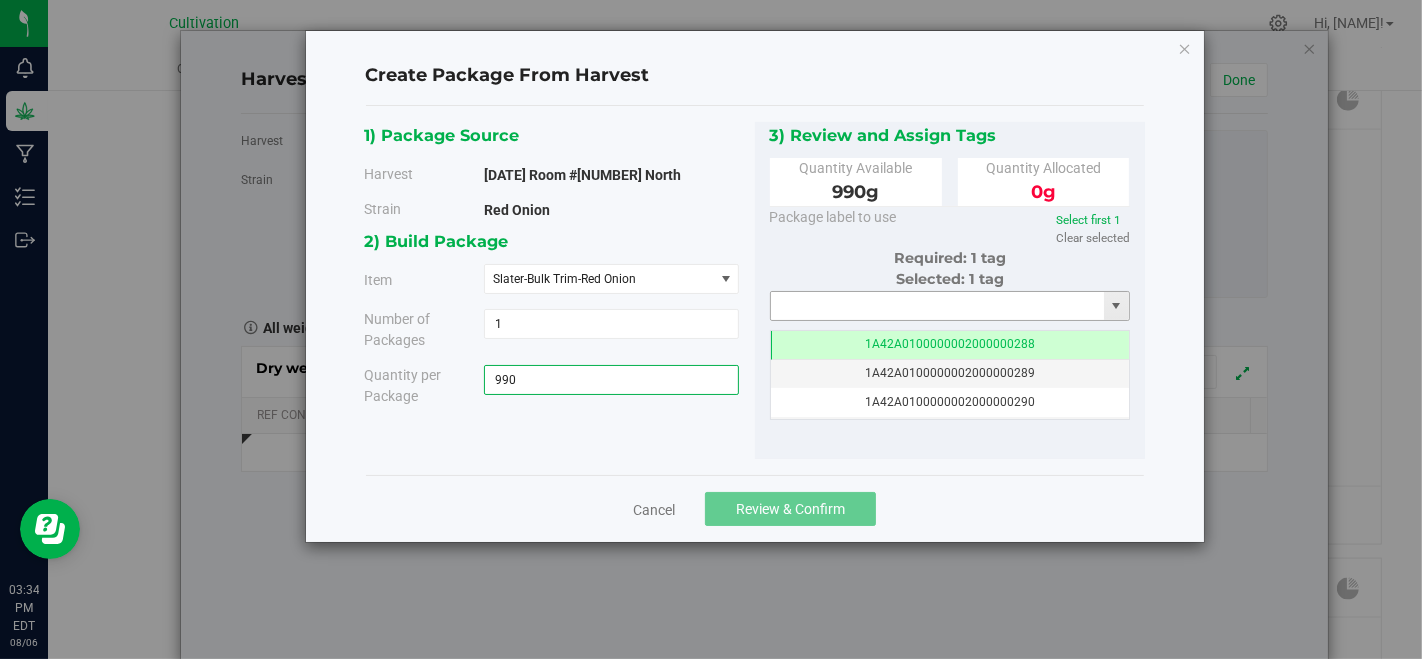 type on "990.0000 g" 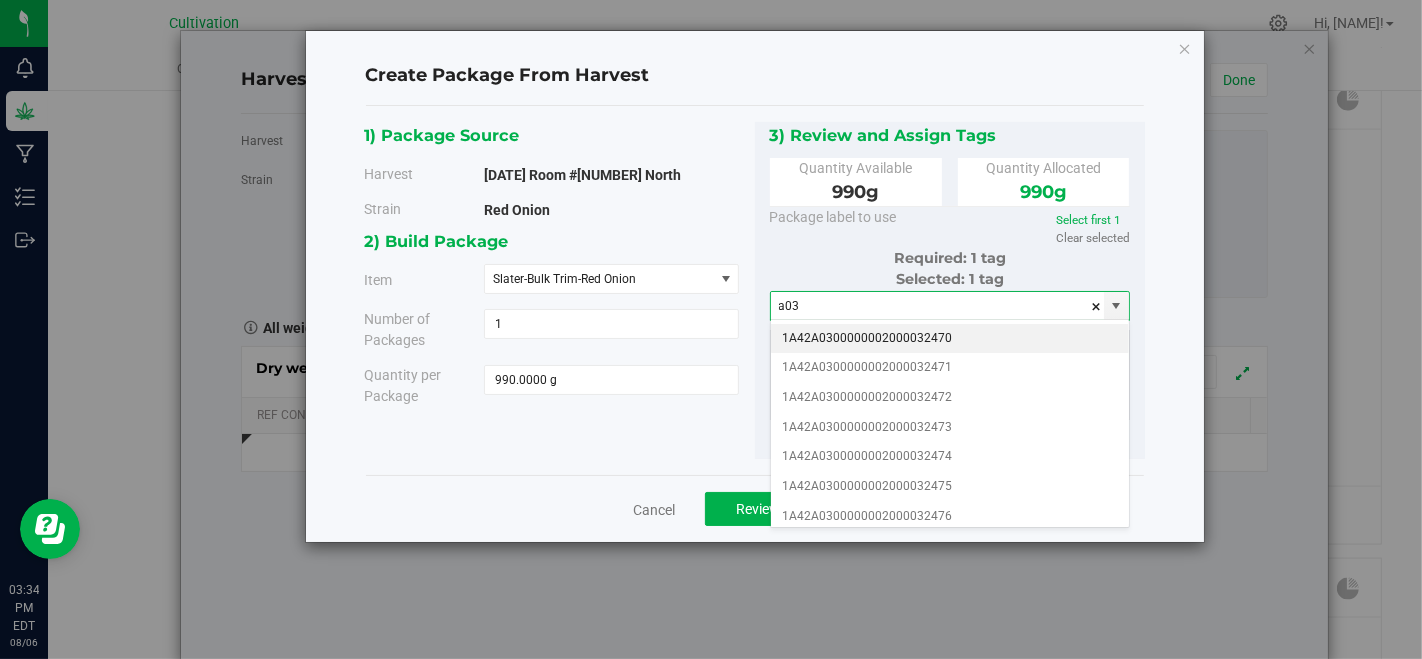 click on "1A42A0300000002000032470" at bounding box center (950, 339) 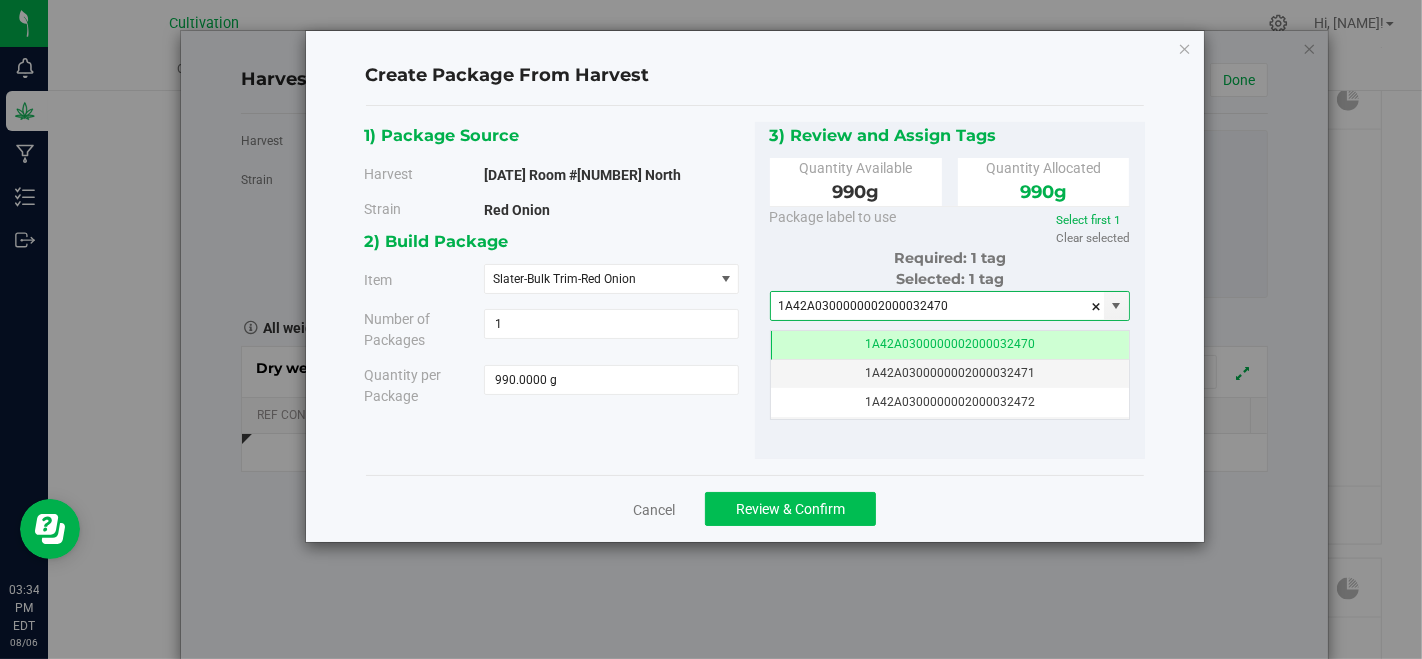 type on "1A42A0300000002000032470" 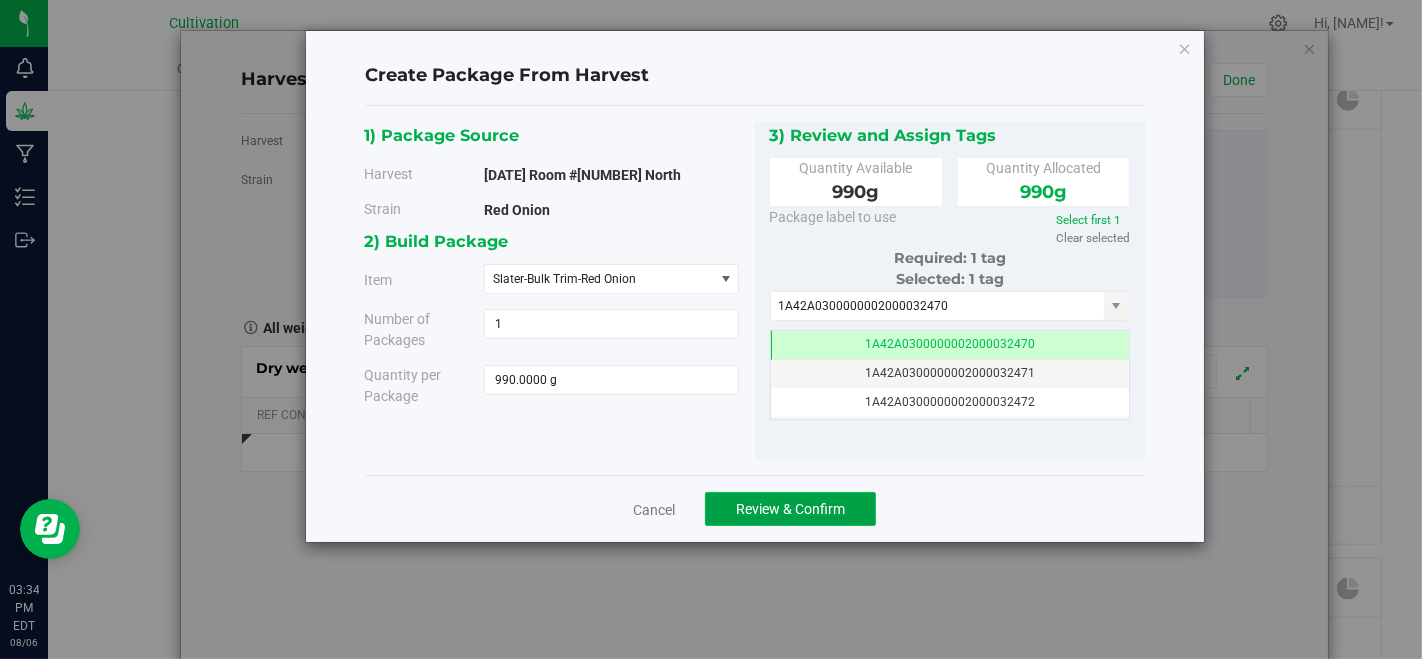 click on "Review & Confirm" 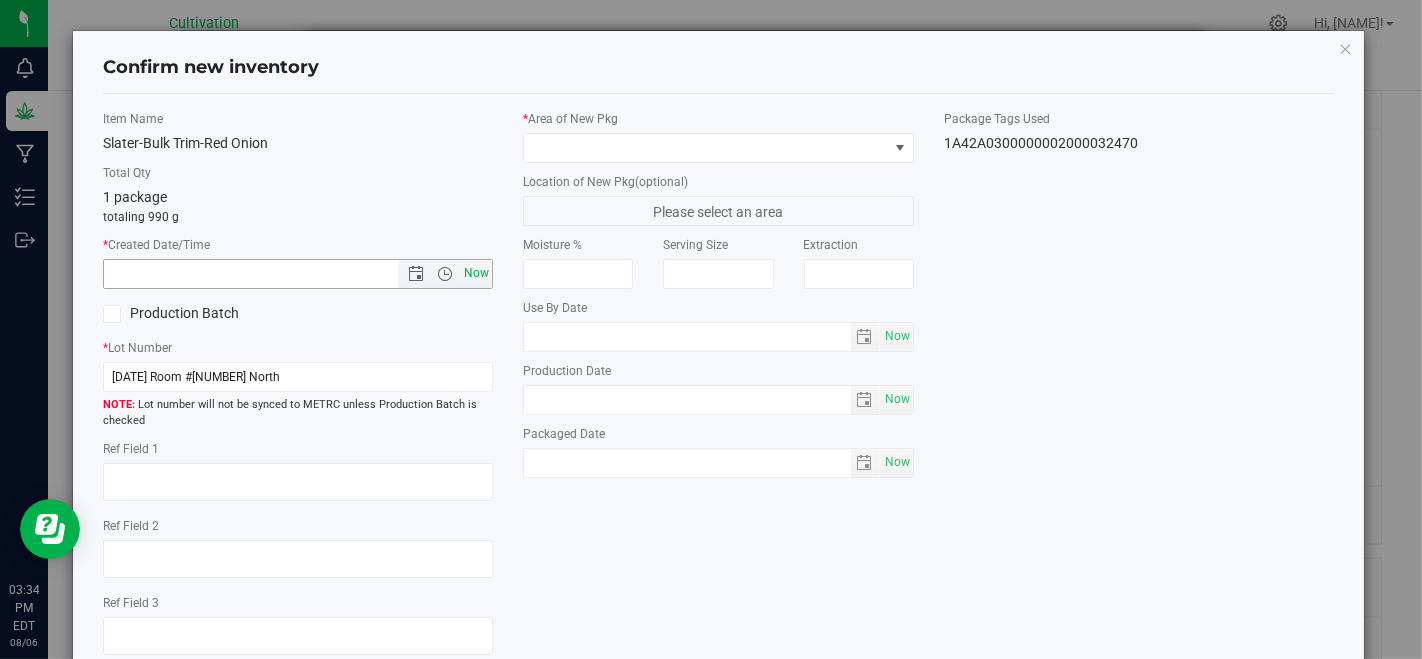 click on "Now" at bounding box center [477, 273] 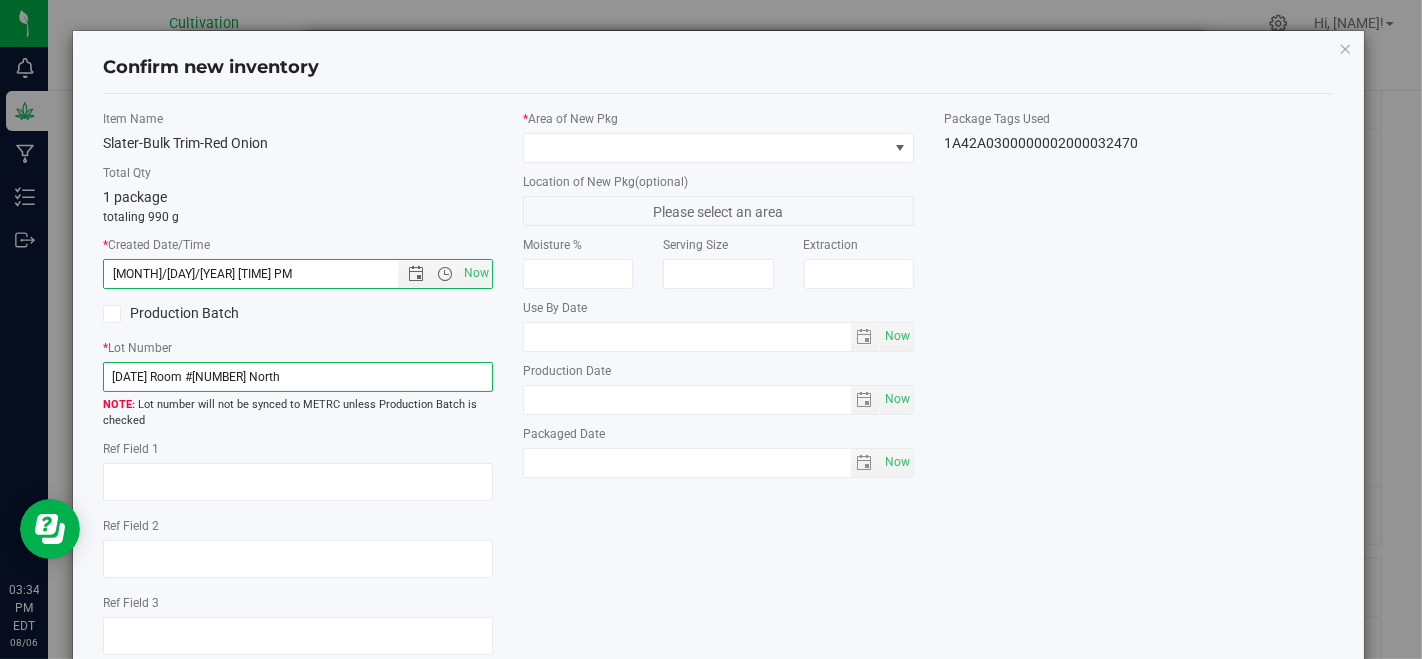 click on "[DATE] Room #[NUMBER] North" at bounding box center (298, 377) 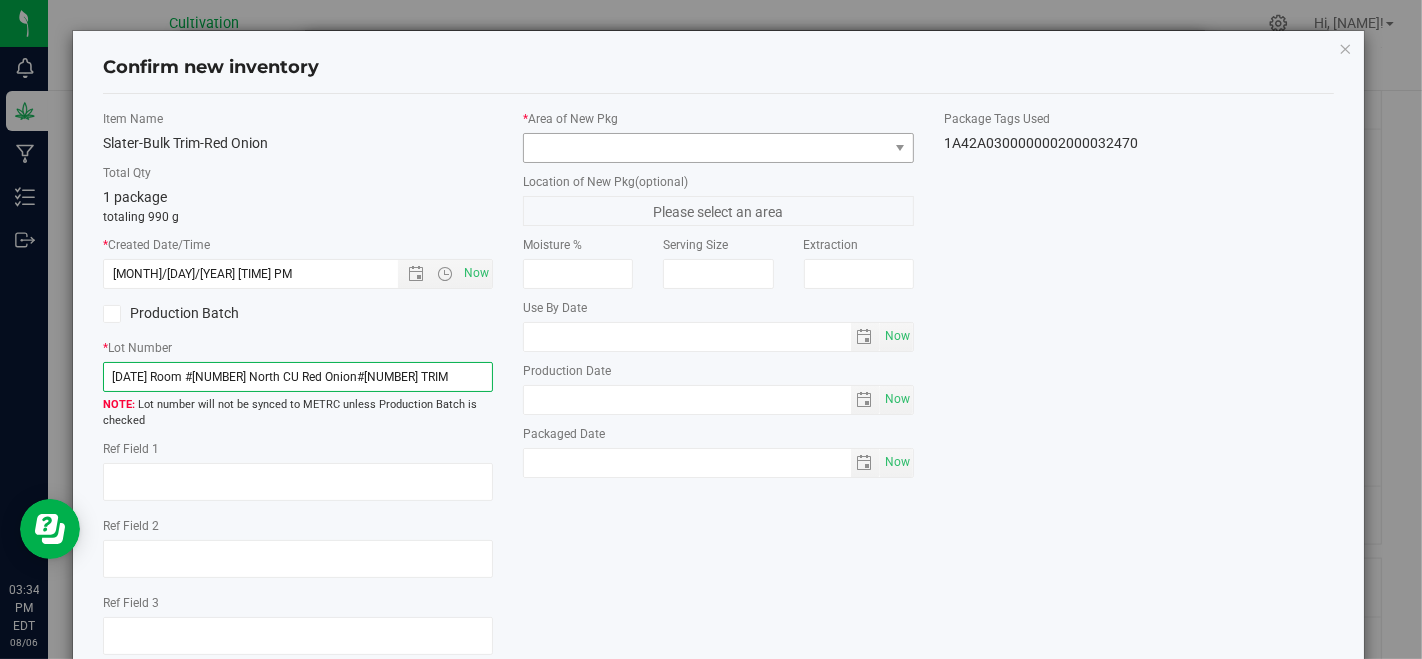 type on "[DATE] Room #[NUMBER] North CU Red Onion#[NUMBER] TRIM" 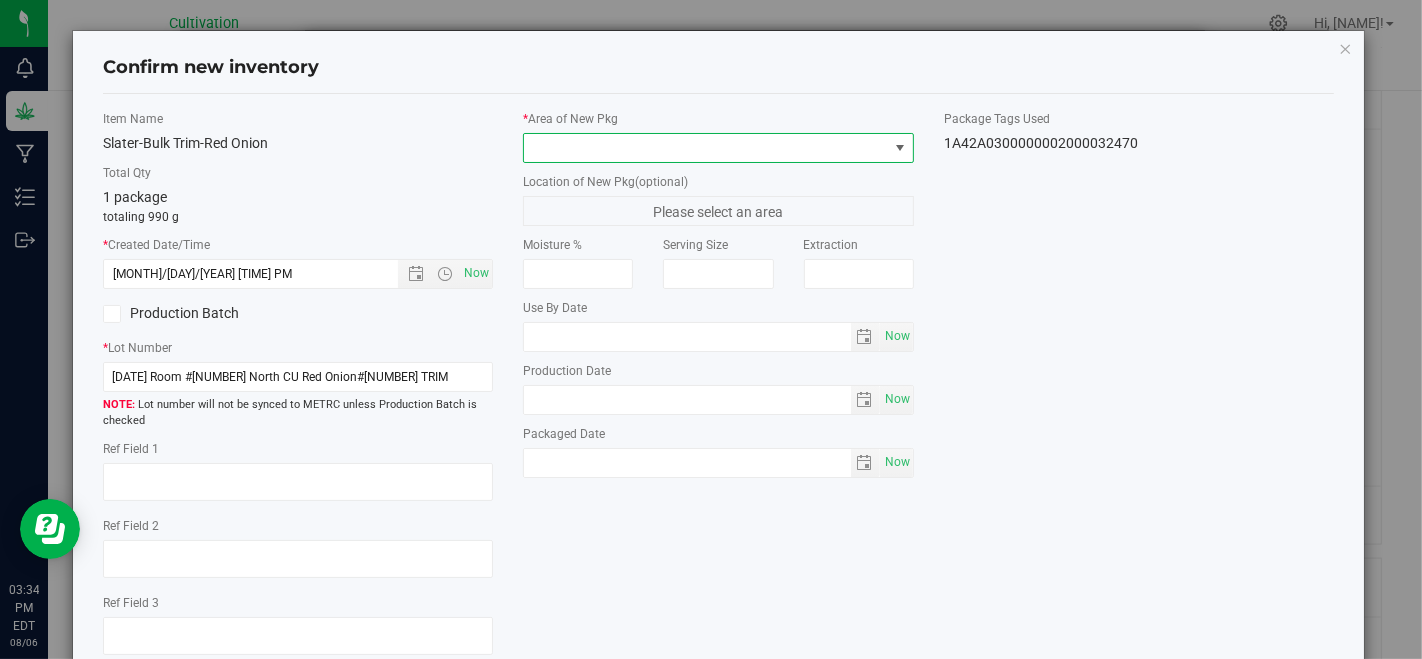 click at bounding box center [705, 148] 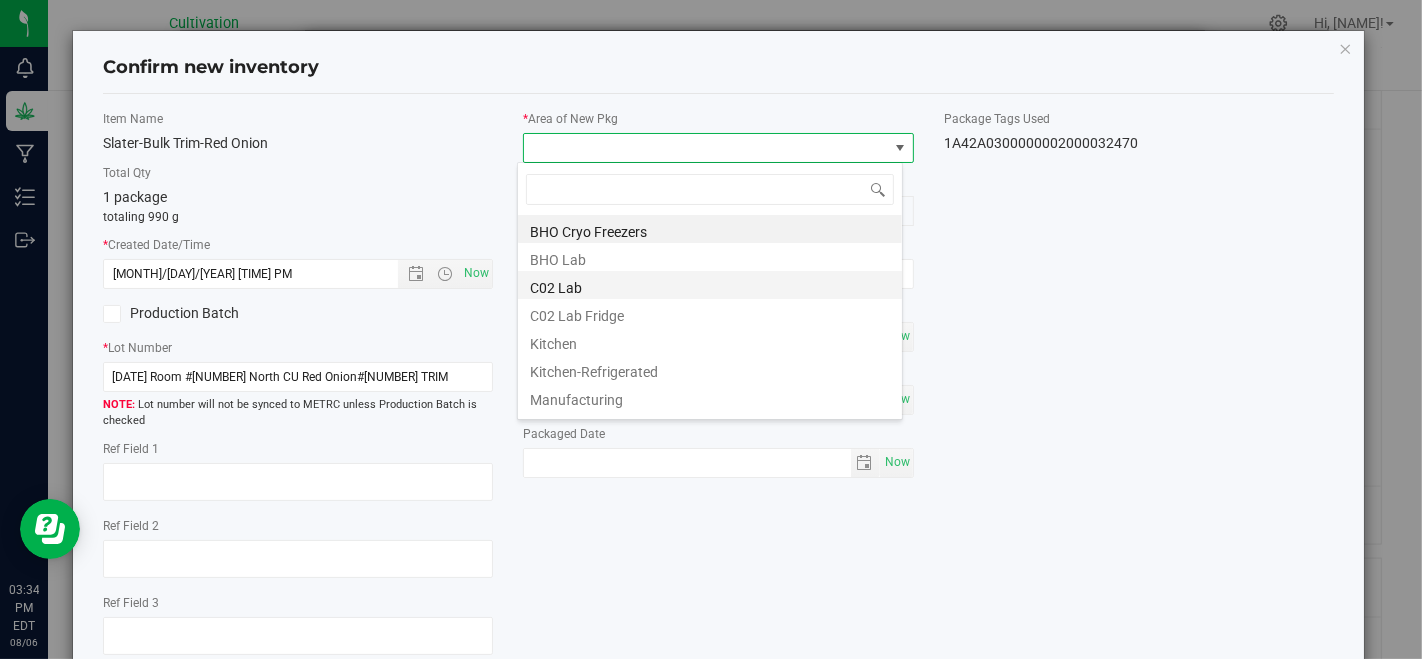 scroll, scrollTop: 200, scrollLeft: 0, axis: vertical 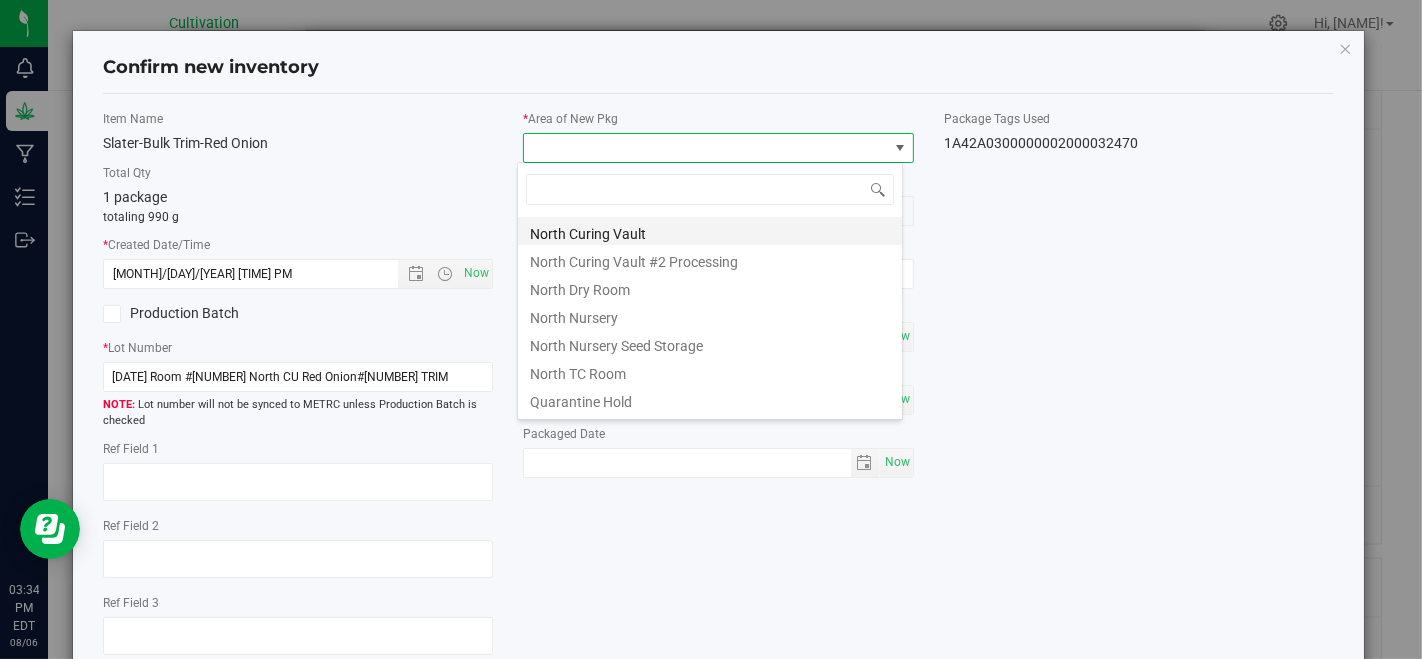 click on "North Curing Vault" at bounding box center [710, 231] 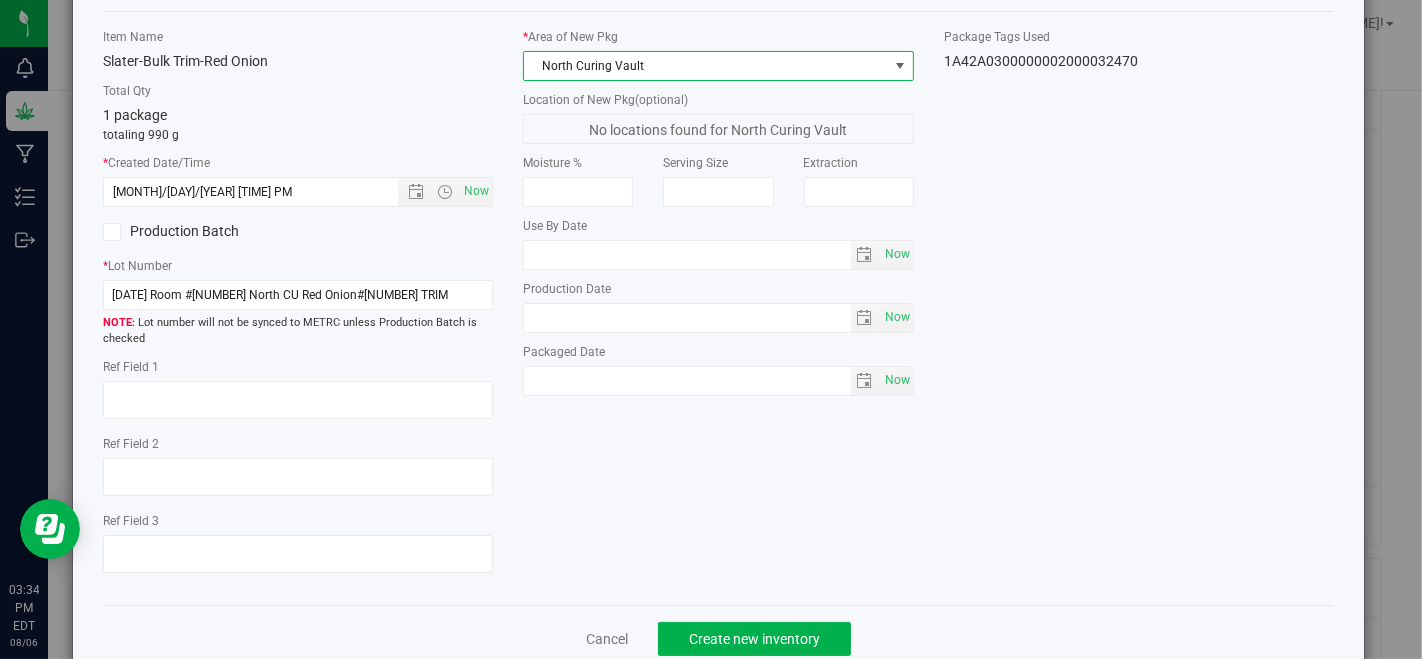 scroll, scrollTop: 122, scrollLeft: 0, axis: vertical 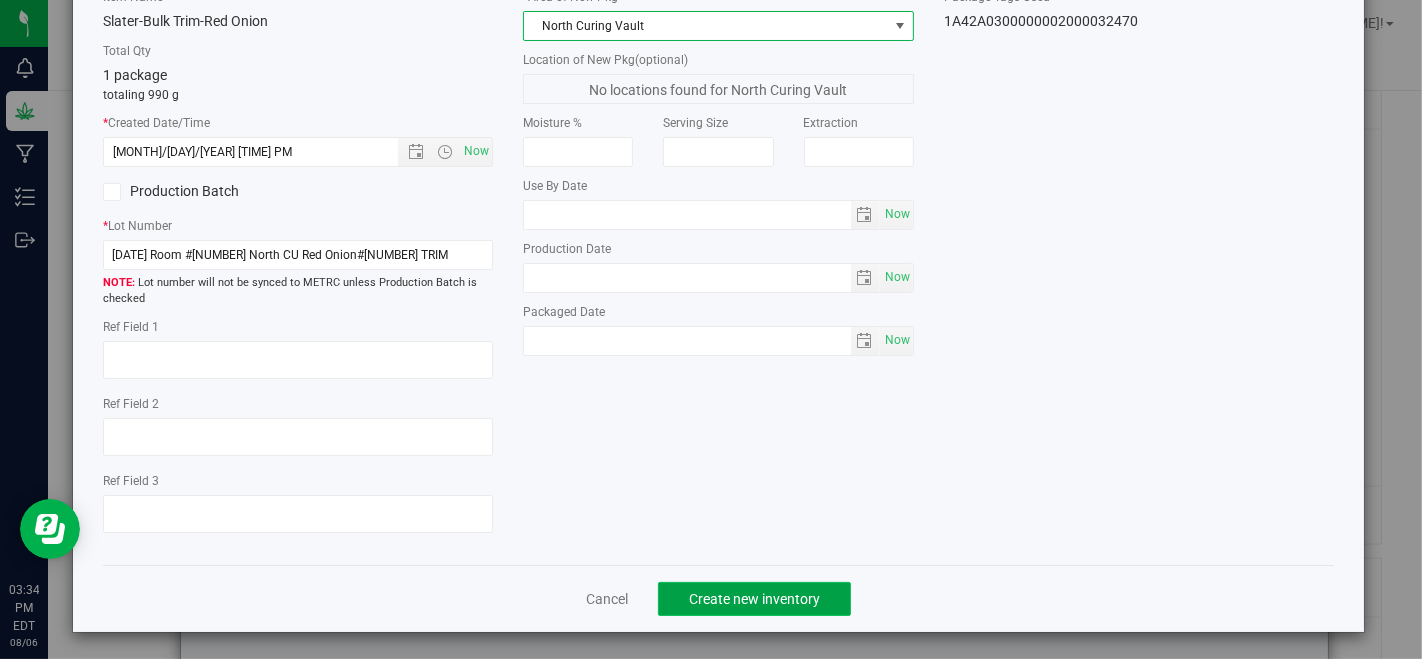click on "Create new inventory" 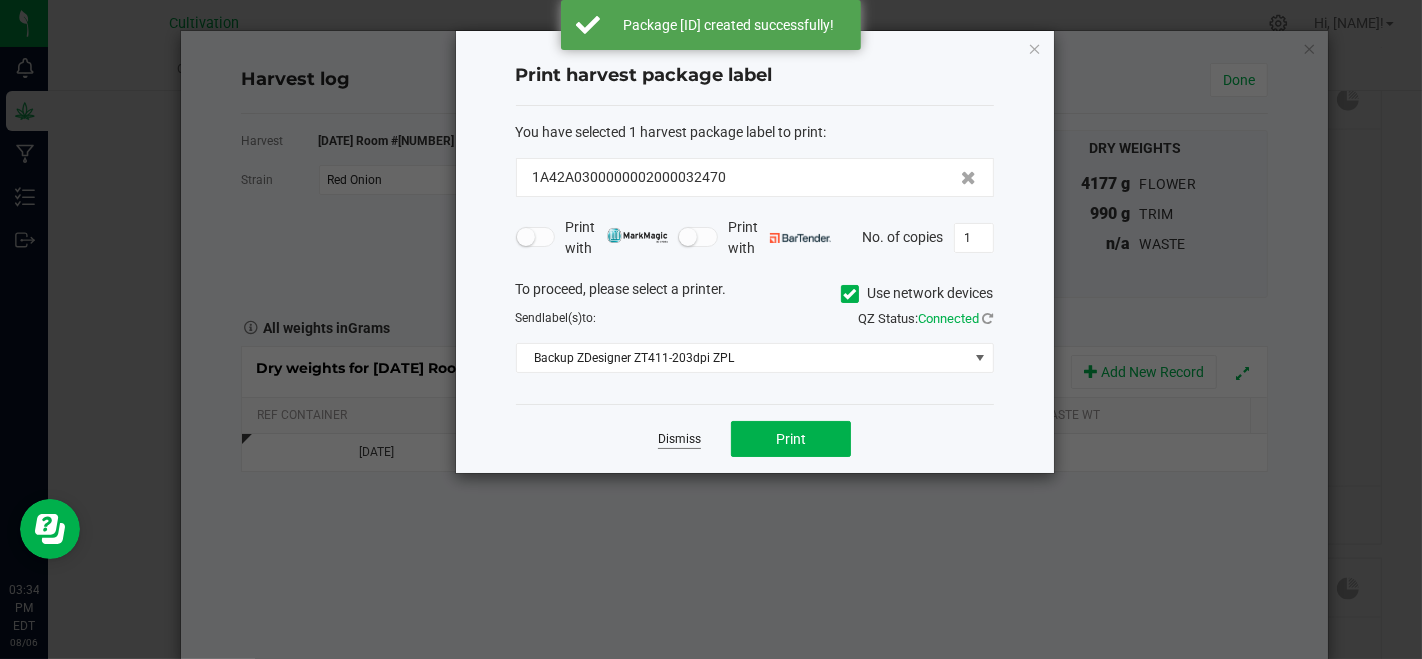 click on "Dismiss" 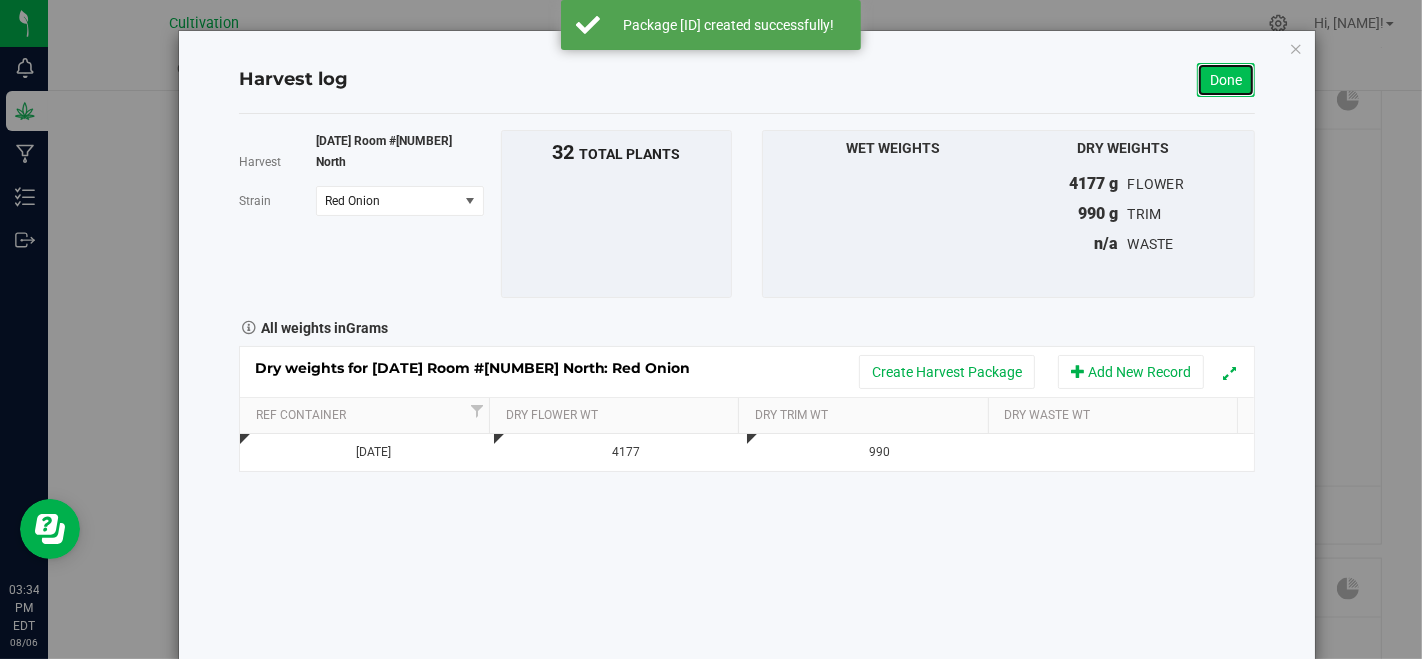 click on "Done" at bounding box center [1226, 80] 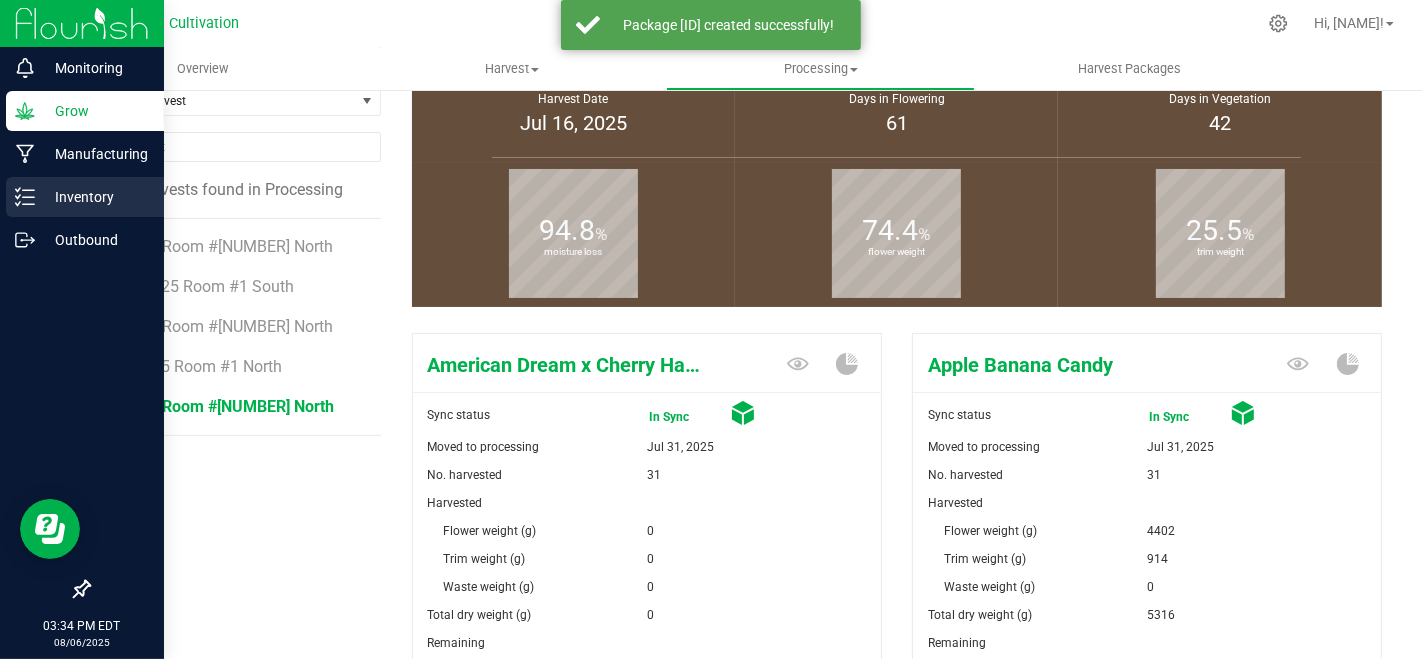 scroll, scrollTop: 2333, scrollLeft: 0, axis: vertical 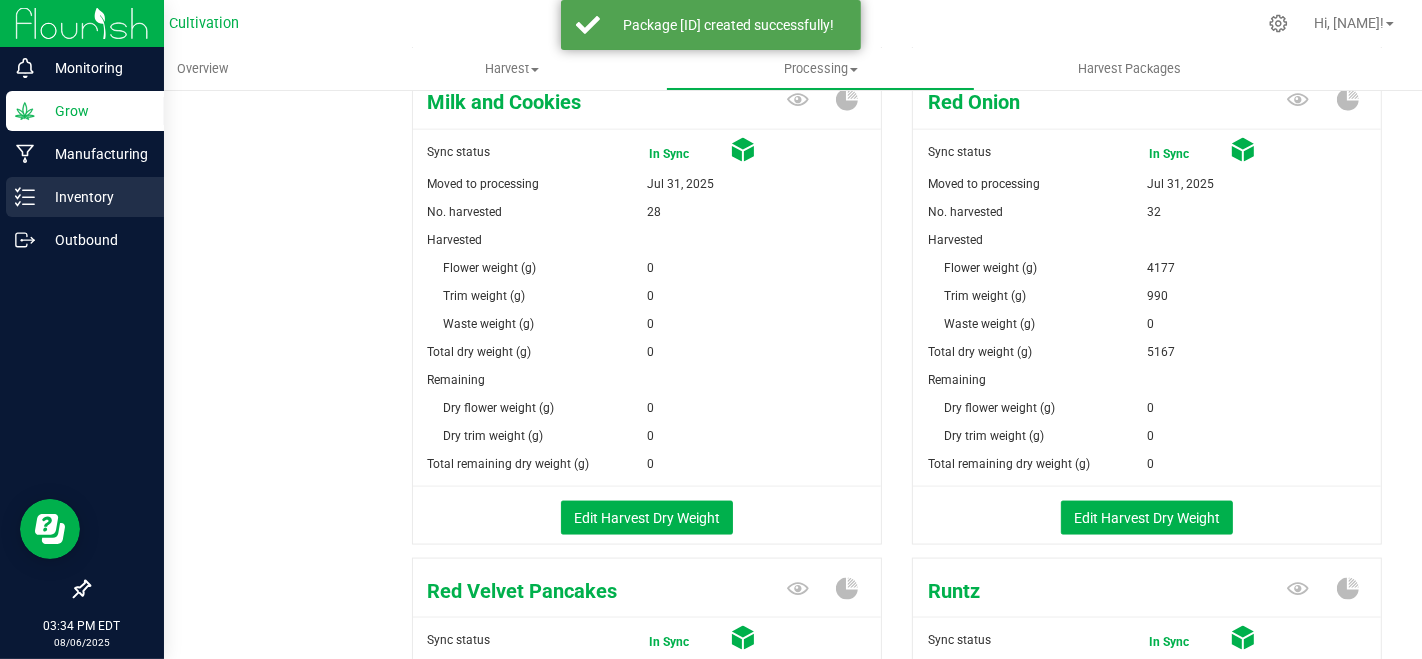 click on "Inventory" at bounding box center (85, 197) 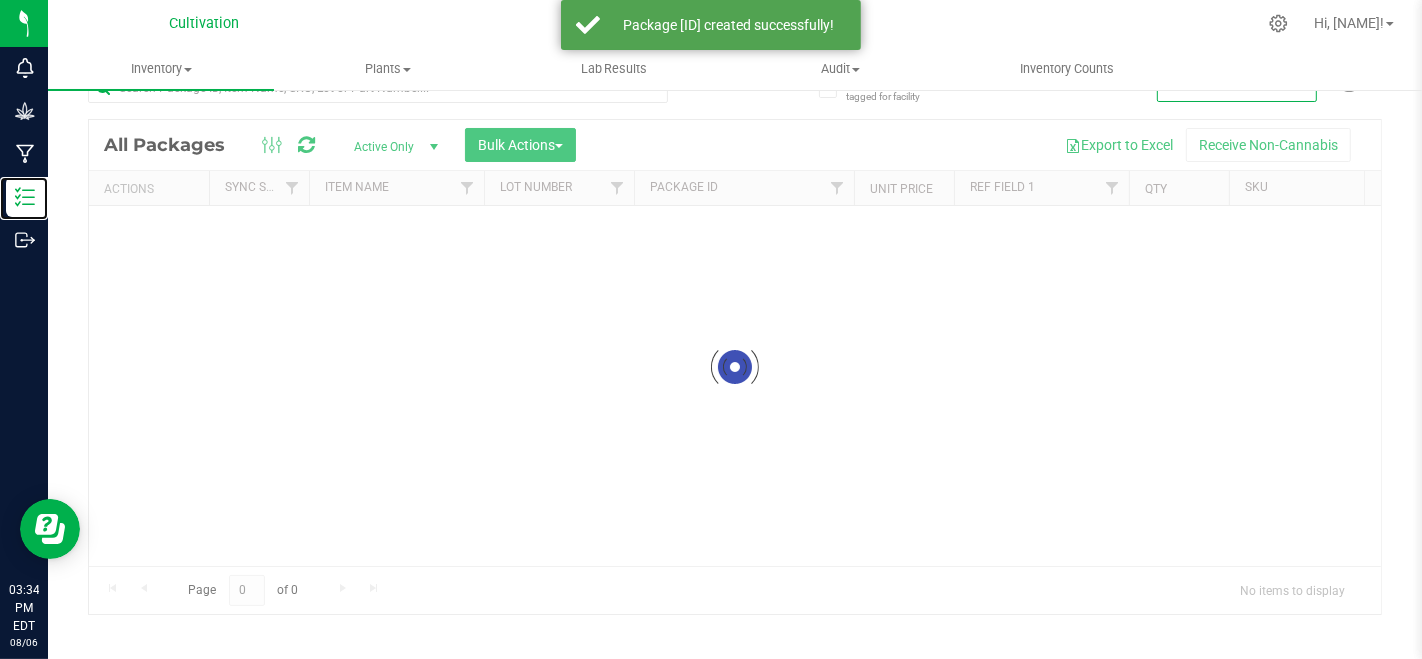 scroll, scrollTop: 38, scrollLeft: 0, axis: vertical 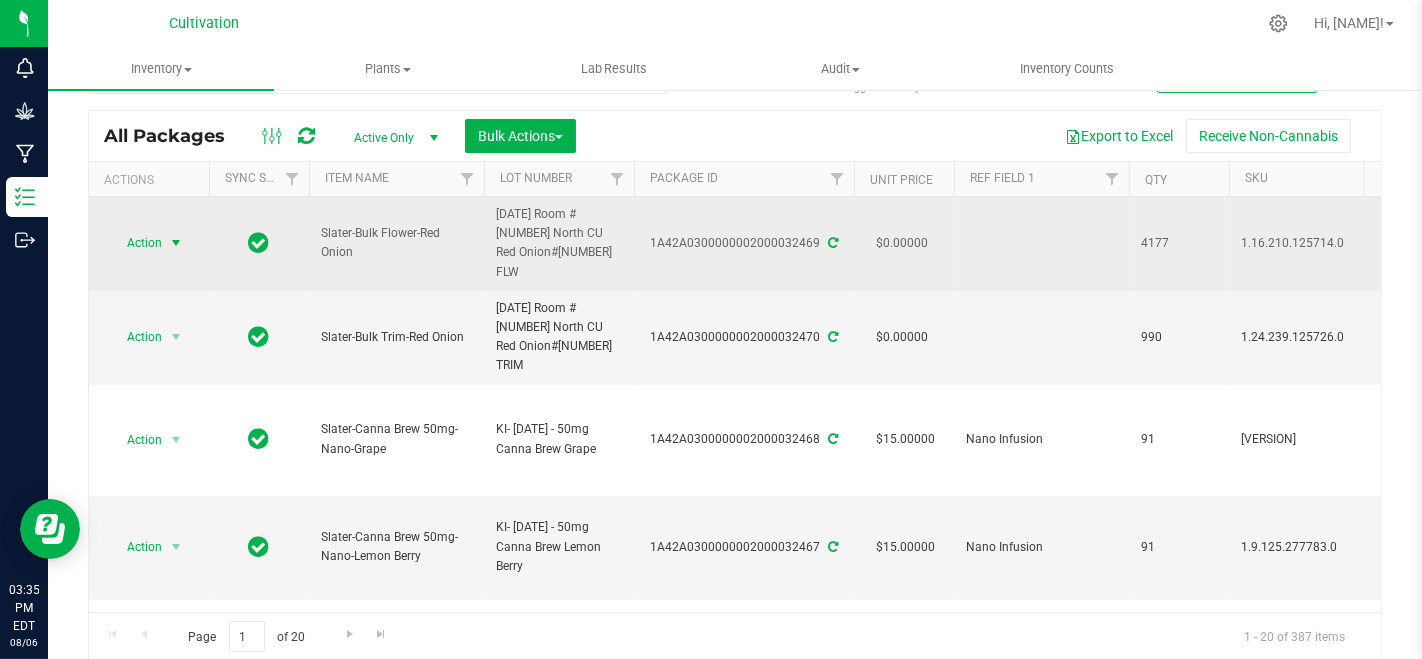 click on "Action" at bounding box center [136, 243] 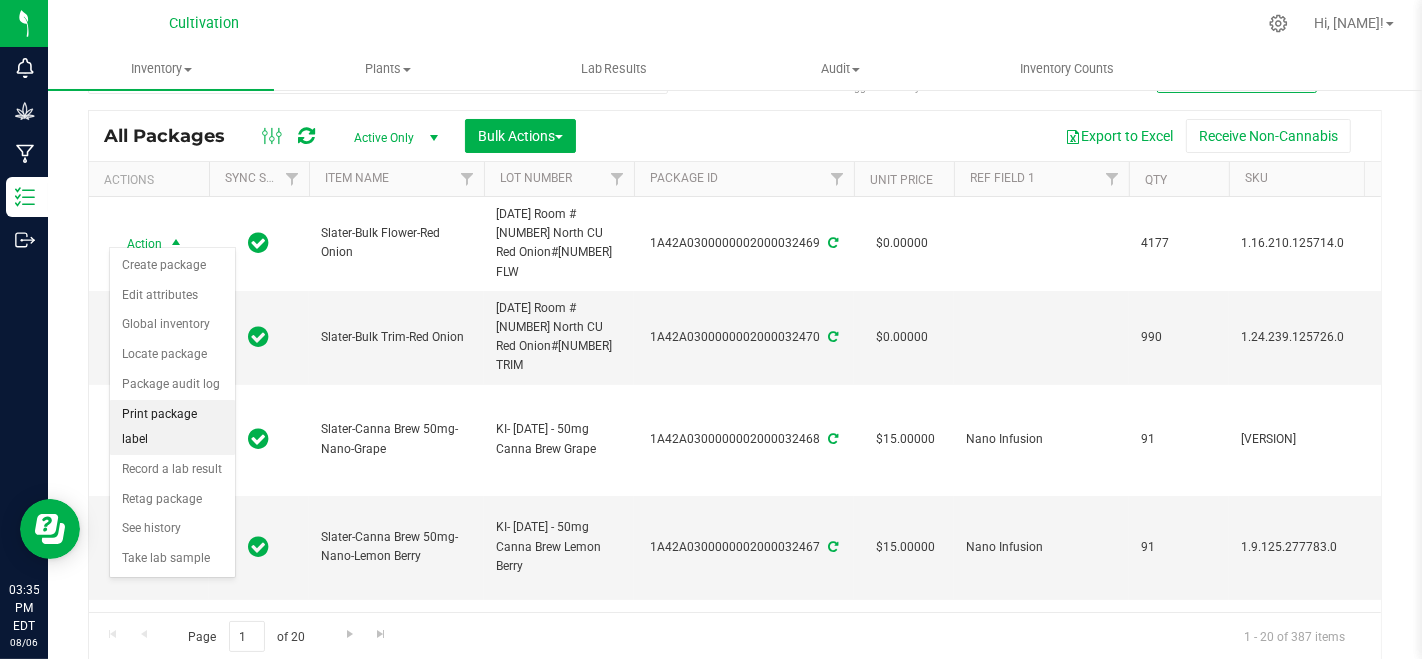 click on "Print package label" at bounding box center [172, 427] 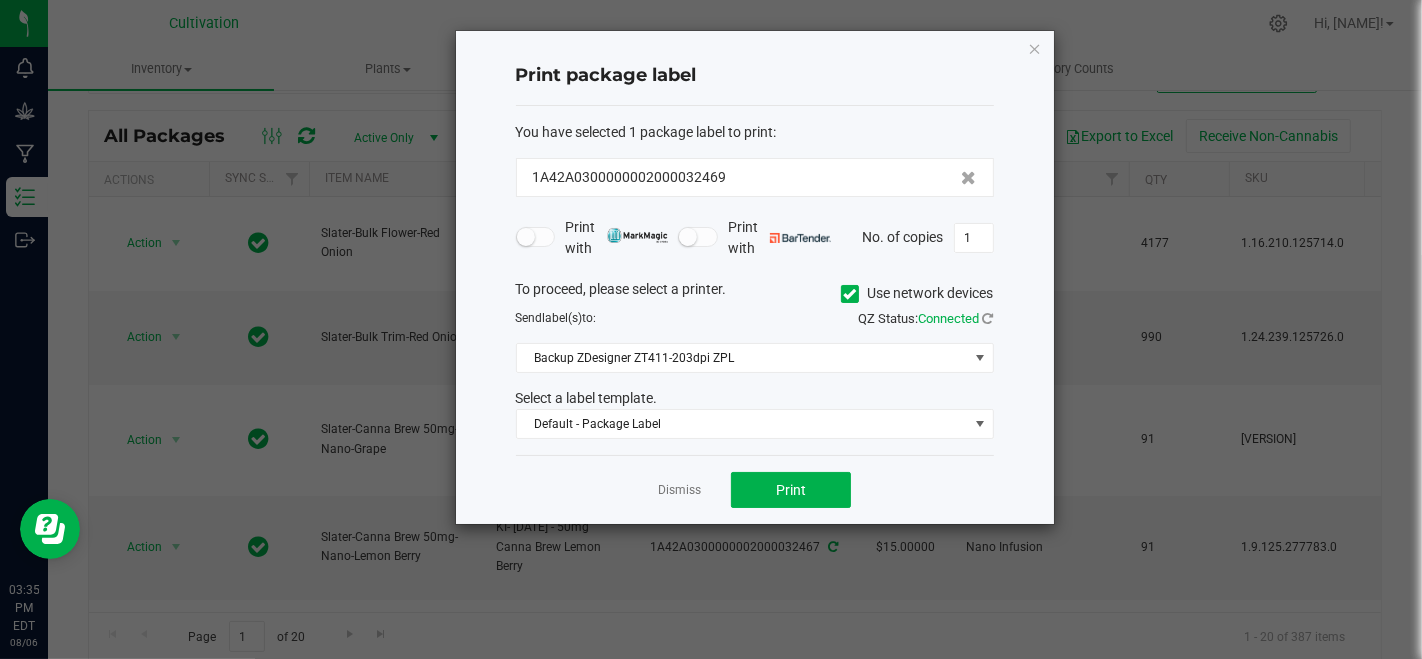 click 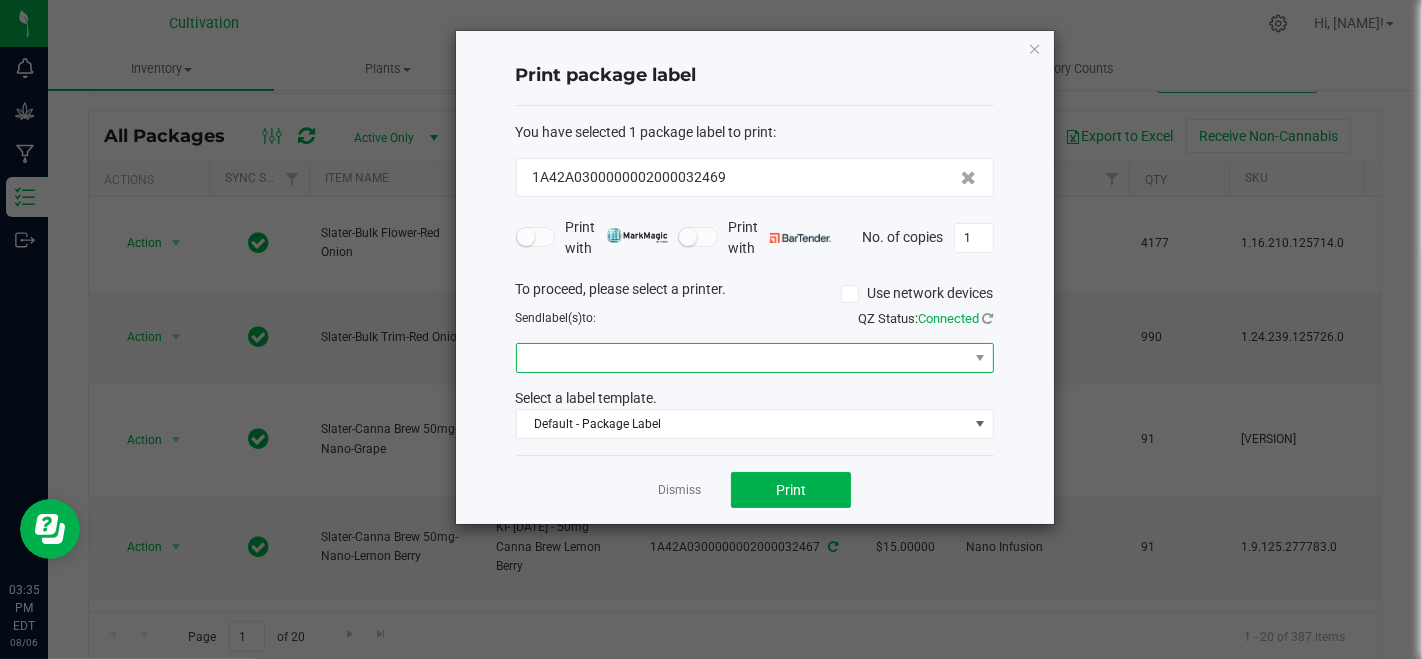 click at bounding box center [742, 358] 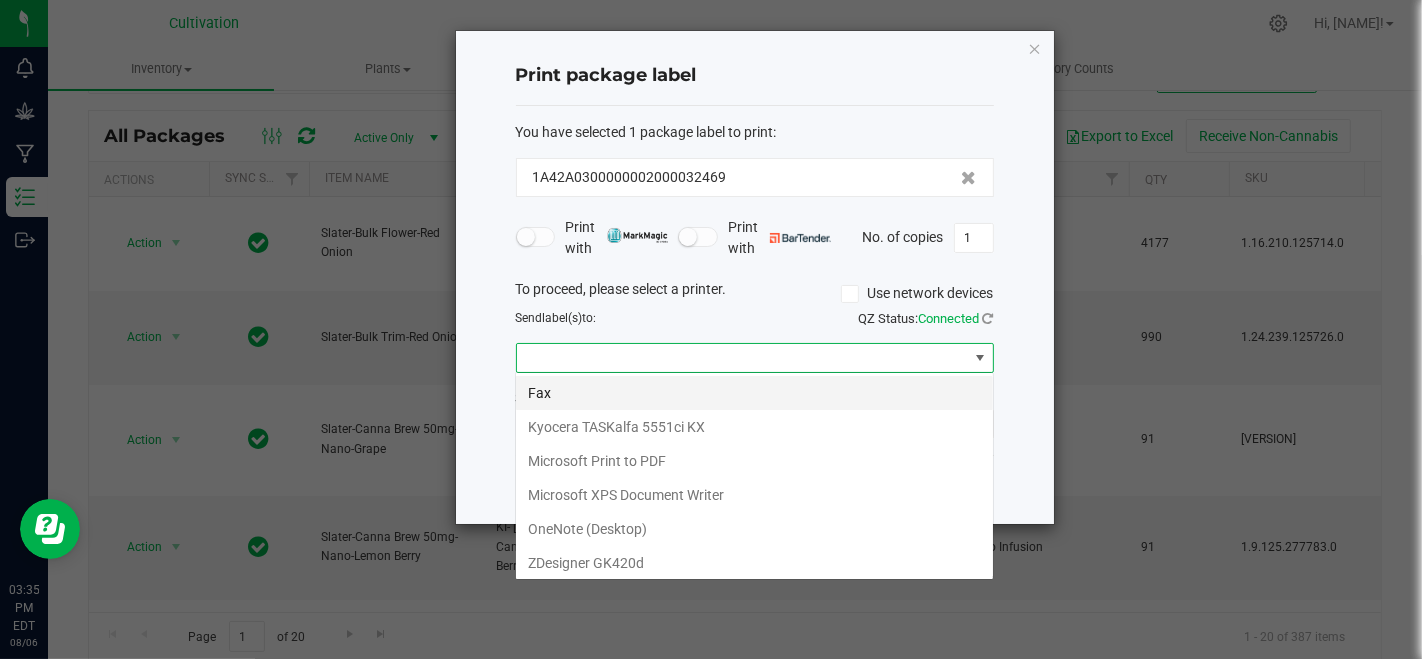 scroll, scrollTop: 99970, scrollLeft: 99521, axis: both 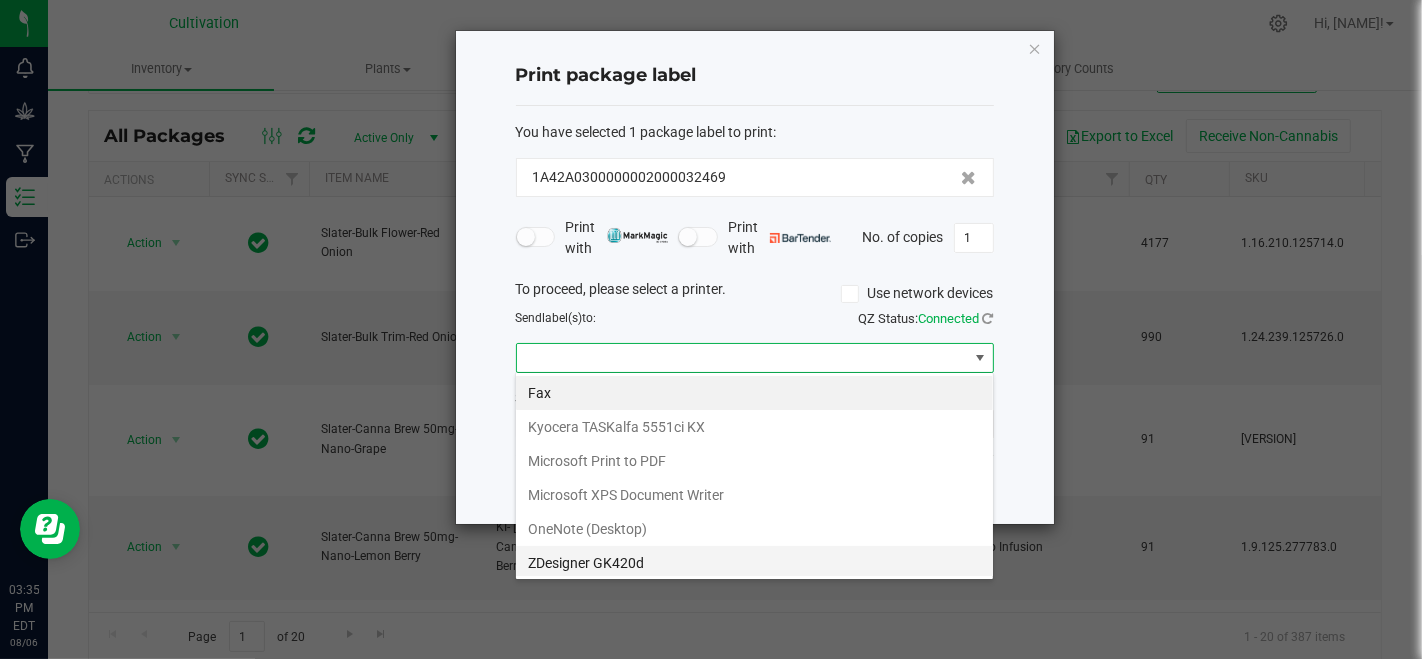 click on "ZDesigner GK420d" at bounding box center (754, 563) 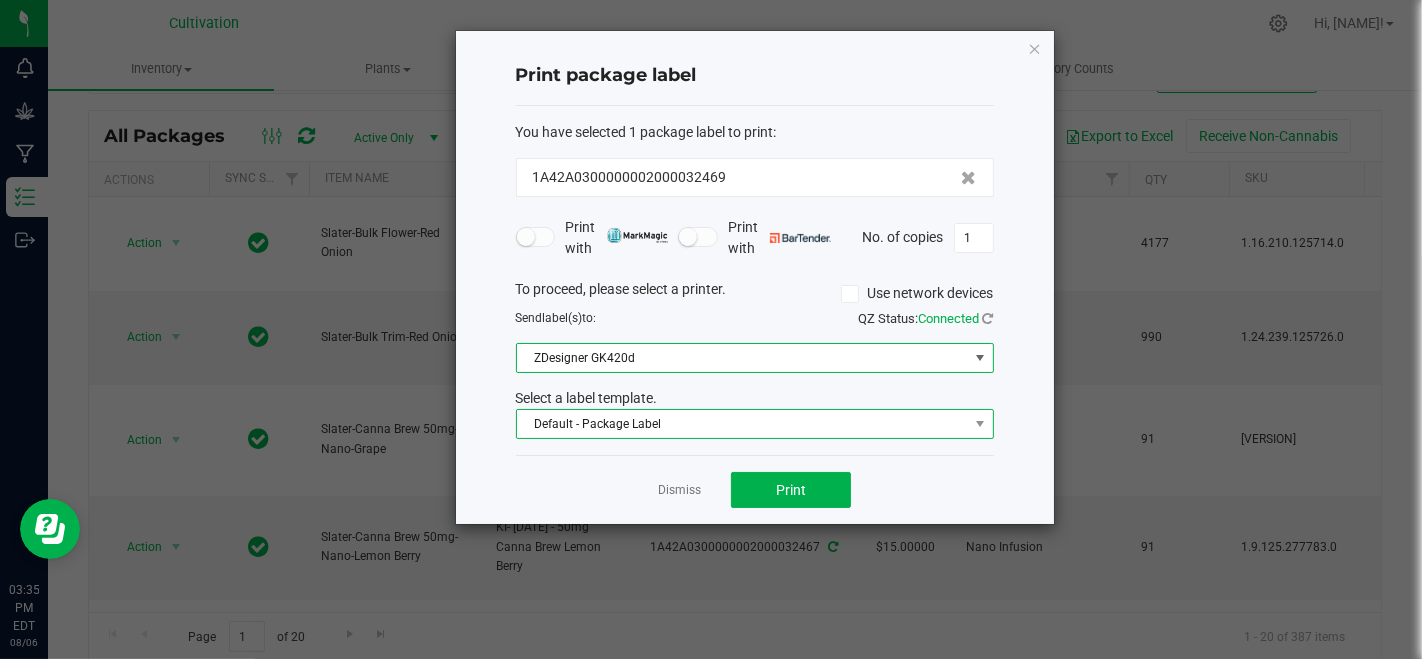 click on "Default - Package Label" at bounding box center [742, 424] 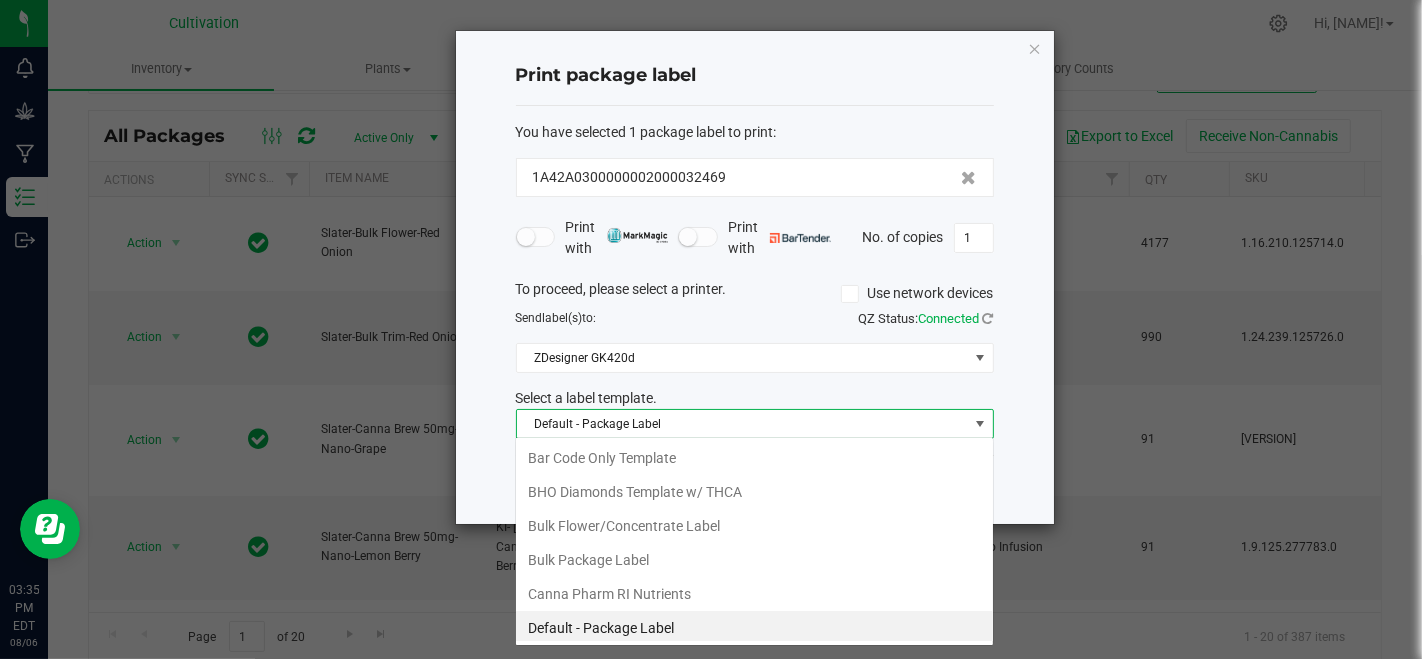 scroll, scrollTop: 99970, scrollLeft: 99521, axis: both 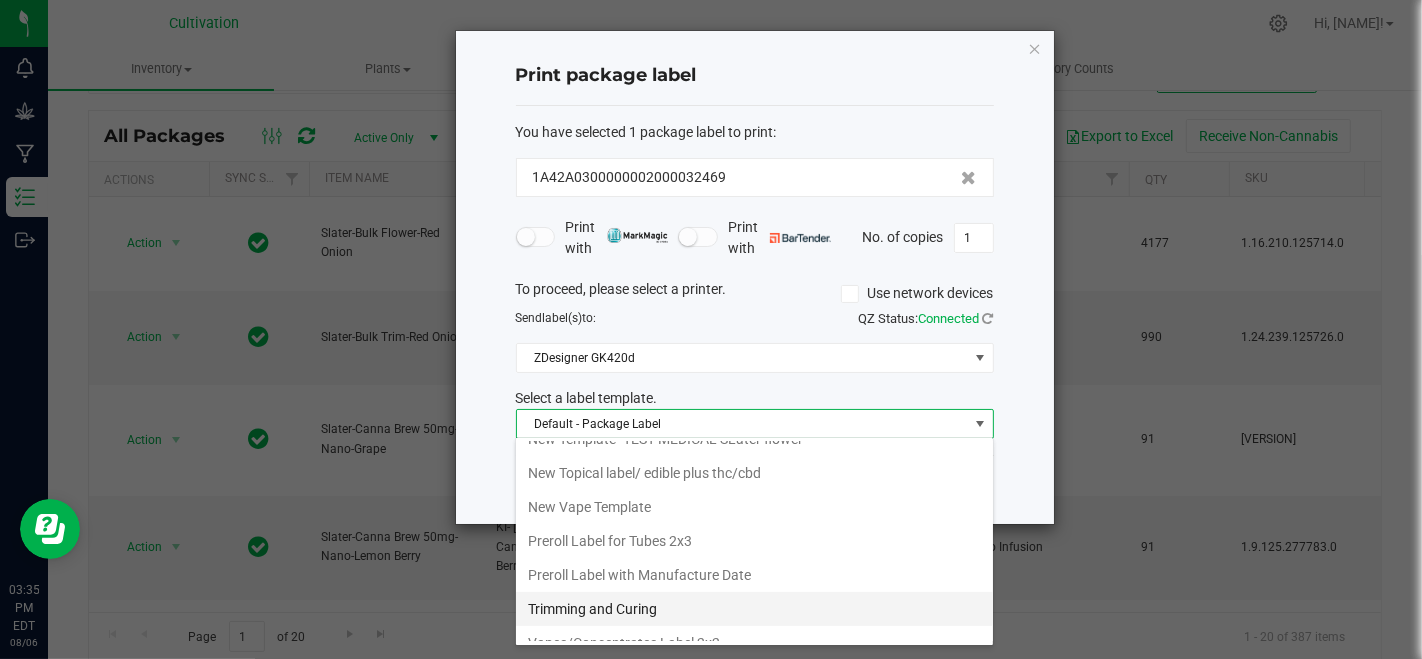 click on "Trimming and Curing" at bounding box center (754, 609) 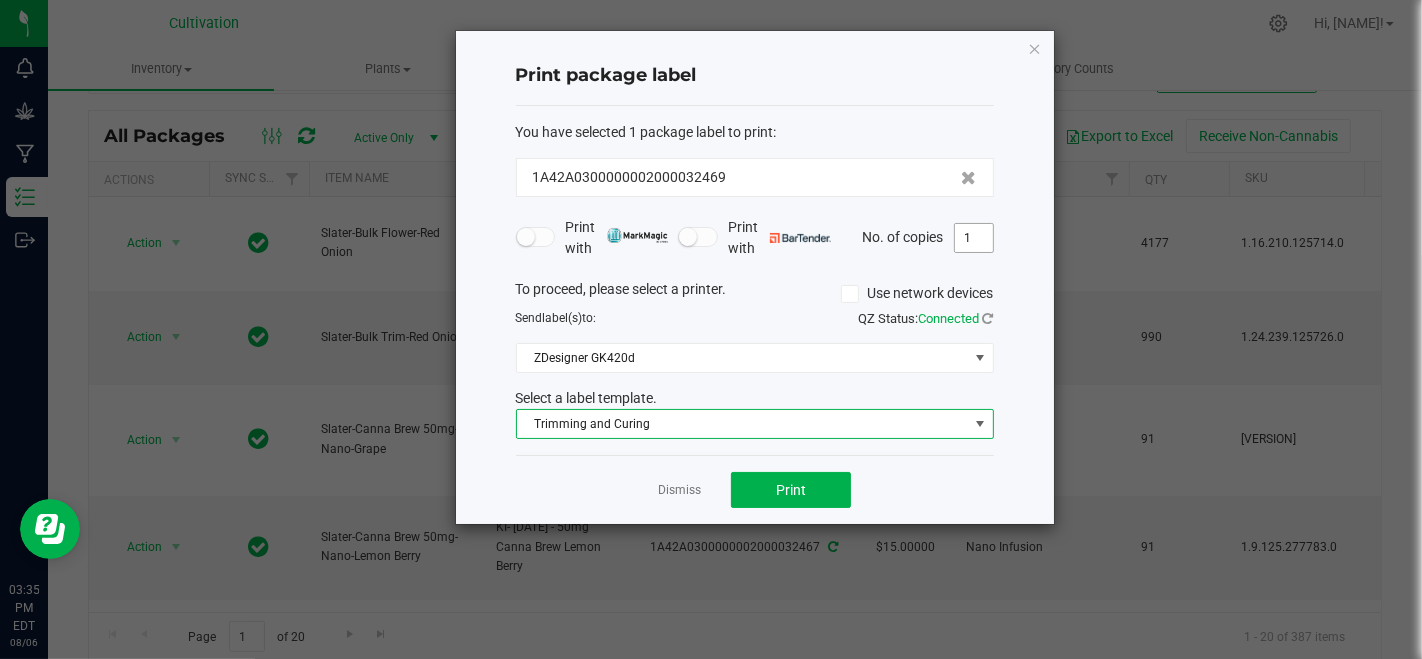 click on "1" at bounding box center (974, 238) 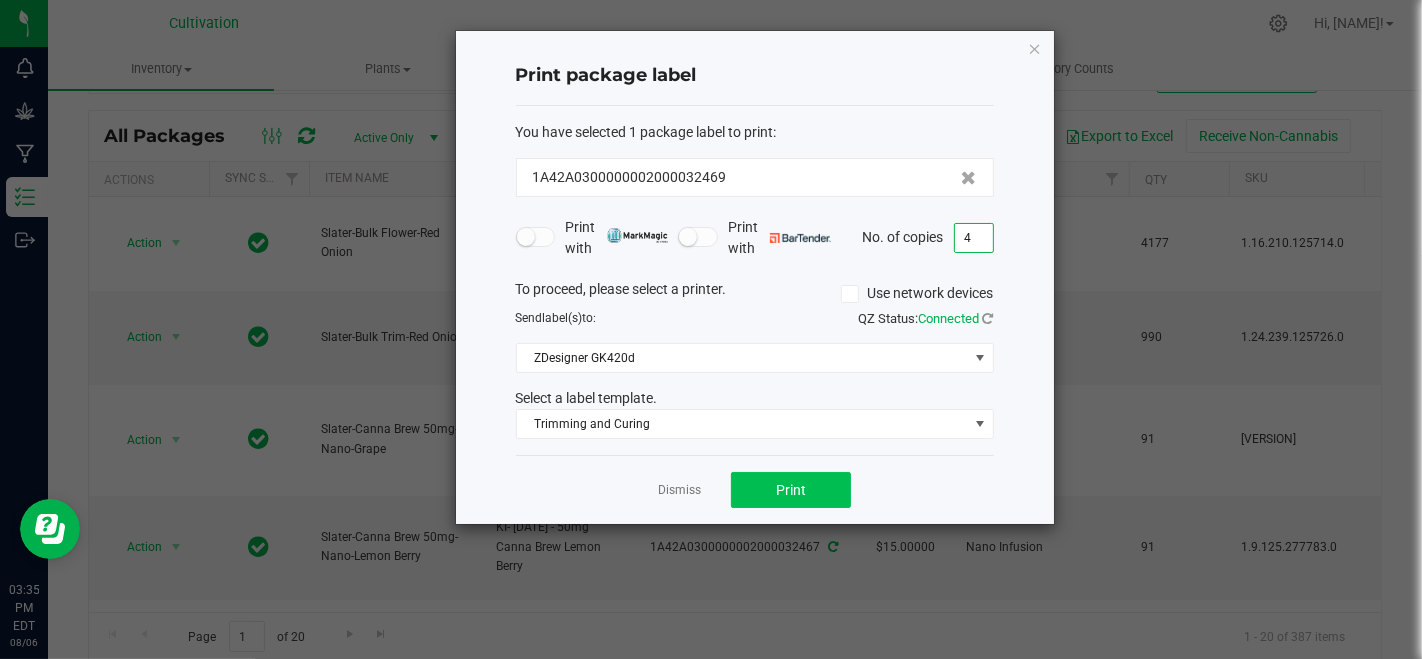 type on "4" 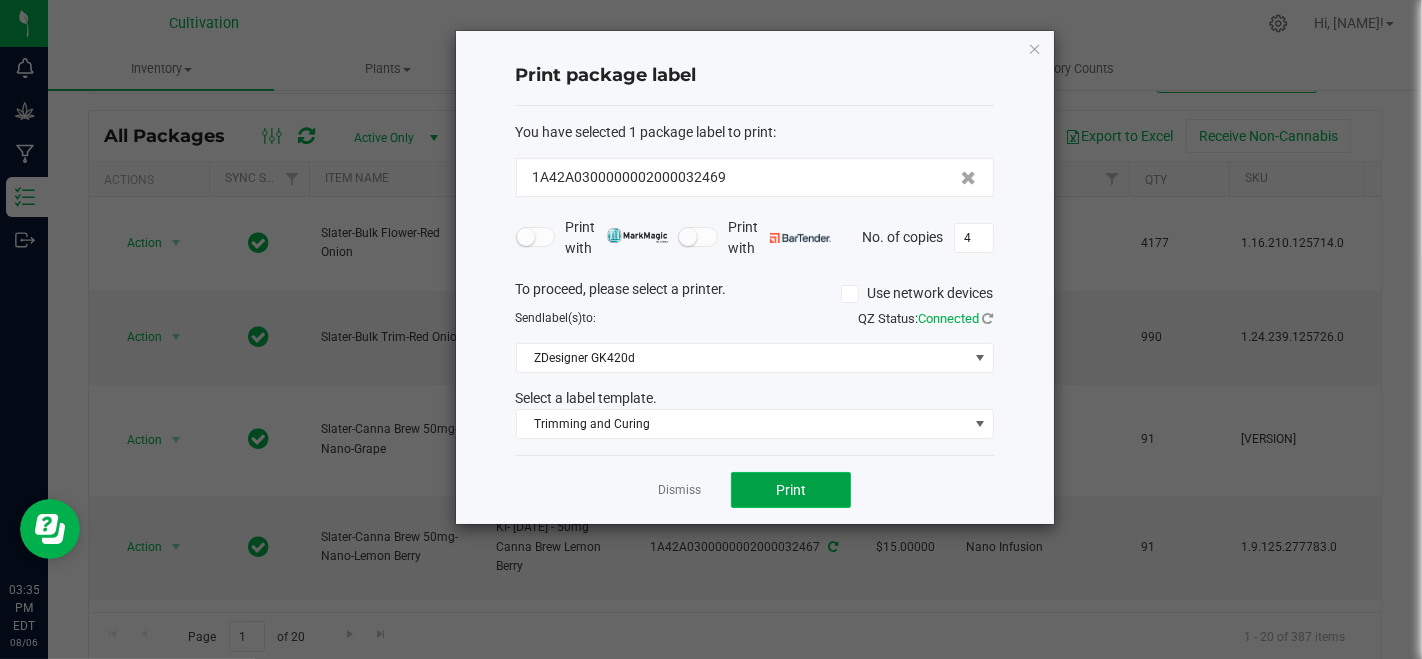 click on "Print" 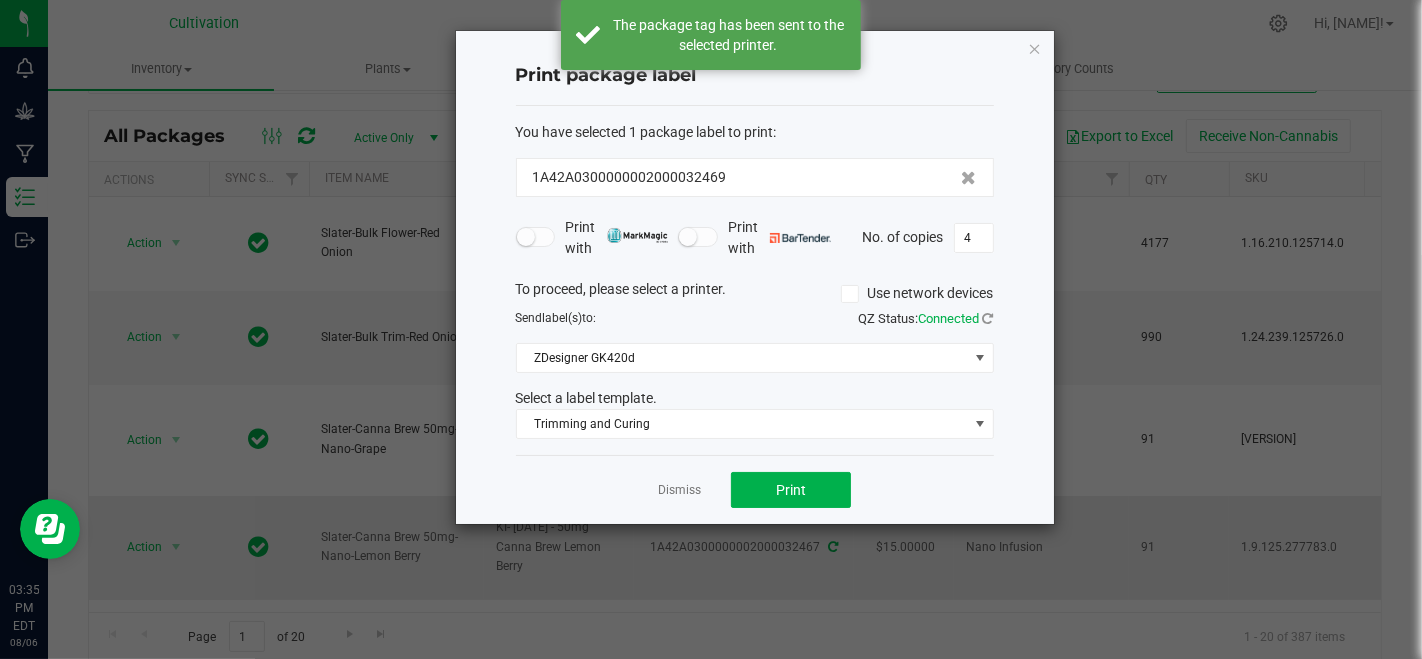 click on "Dismiss" 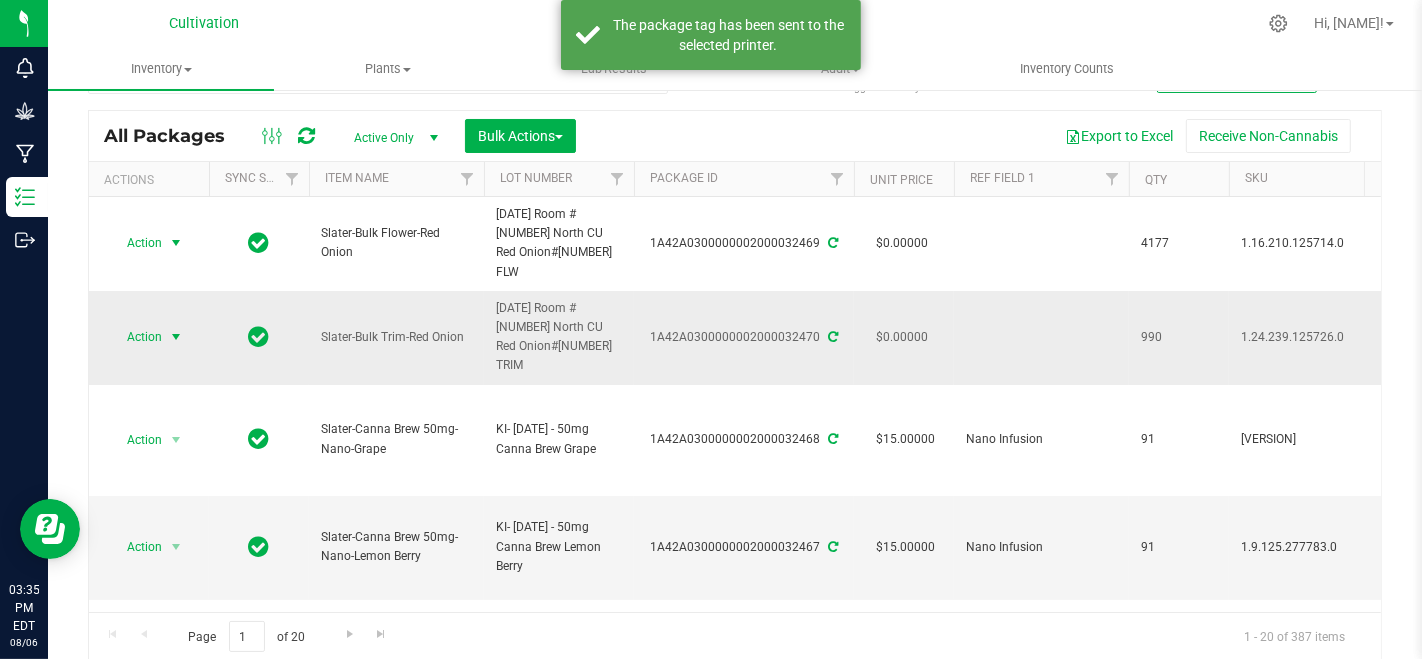 click on "Action" at bounding box center [136, 337] 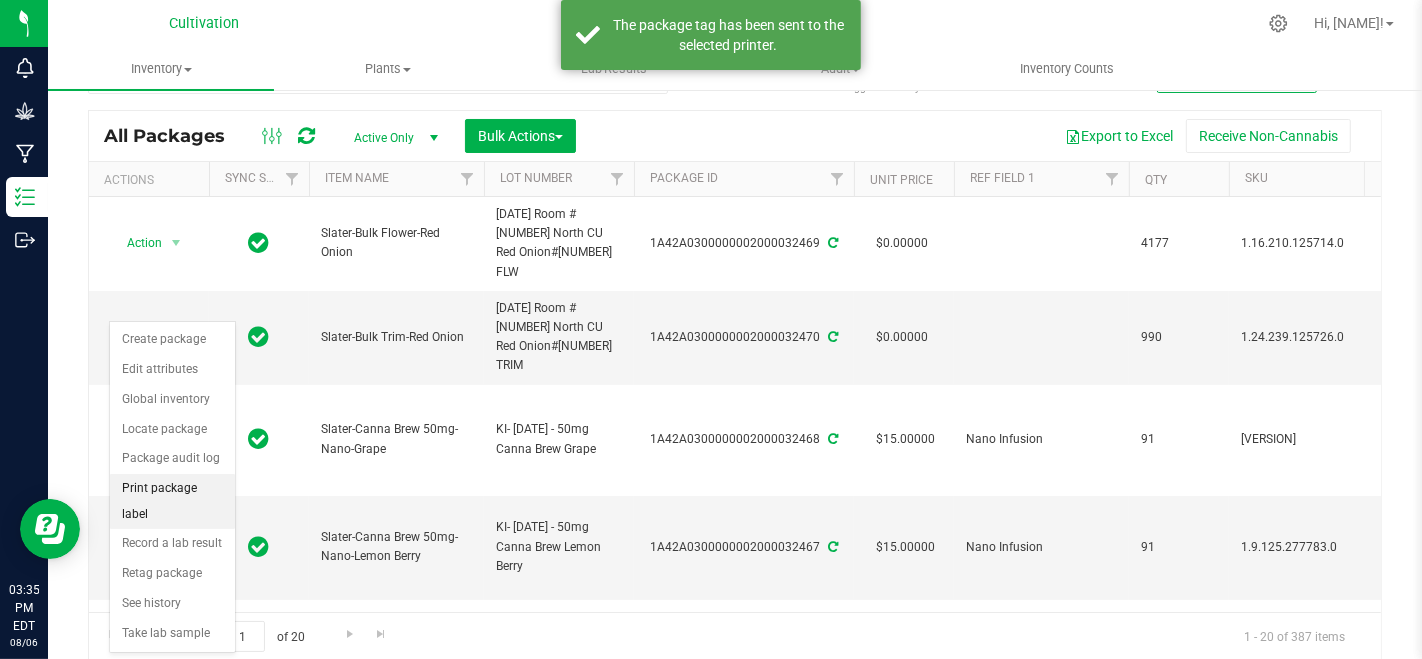 click on "Print package label" at bounding box center (172, 501) 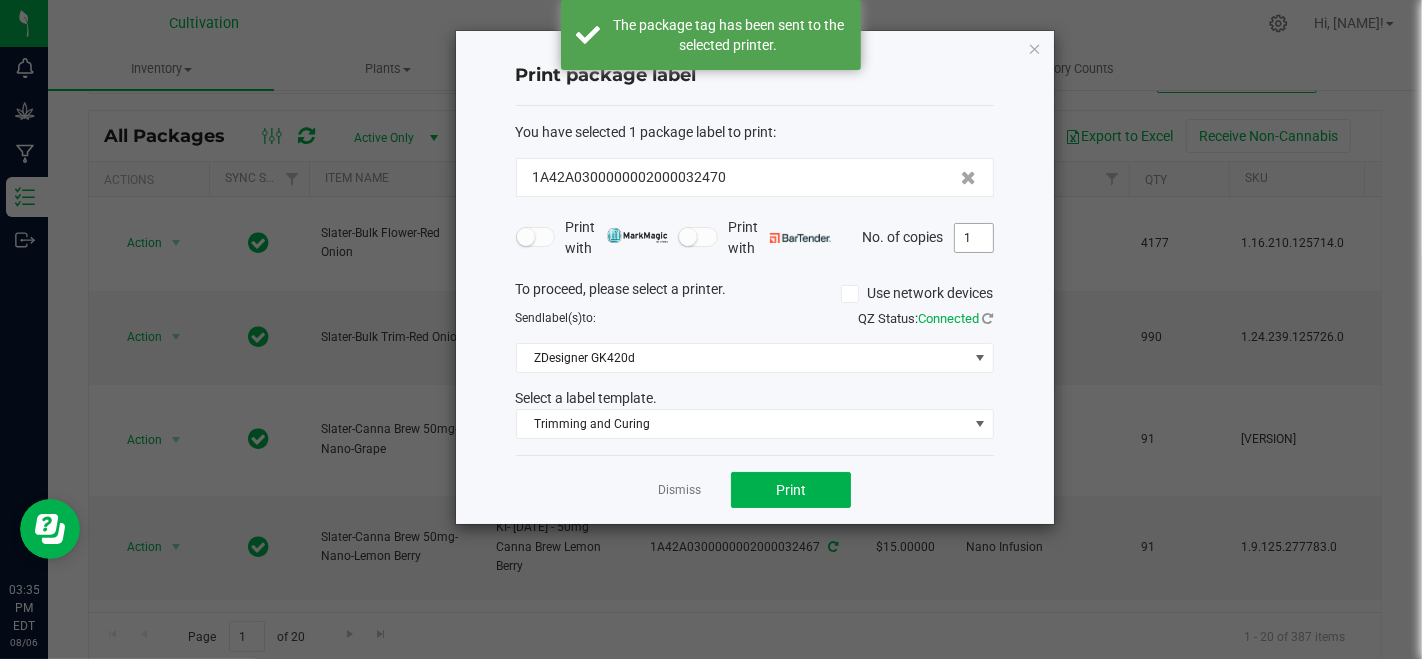 click on "1" at bounding box center [974, 238] 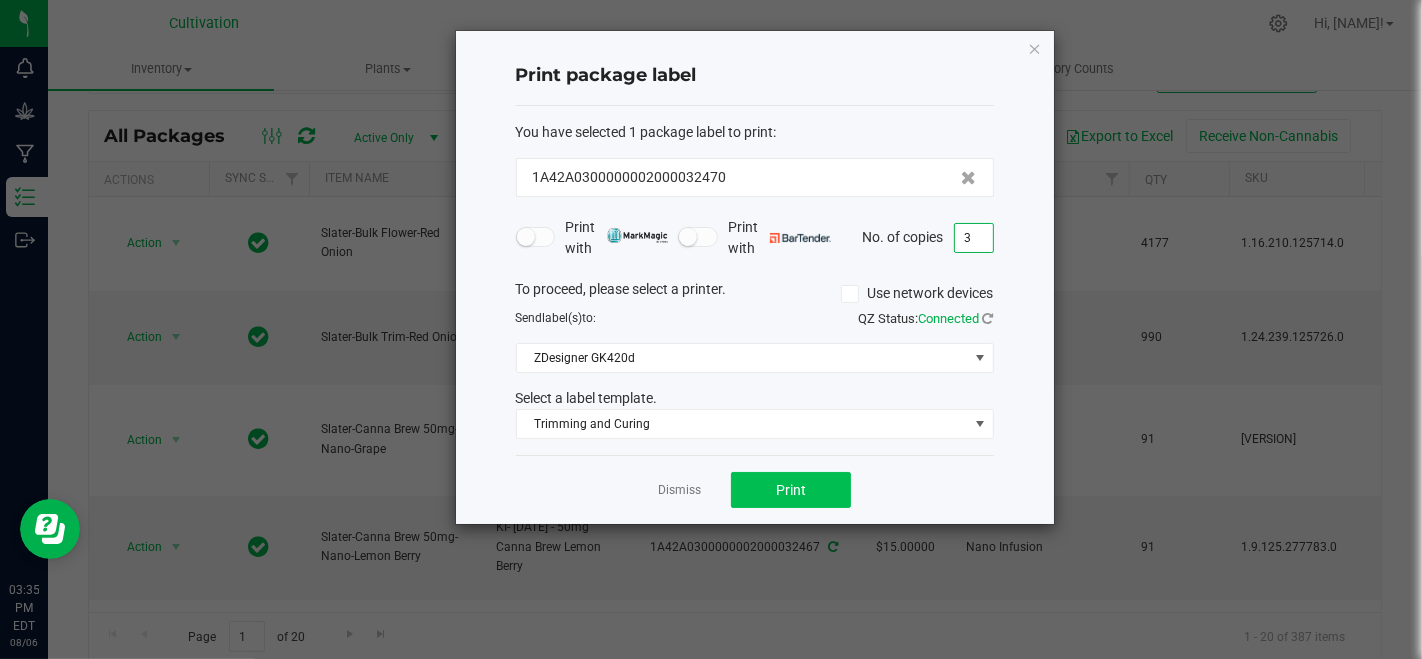 type on "3" 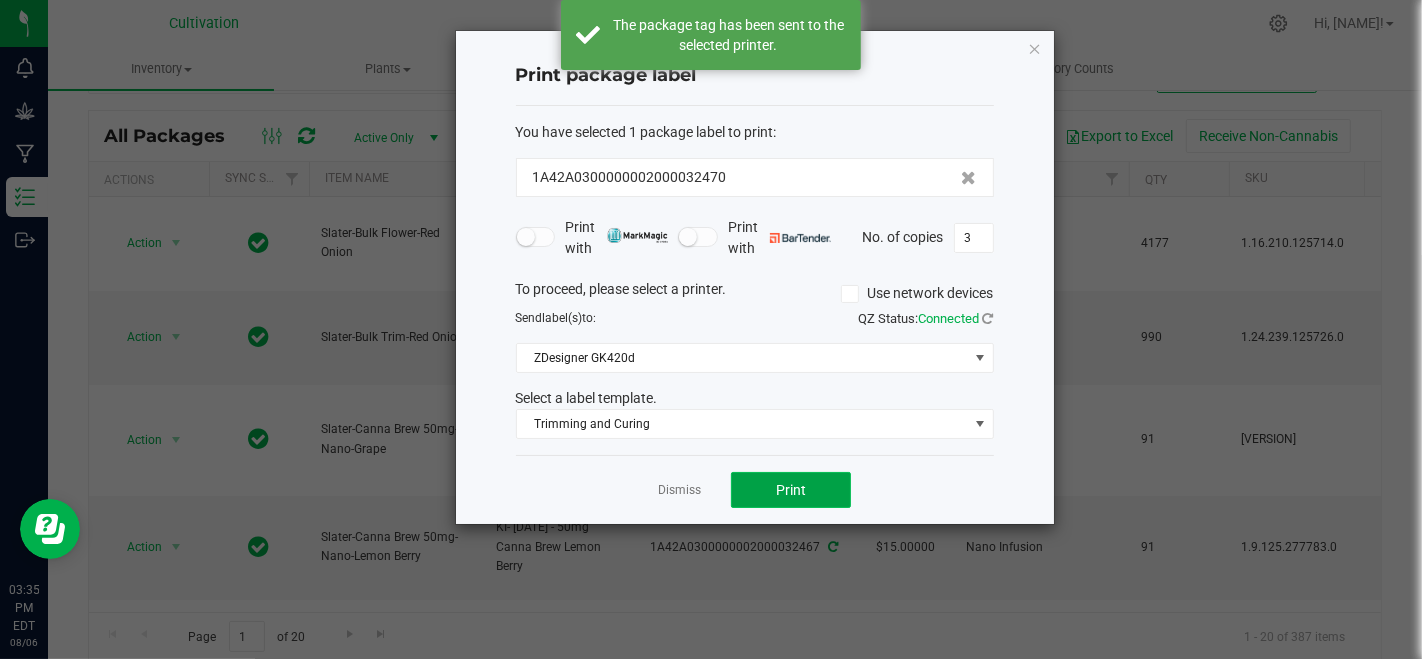 click on "Print" 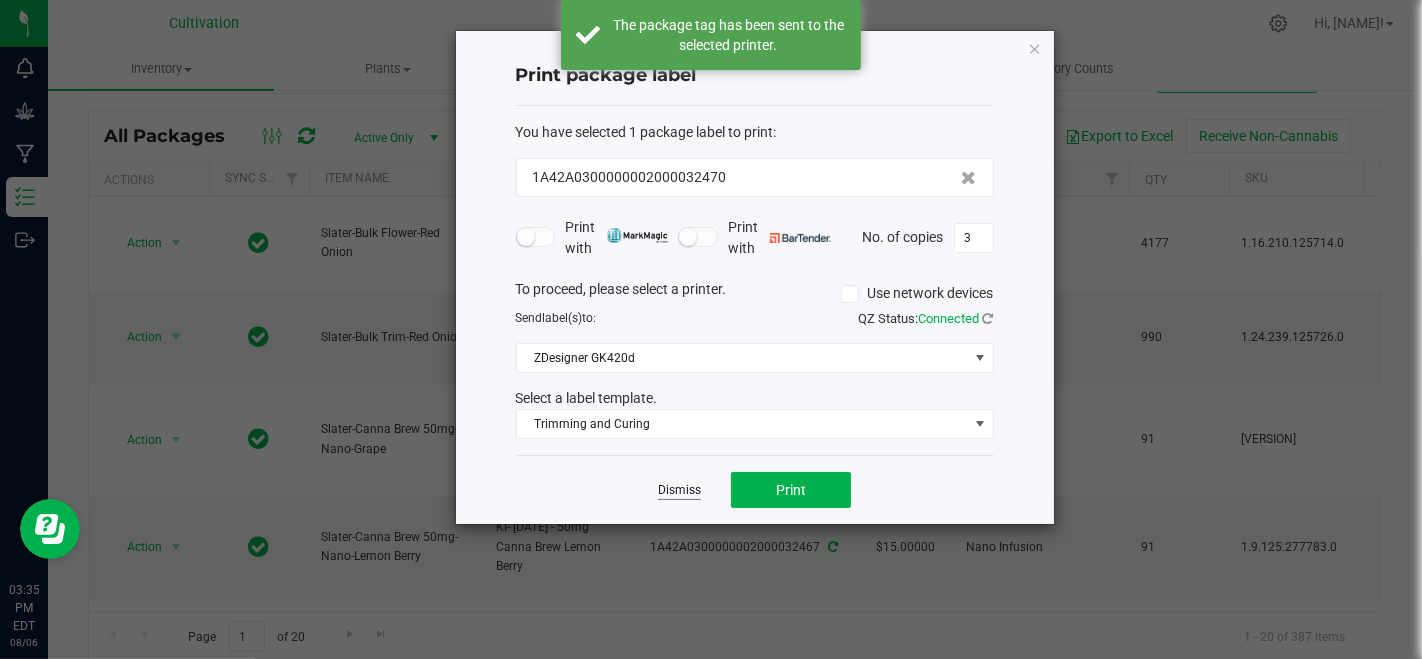 click on "Dismiss" 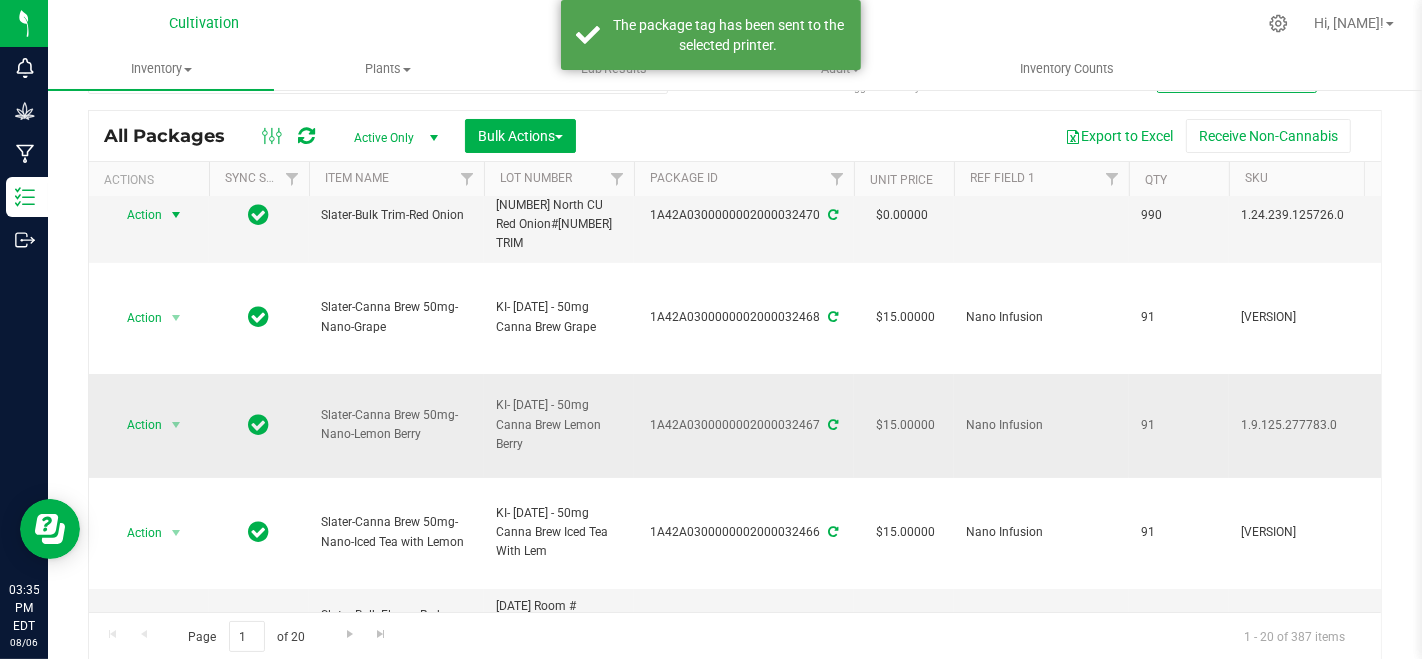 scroll, scrollTop: 222, scrollLeft: 0, axis: vertical 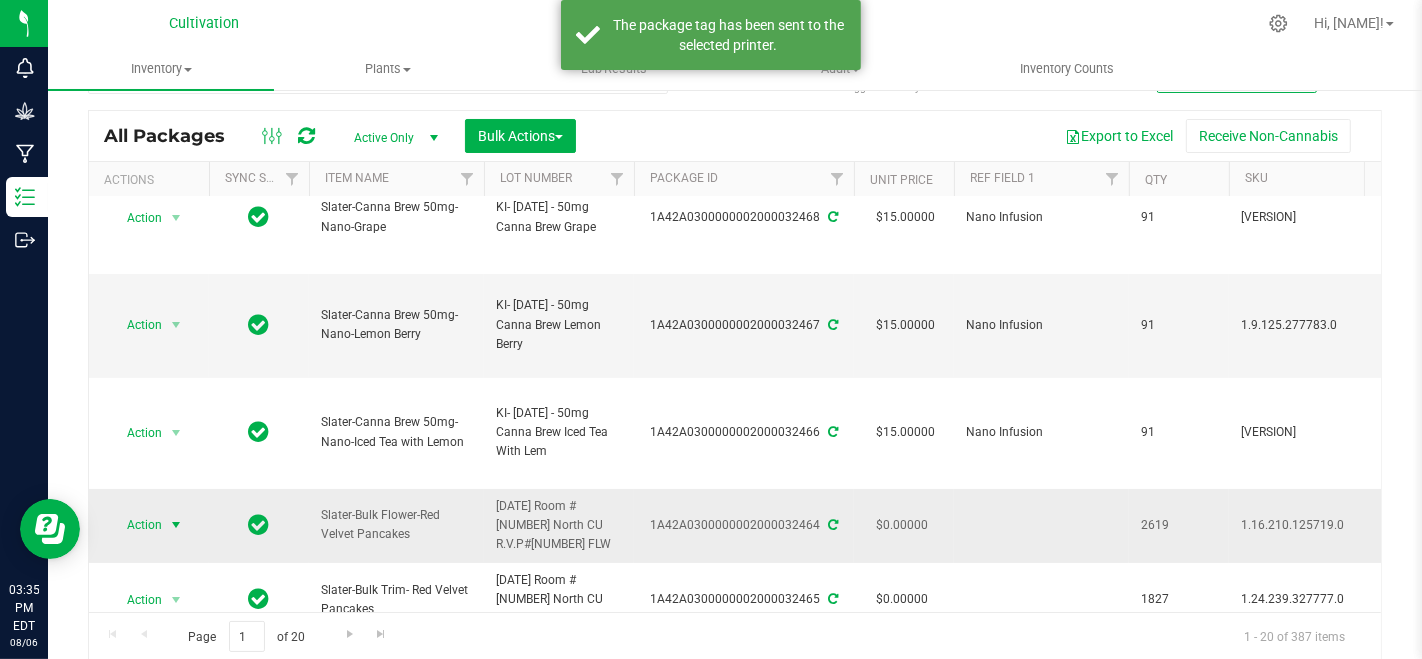click at bounding box center (176, 525) 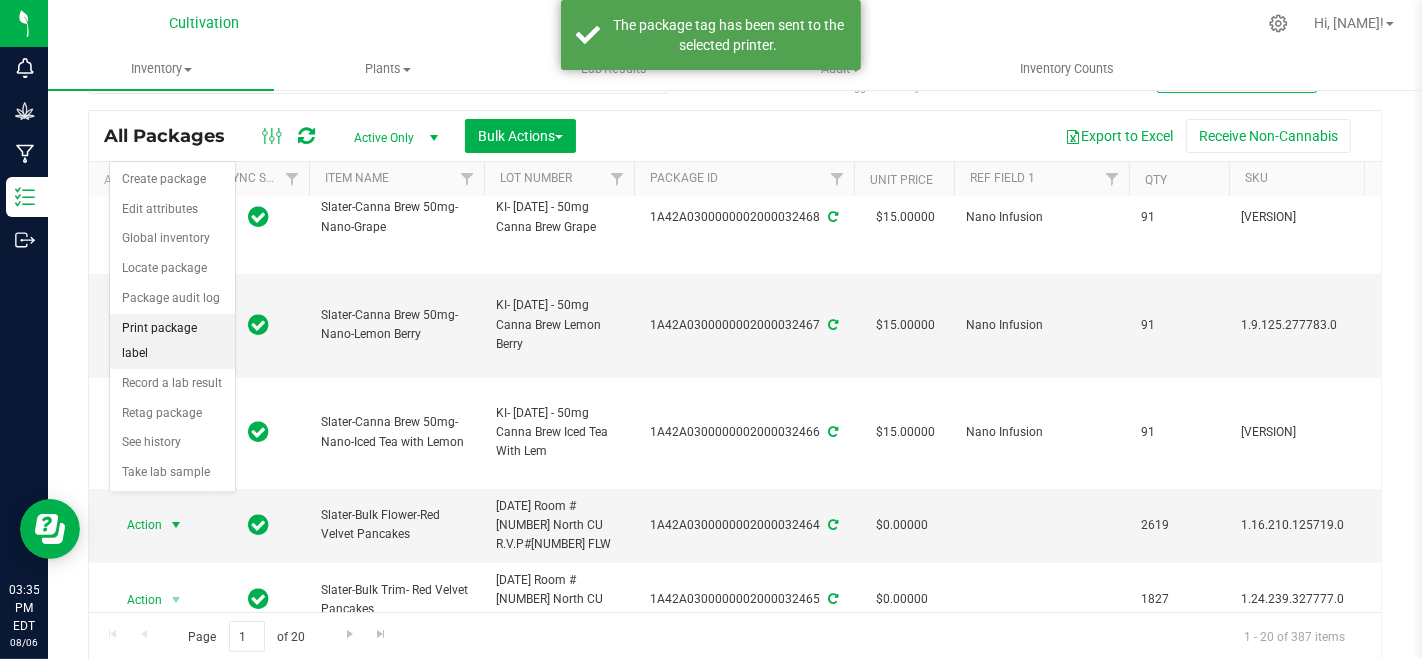 click on "Print package label" at bounding box center (172, 341) 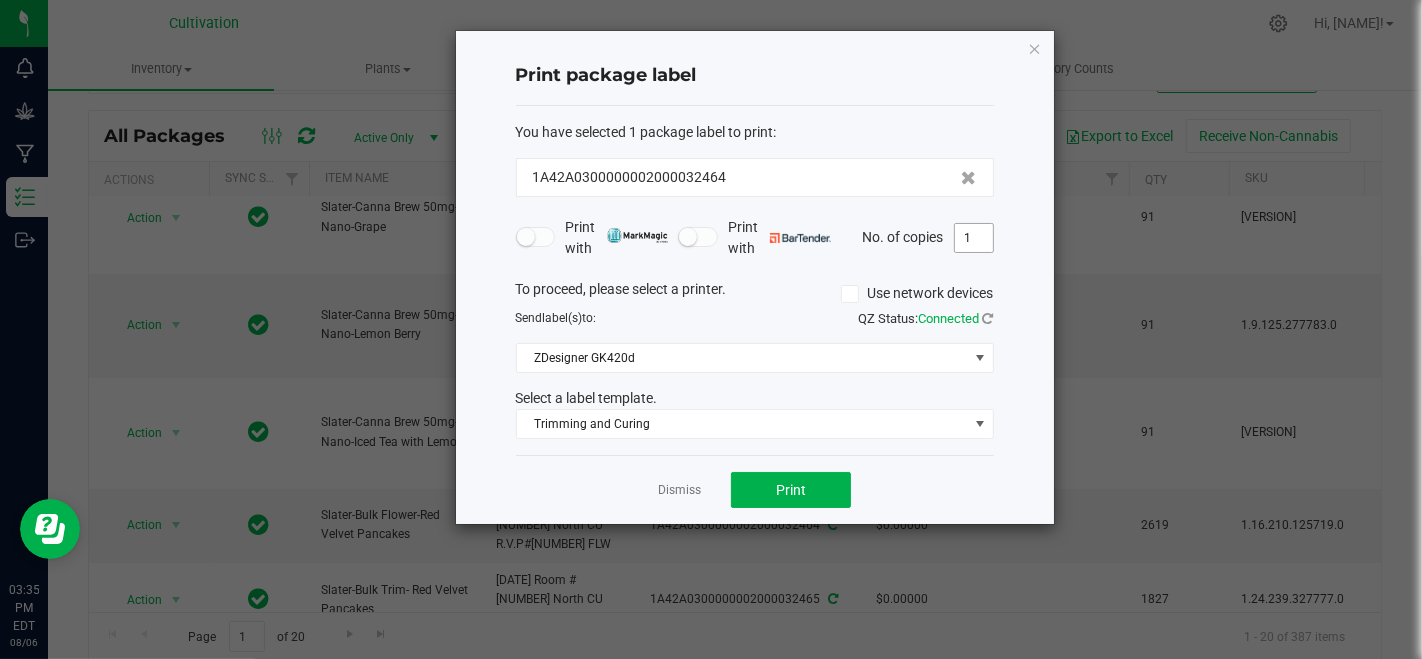 click on "1" at bounding box center (974, 238) 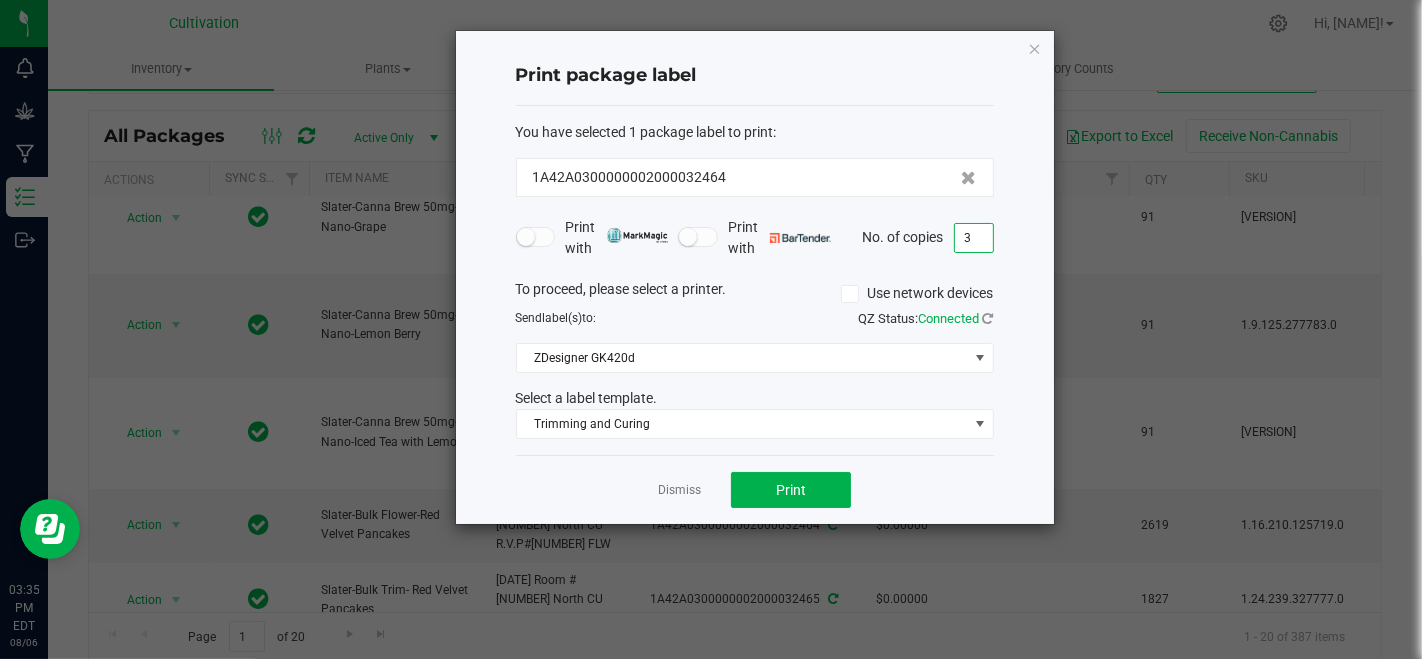 type on "3" 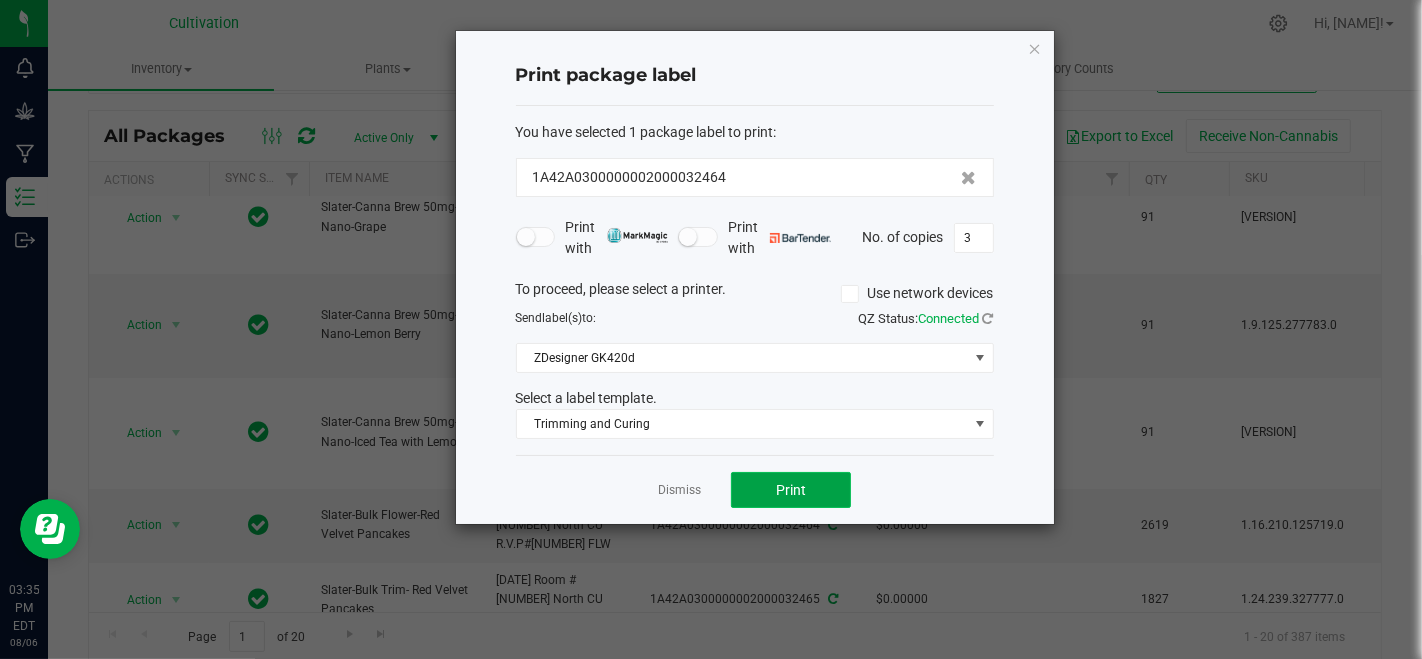 click on "Print" 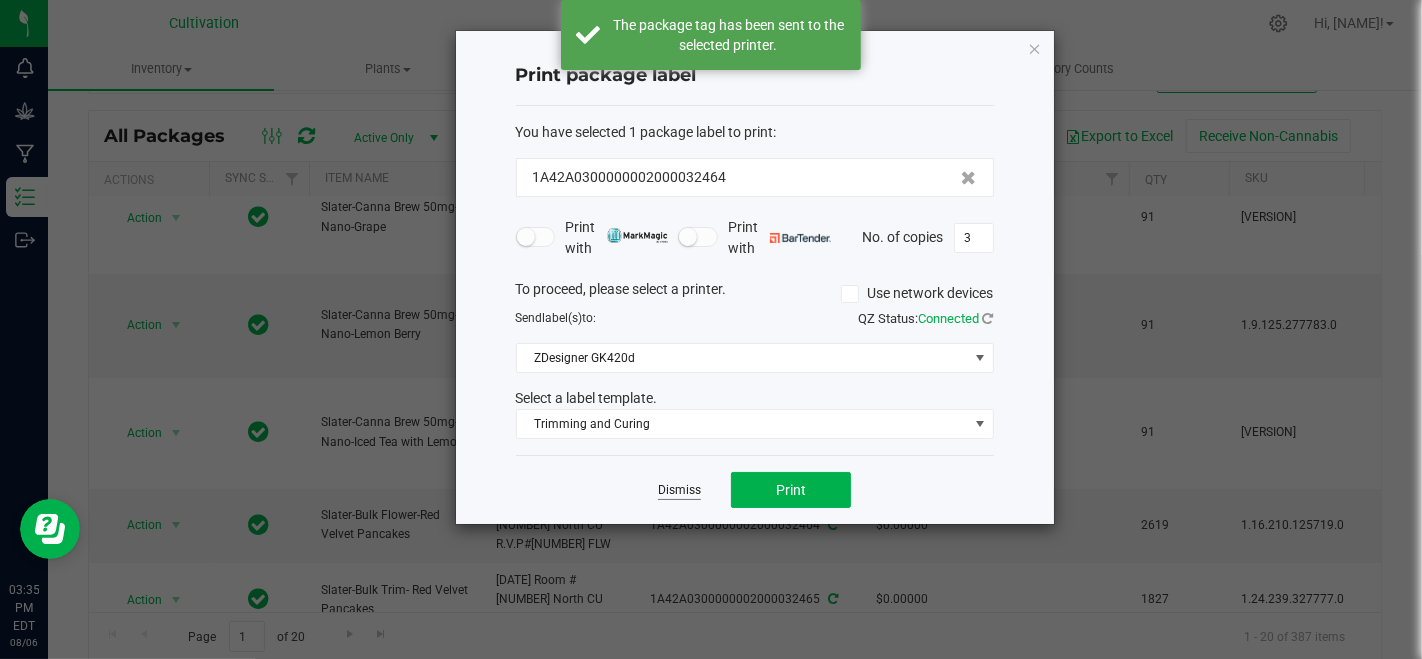 click on "Dismiss" 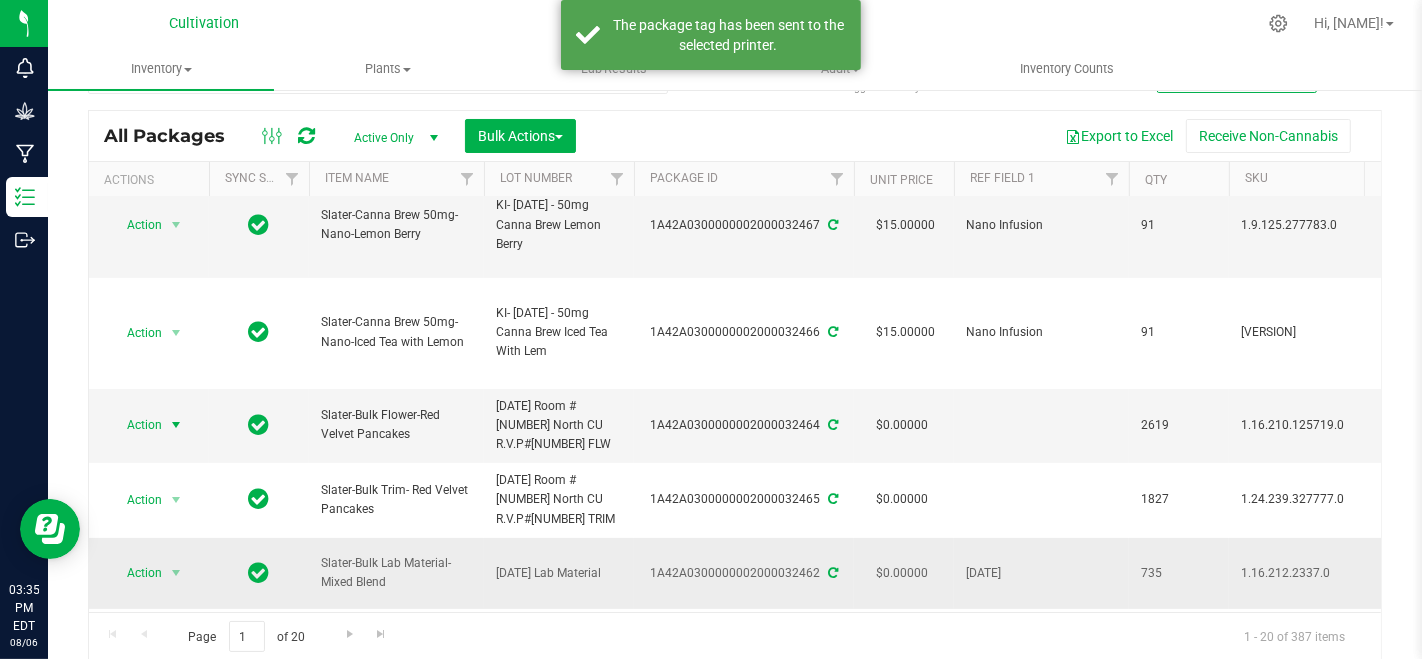 scroll, scrollTop: 333, scrollLeft: 0, axis: vertical 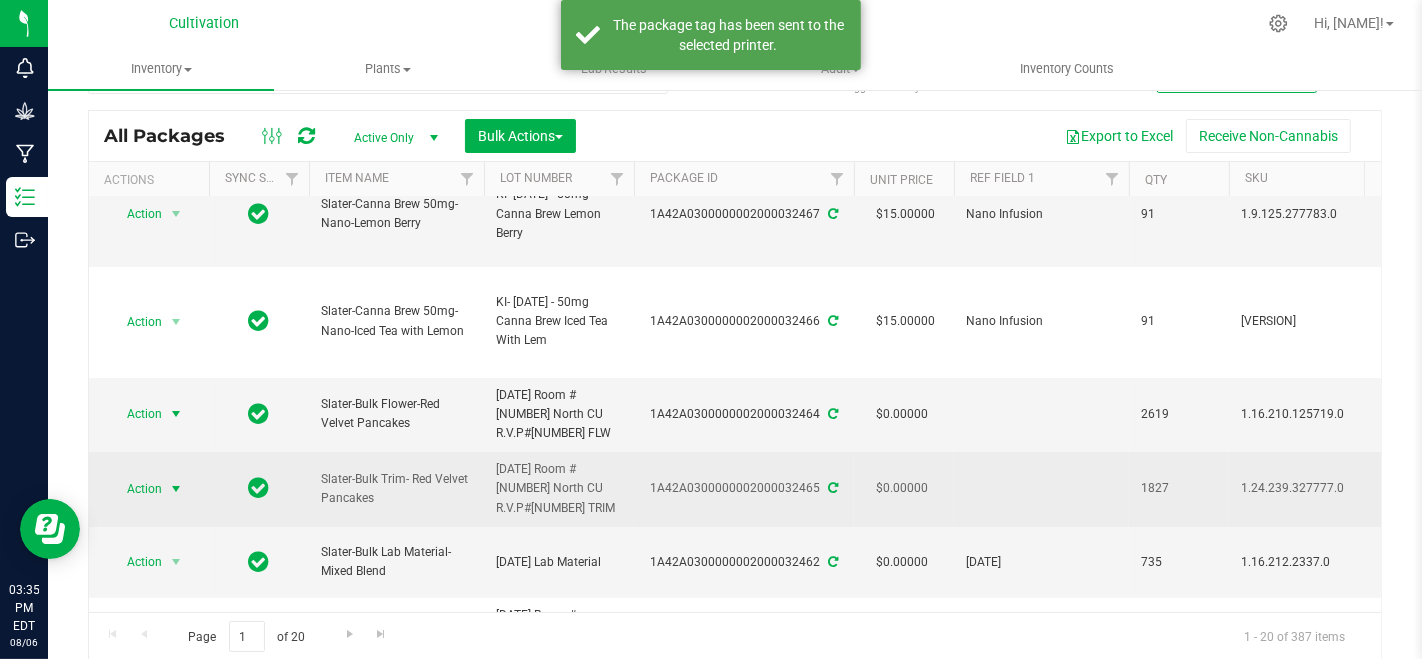 click at bounding box center (176, 489) 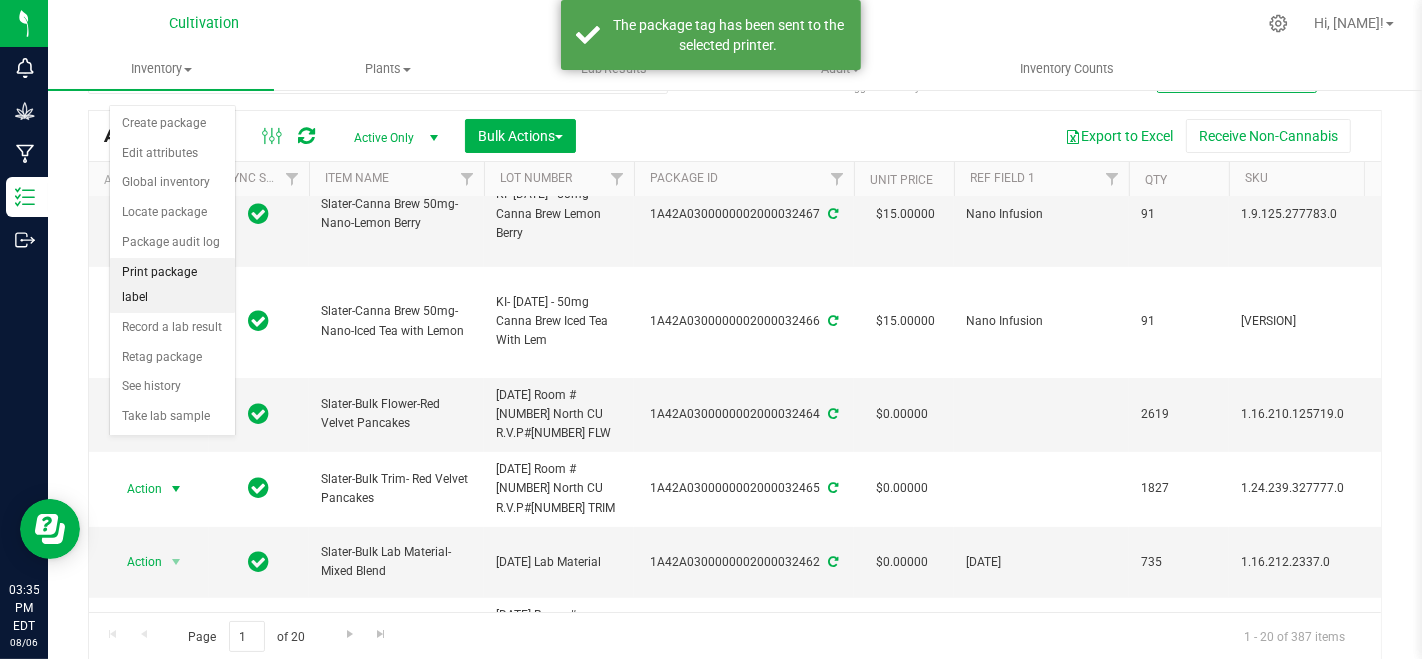 click on "Print package label" at bounding box center (172, 285) 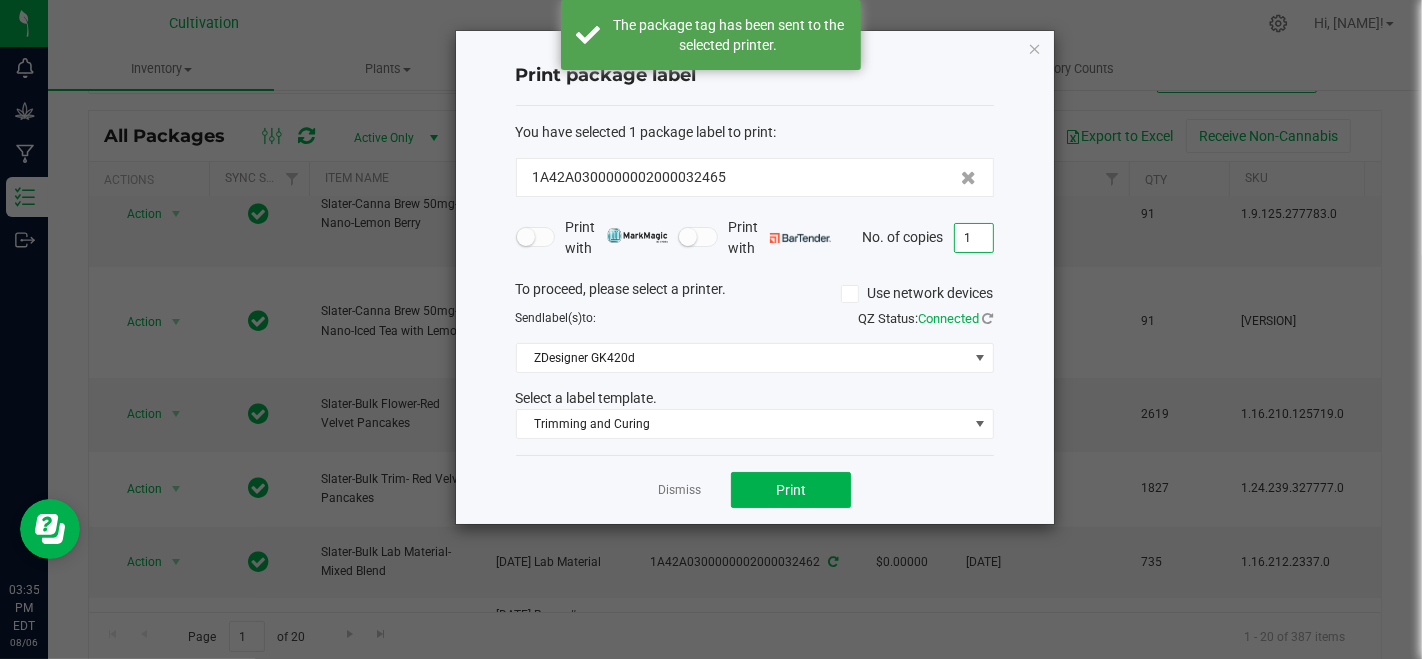 click on "1" at bounding box center [974, 238] 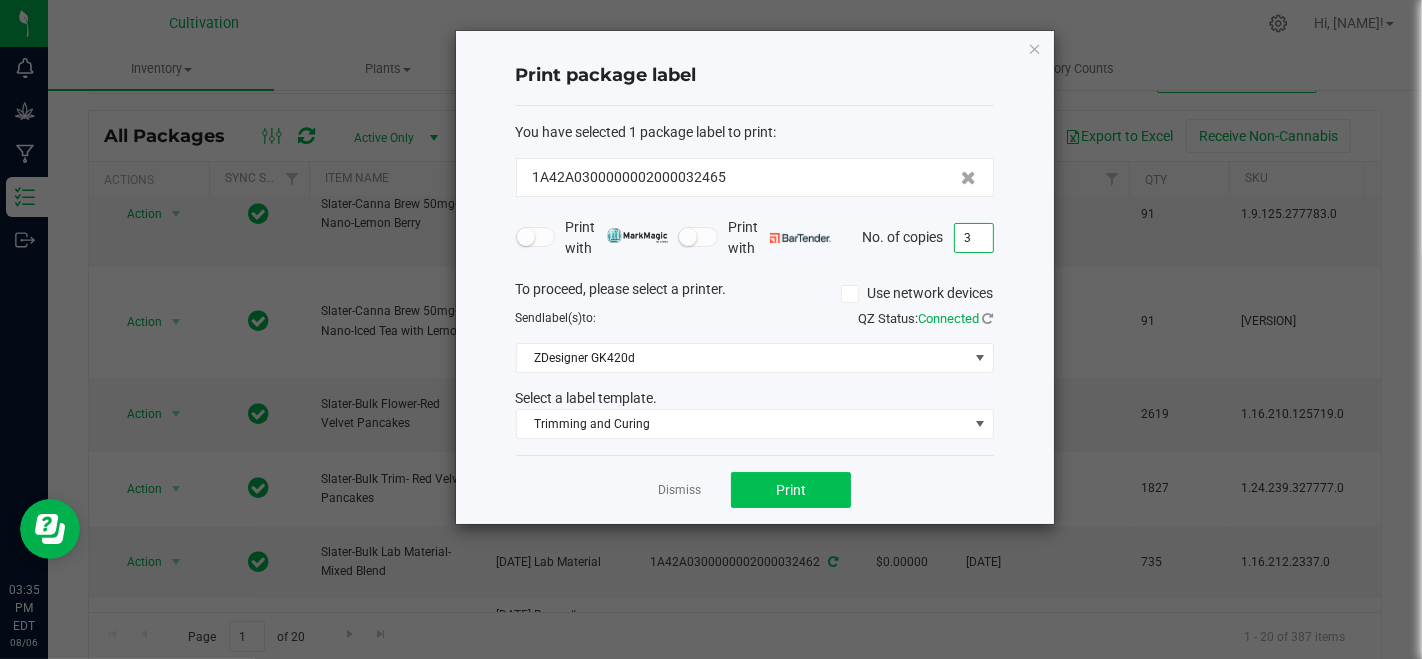 type on "3" 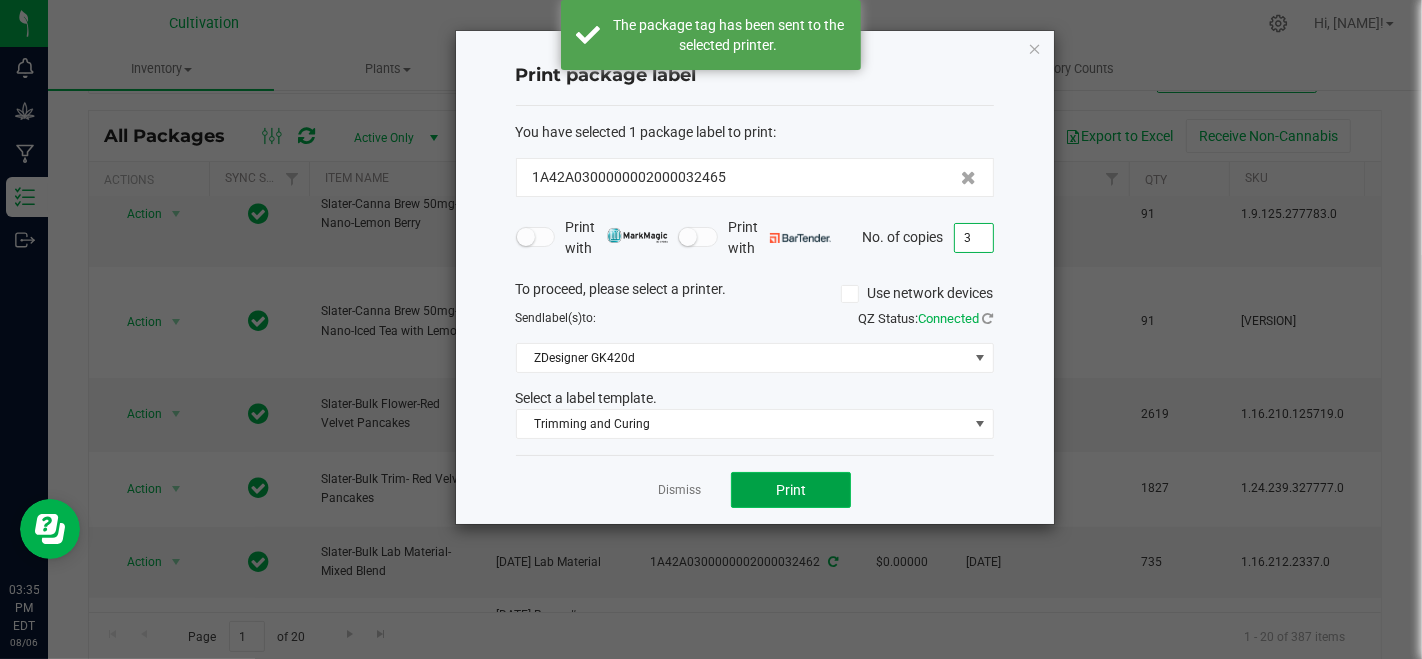 click on "Print" 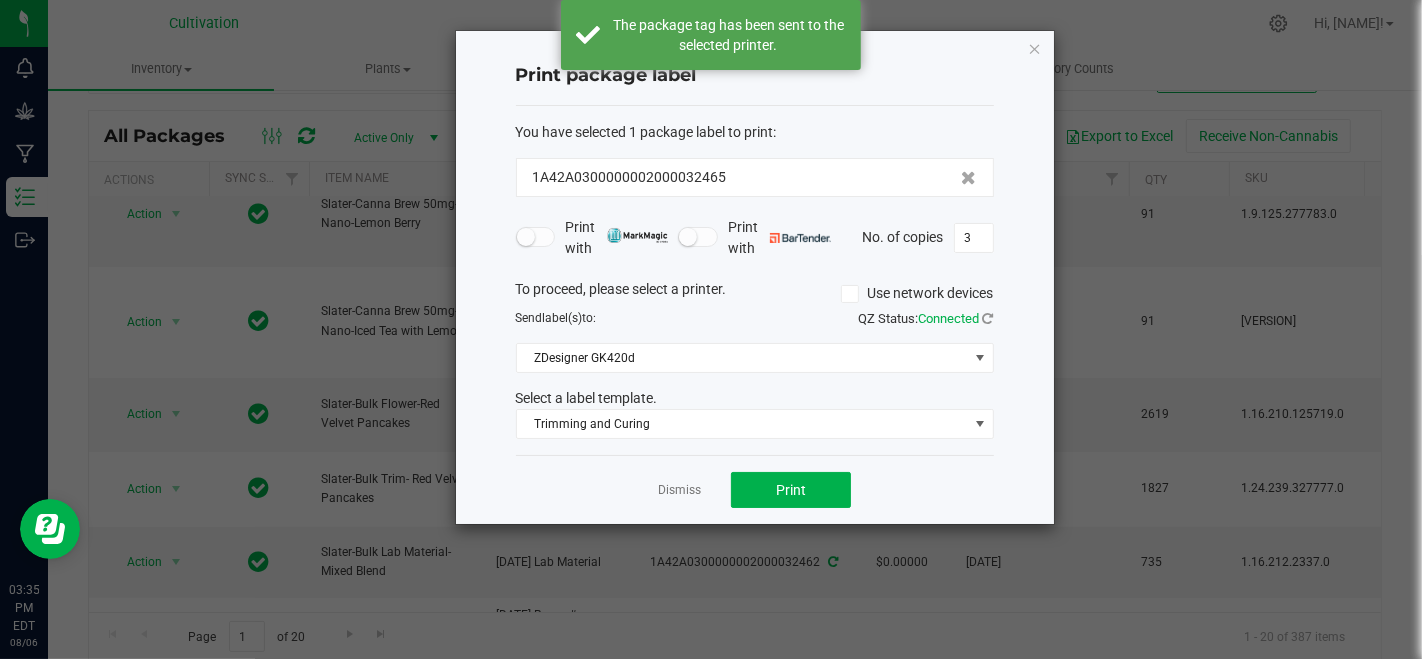 click on "Dismiss   Print" 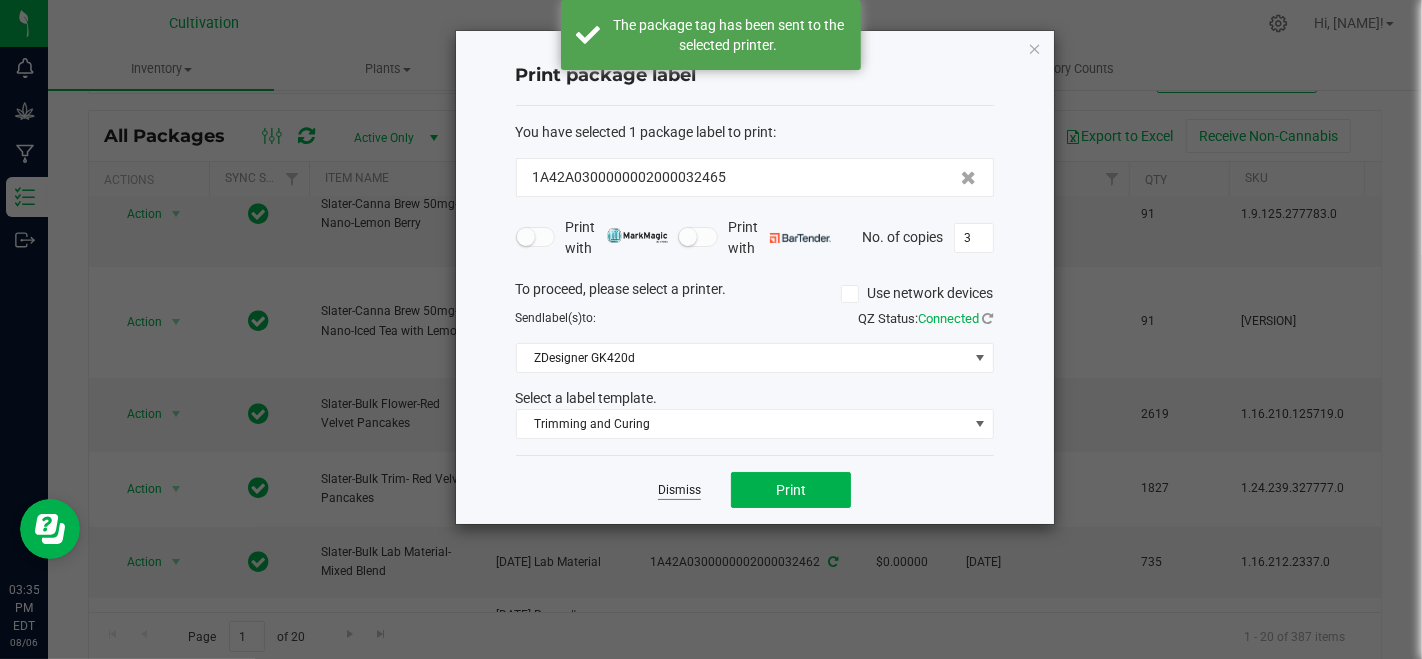 click on "Dismiss" 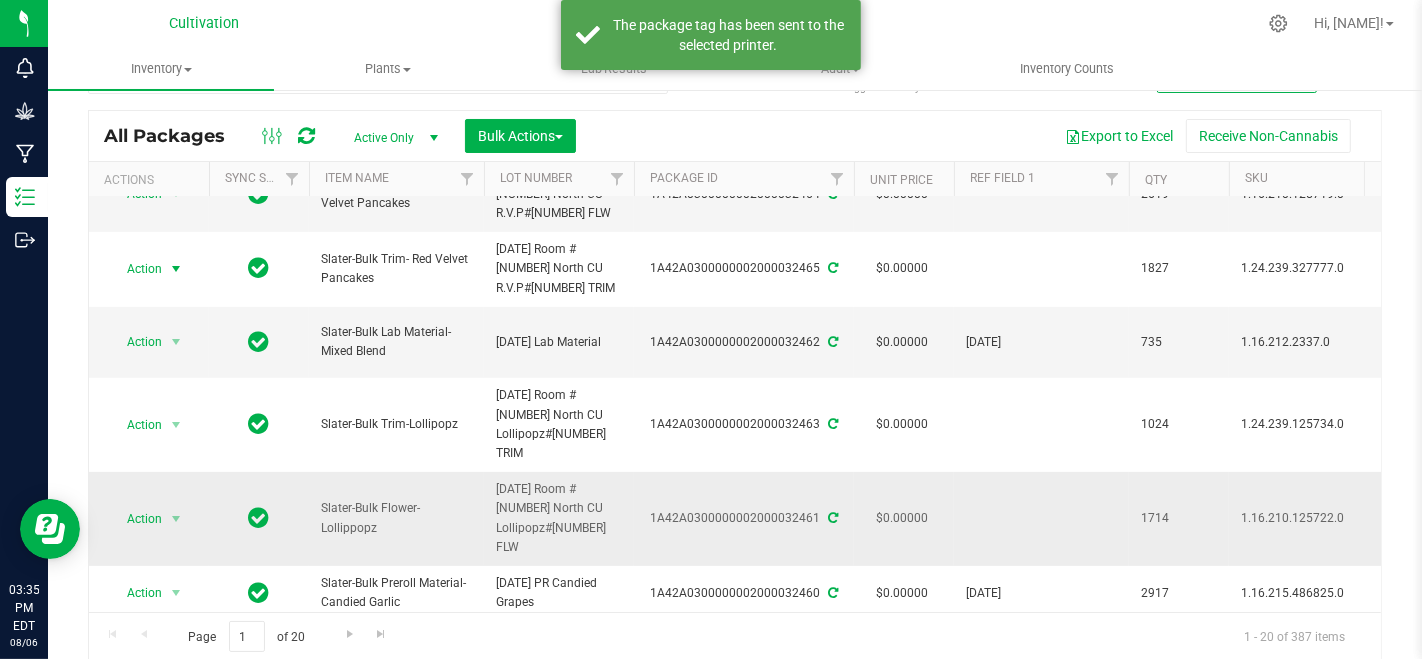 scroll, scrollTop: 555, scrollLeft: 0, axis: vertical 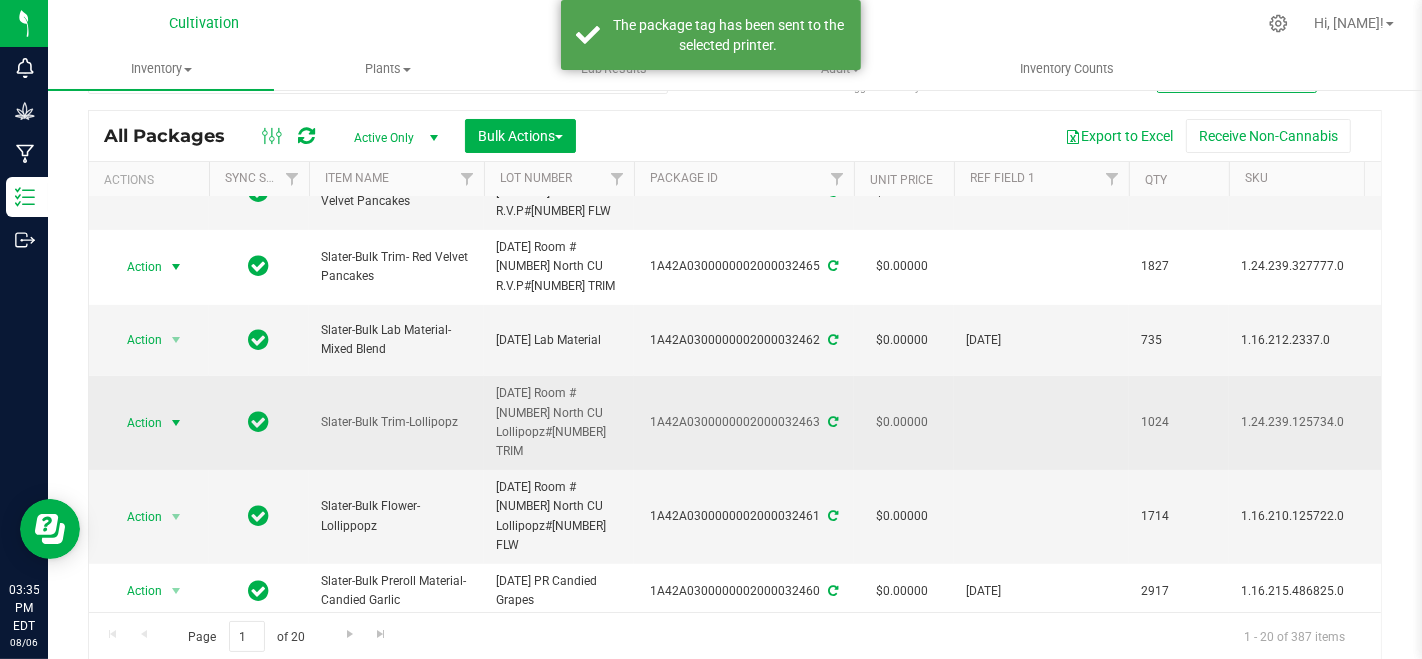 click on "Action" at bounding box center (136, 423) 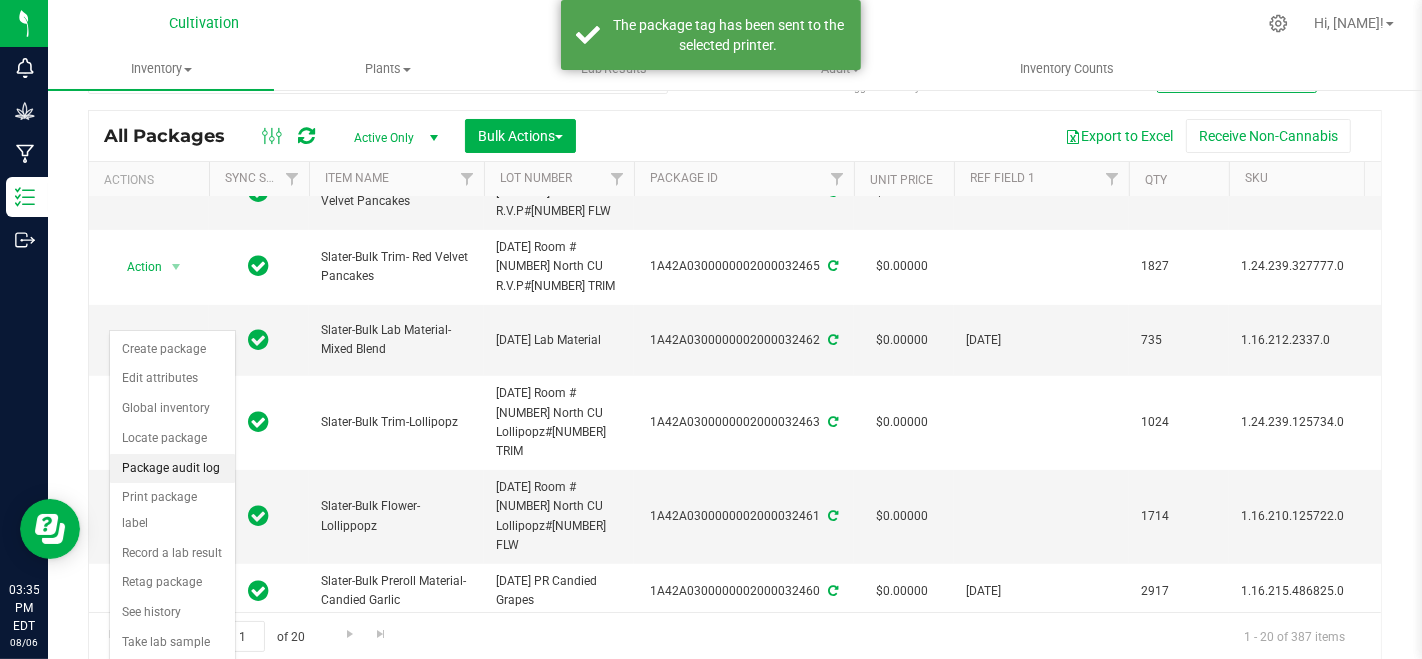 click on "Package audit log" at bounding box center [172, 469] 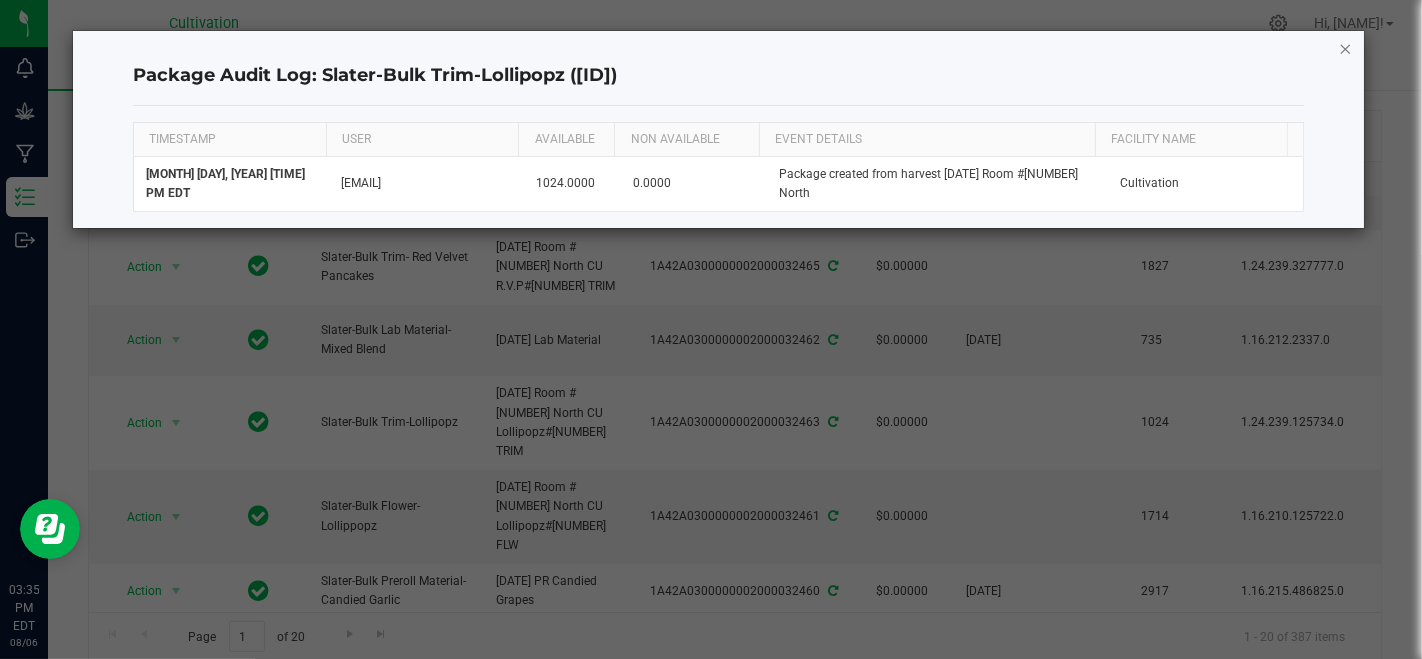click 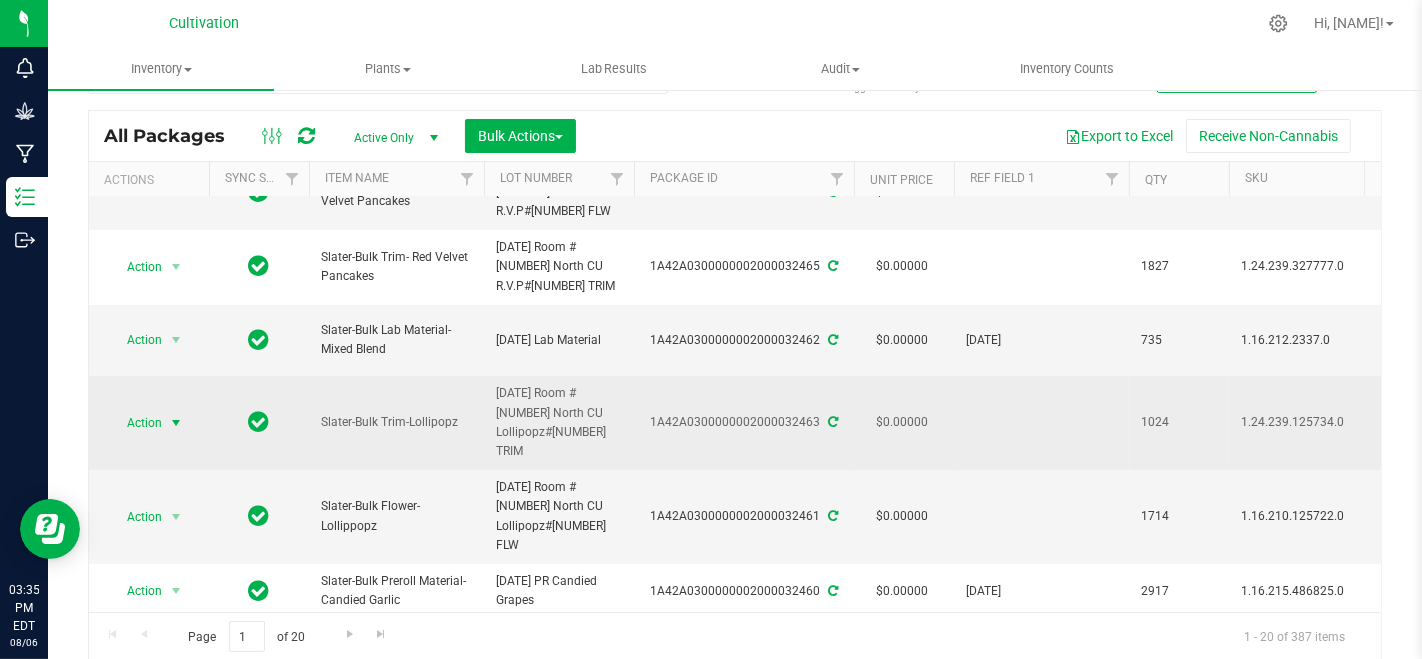 click at bounding box center [176, 423] 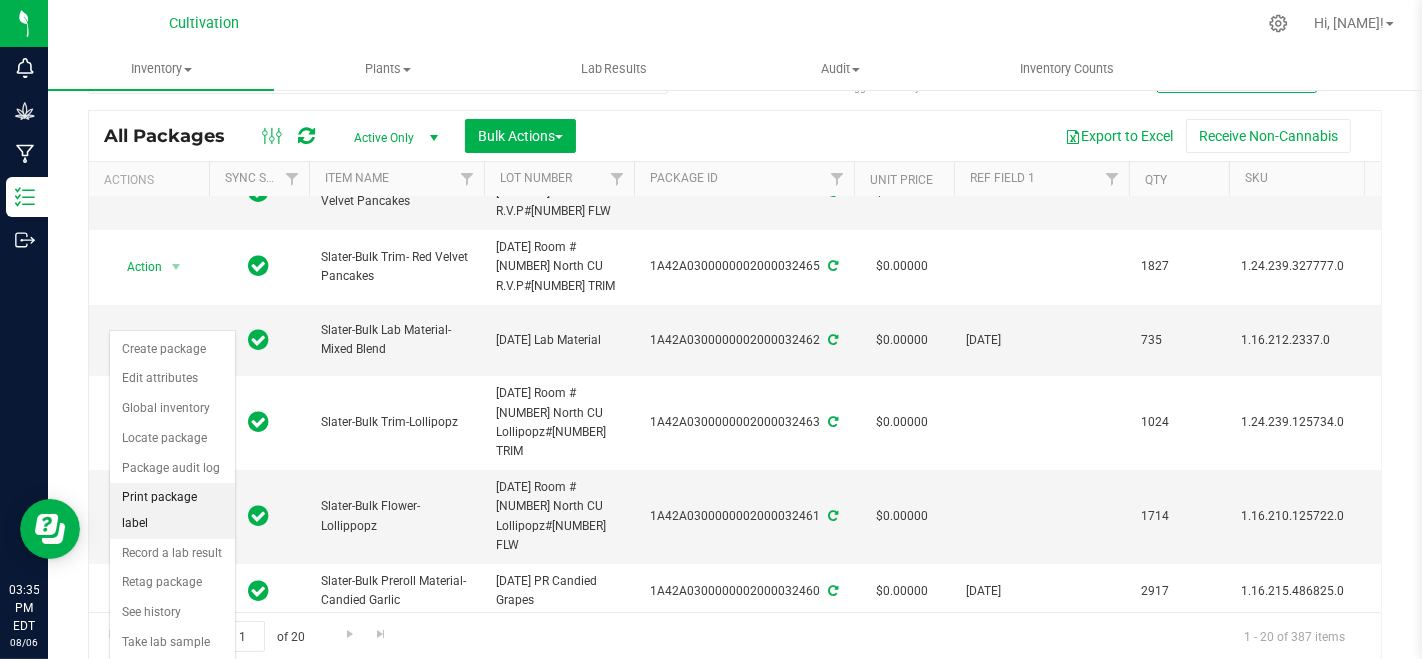 click on "Print package label" at bounding box center (172, 510) 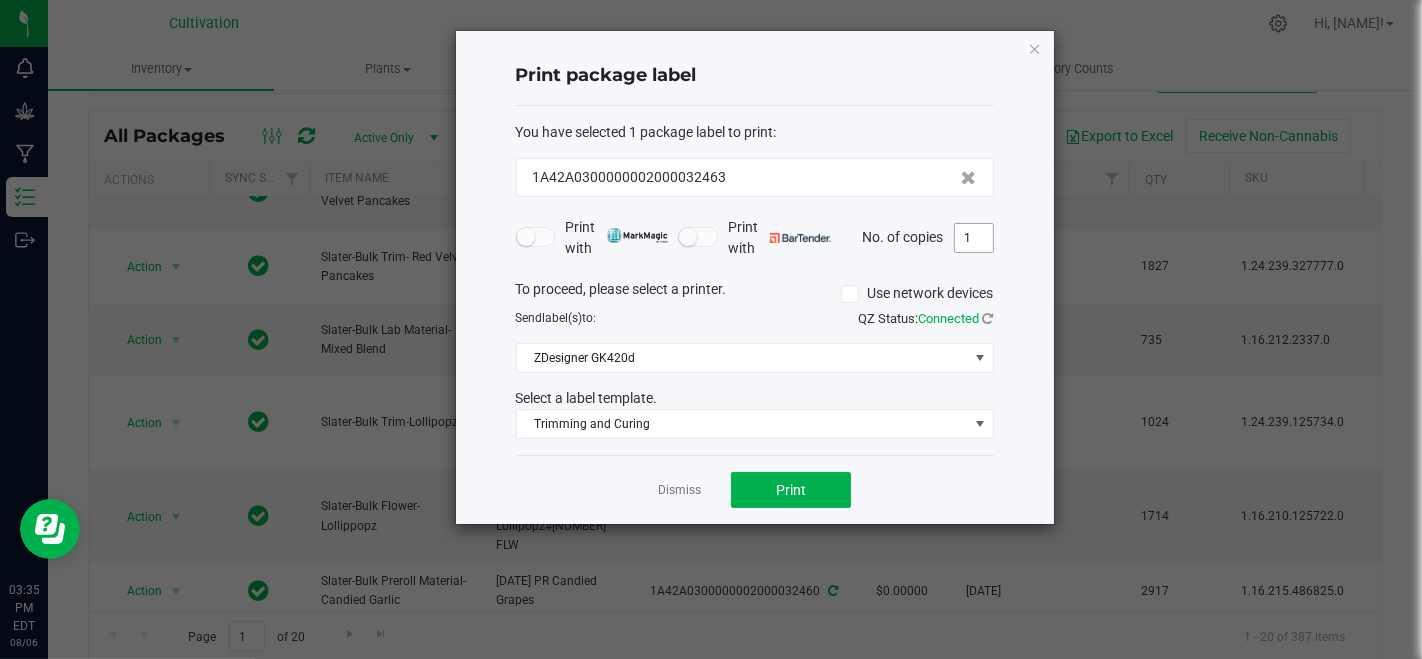 click on "1" at bounding box center (974, 238) 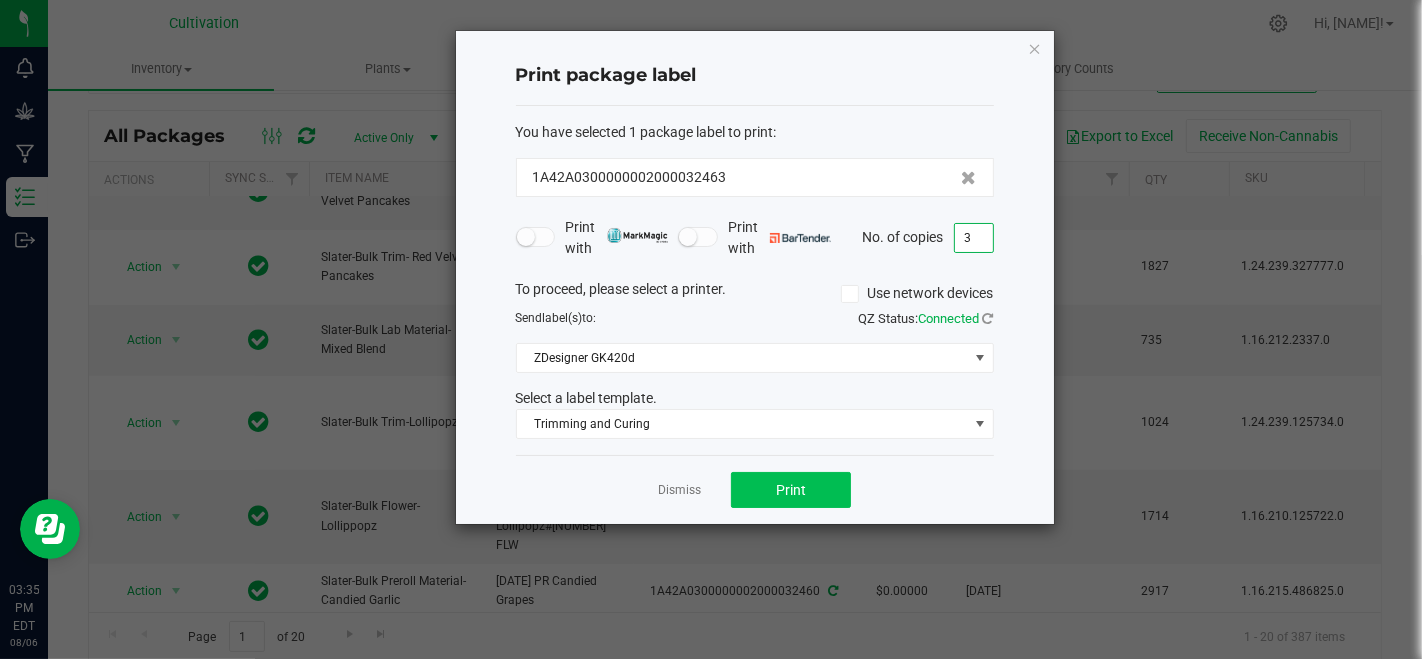 type on "3" 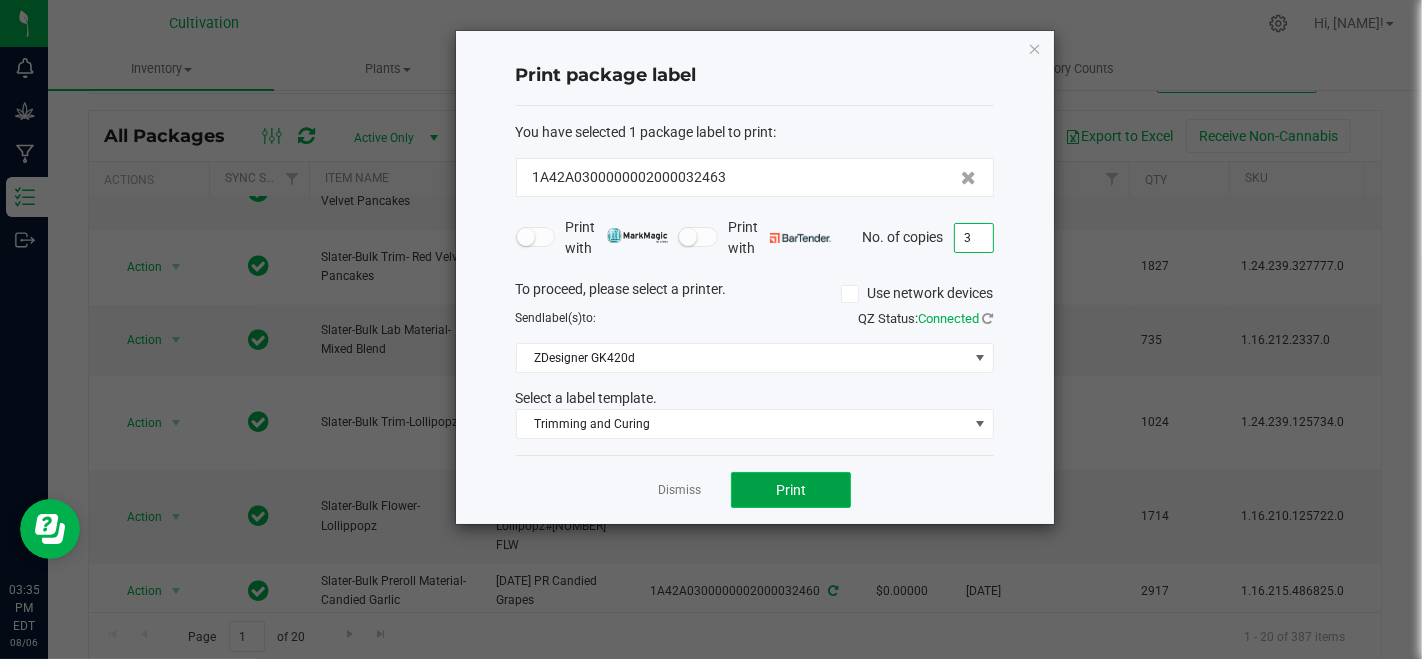 click on "Print" 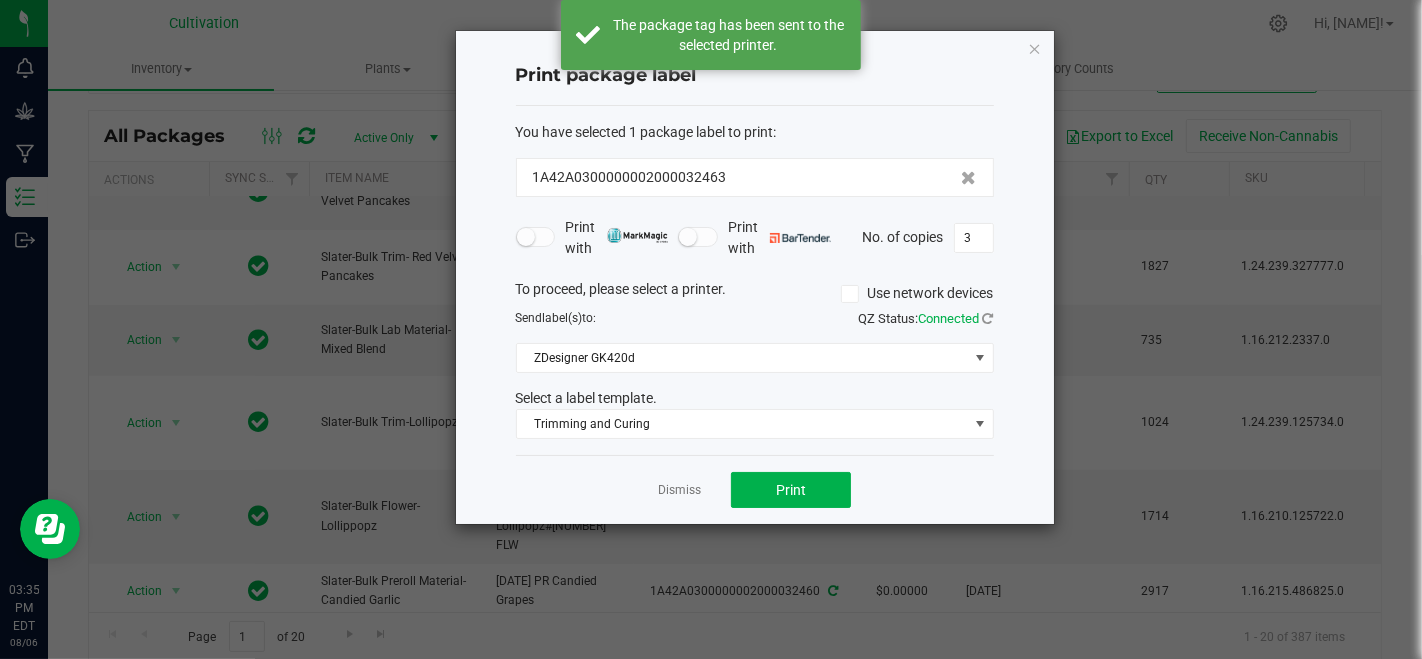 click on "Dismiss" 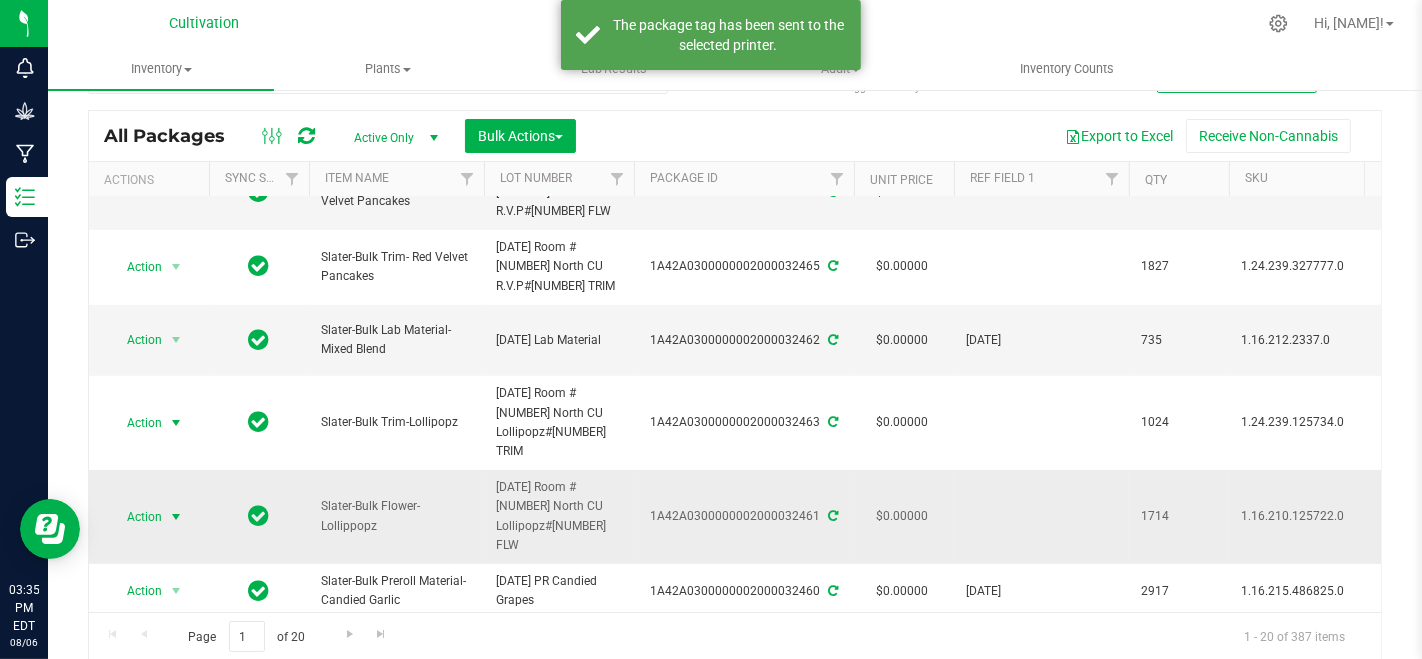 click on "Action" at bounding box center (136, 517) 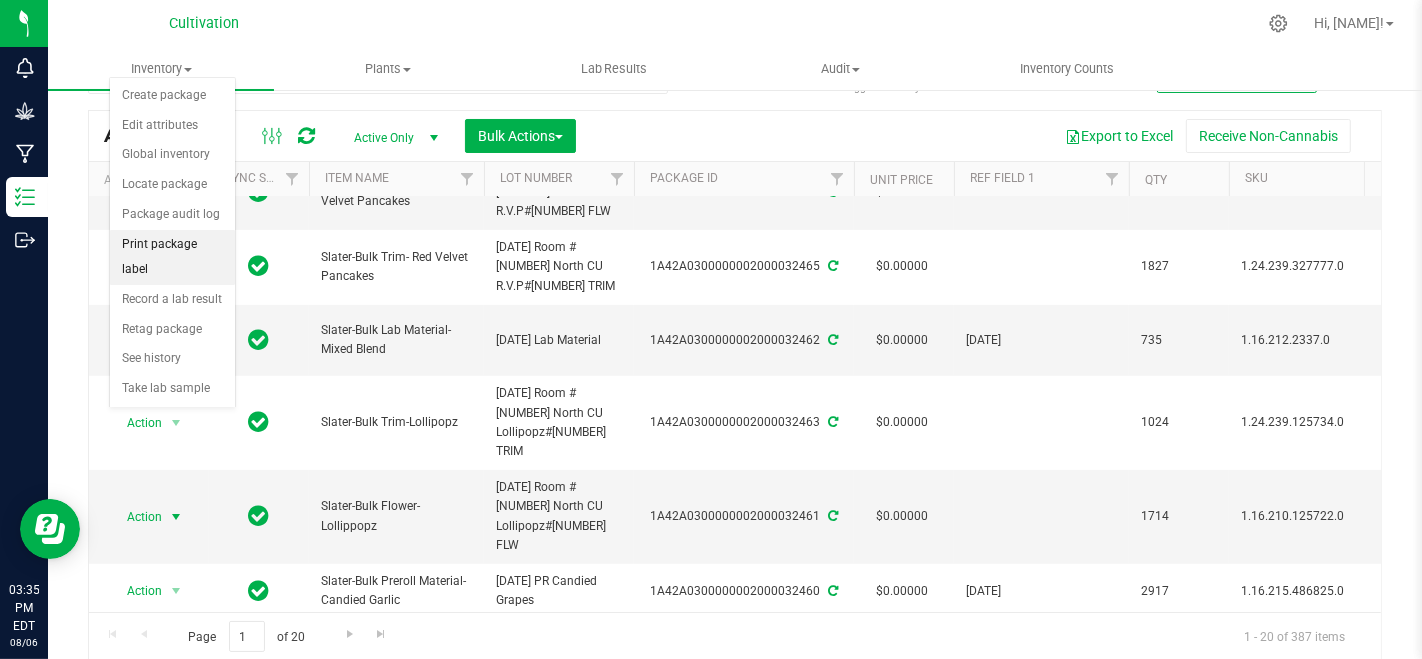 click on "Print package label" at bounding box center [172, 257] 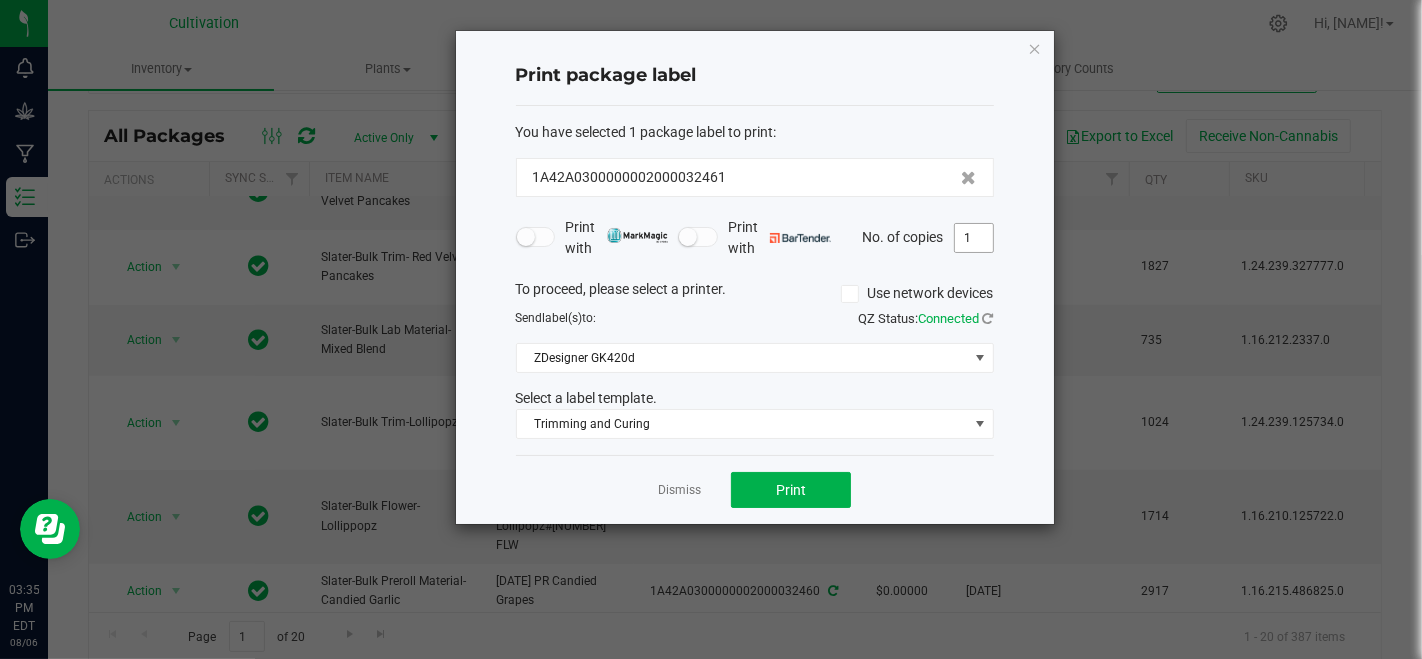 click on "1" at bounding box center [974, 238] 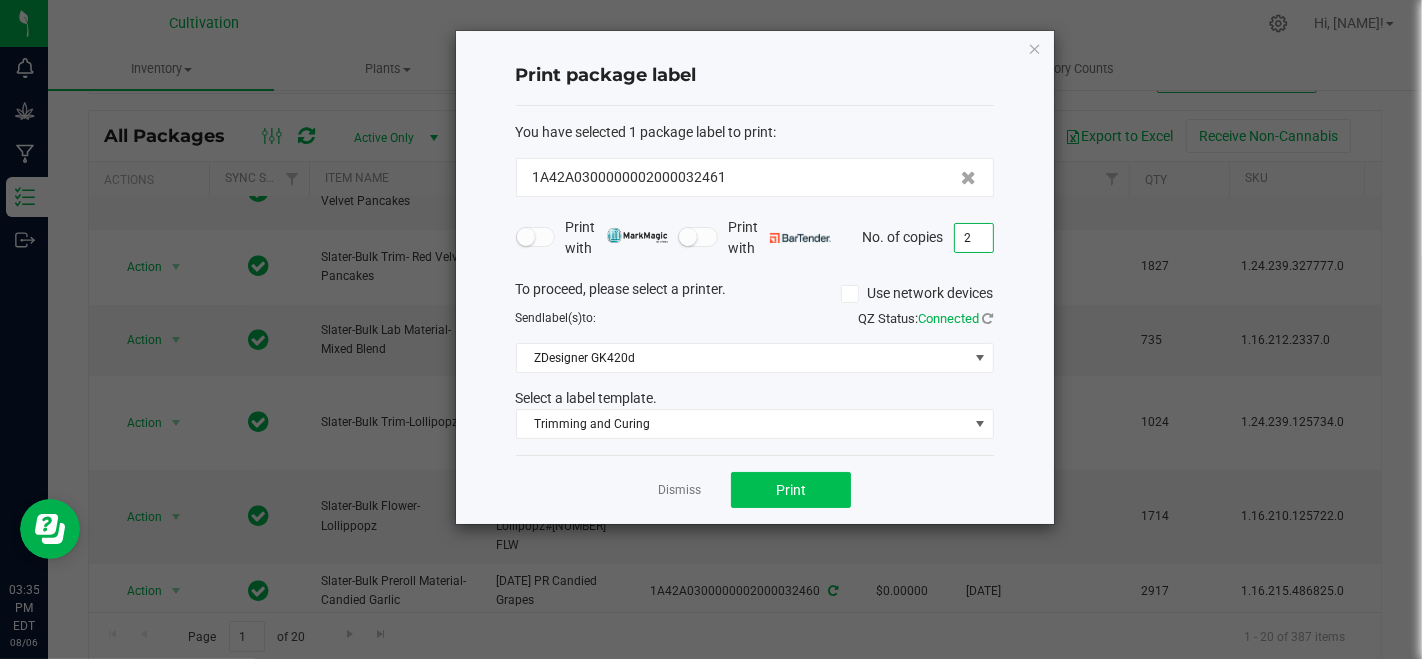 type on "2" 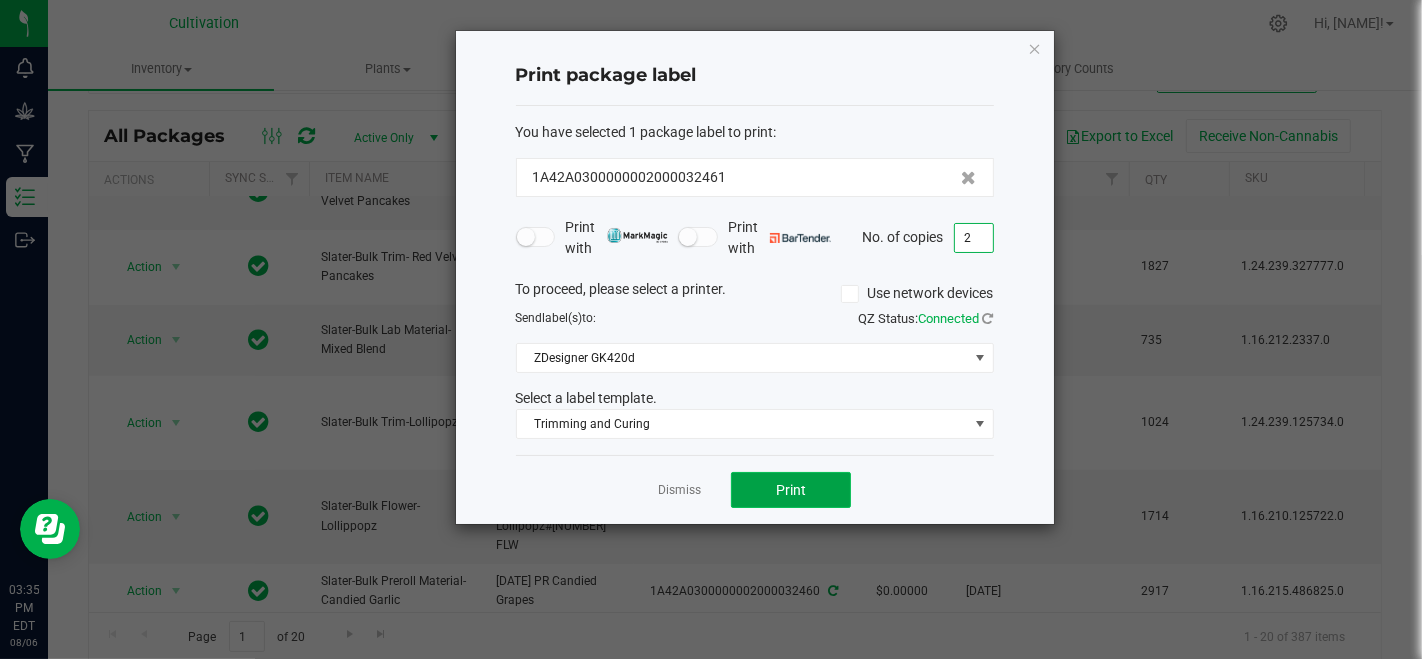click on "Print" 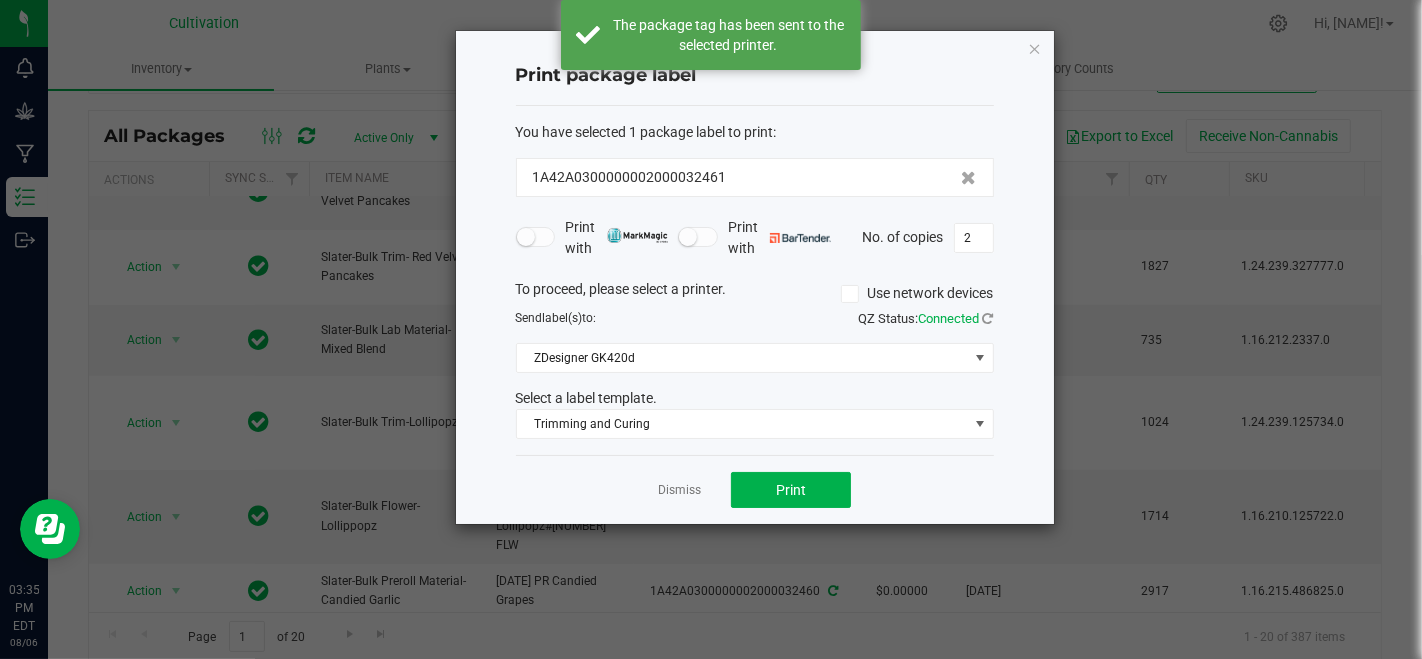 click on "Dismiss" 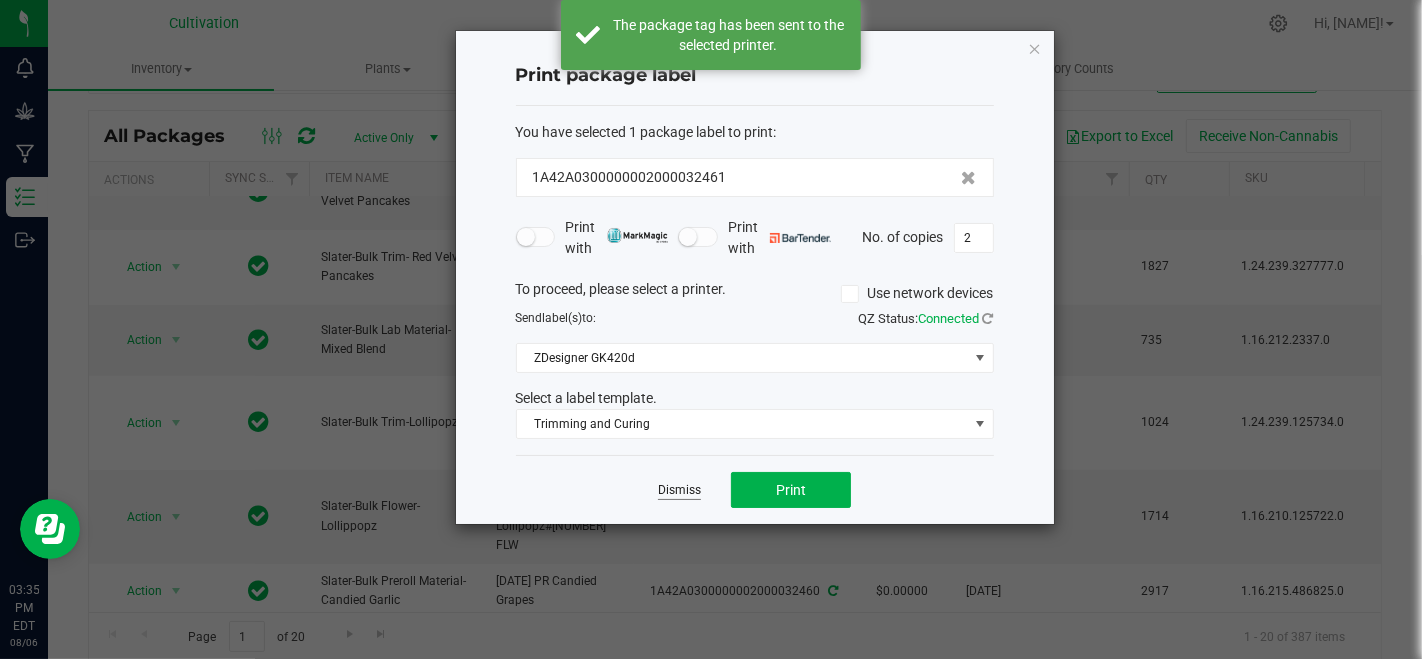 click on "Dismiss" 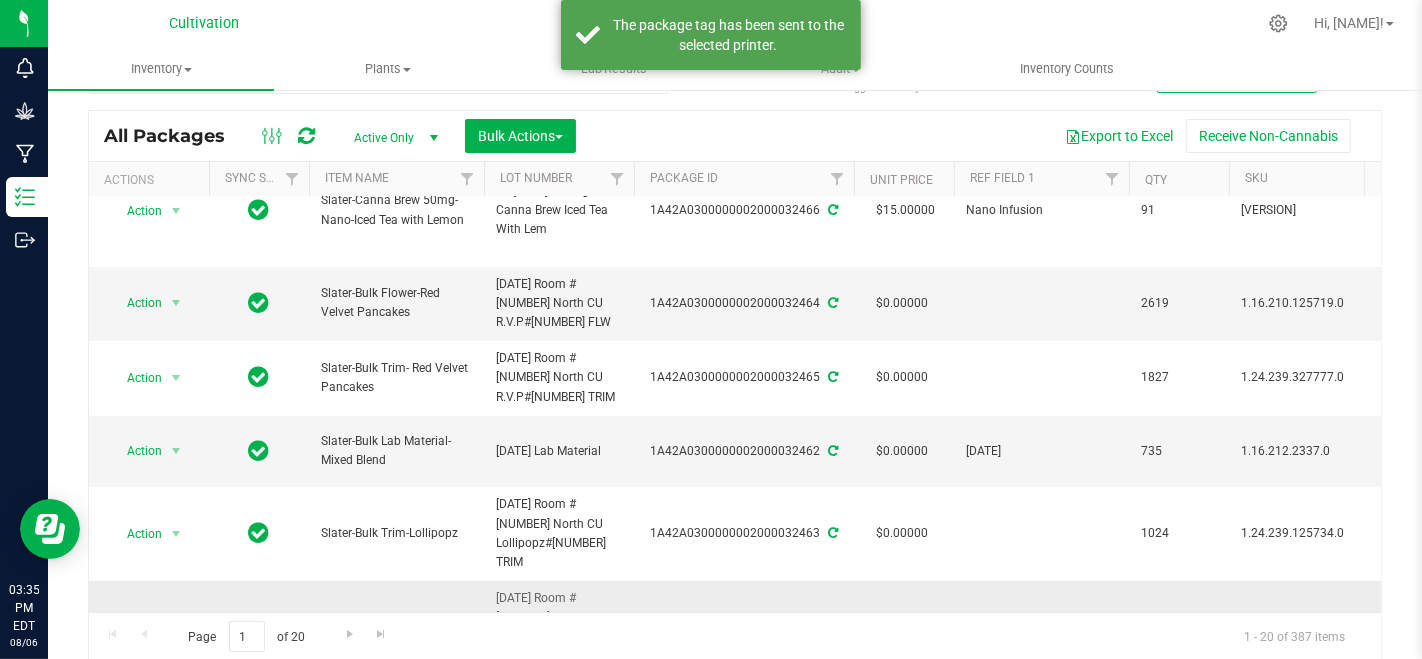 scroll, scrollTop: 0, scrollLeft: 0, axis: both 